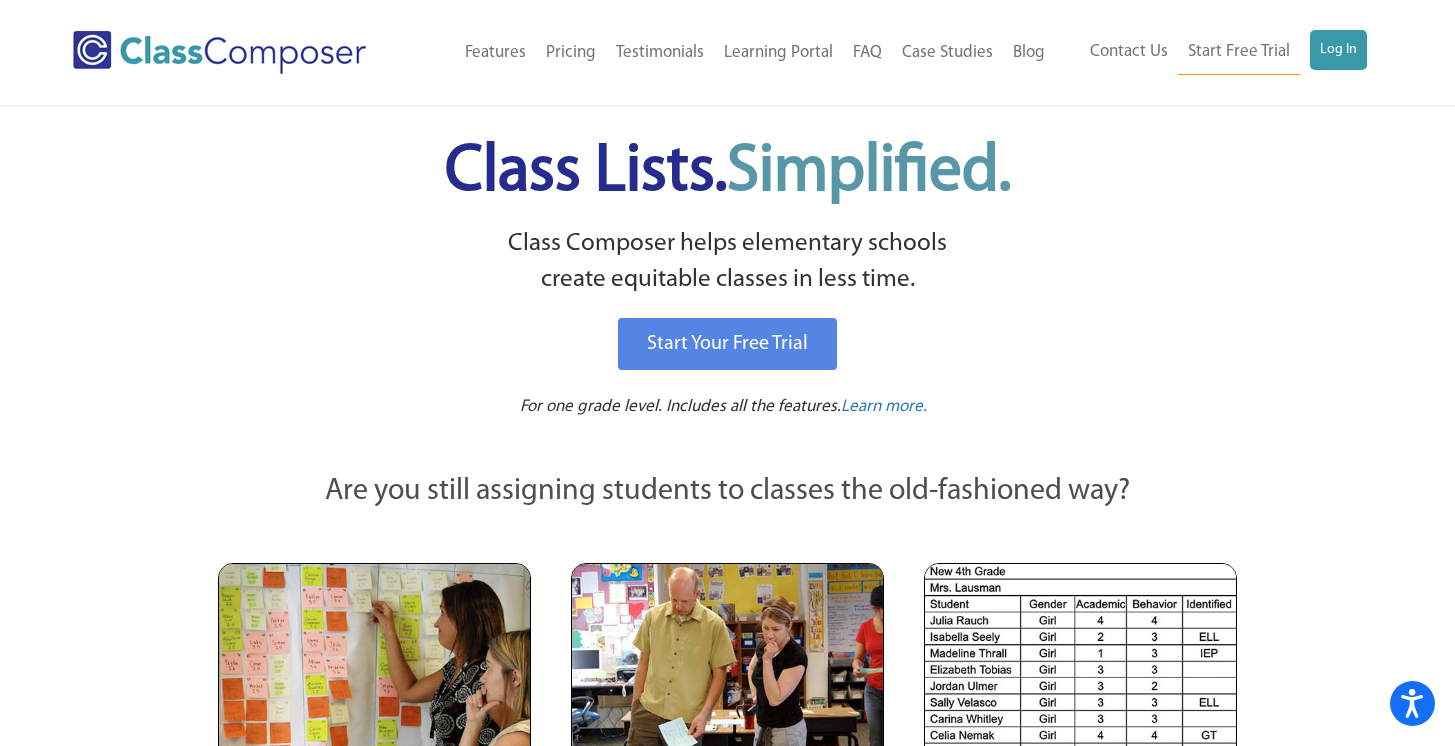 scroll, scrollTop: 0, scrollLeft: 0, axis: both 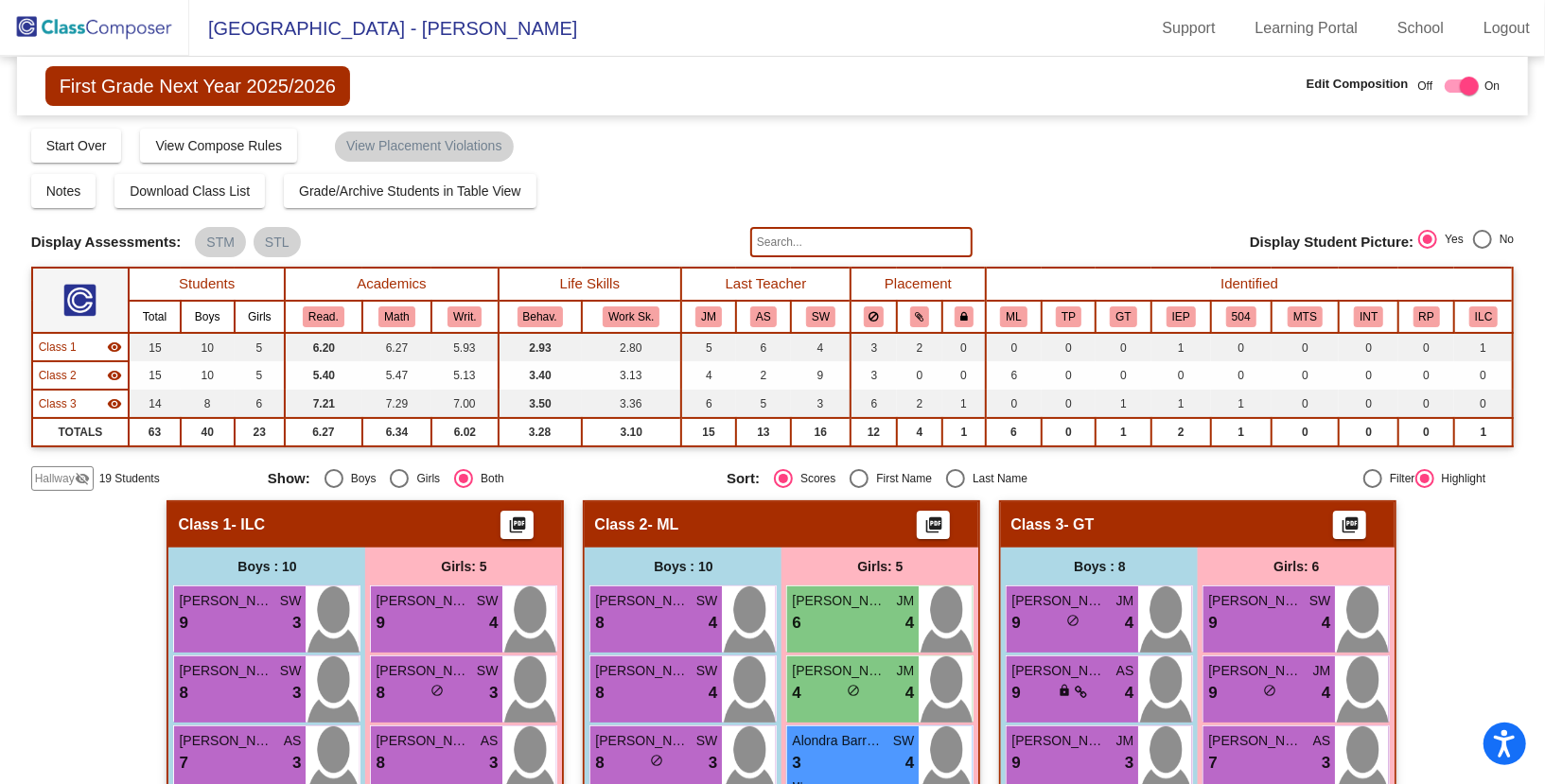 click on "visibility_off" 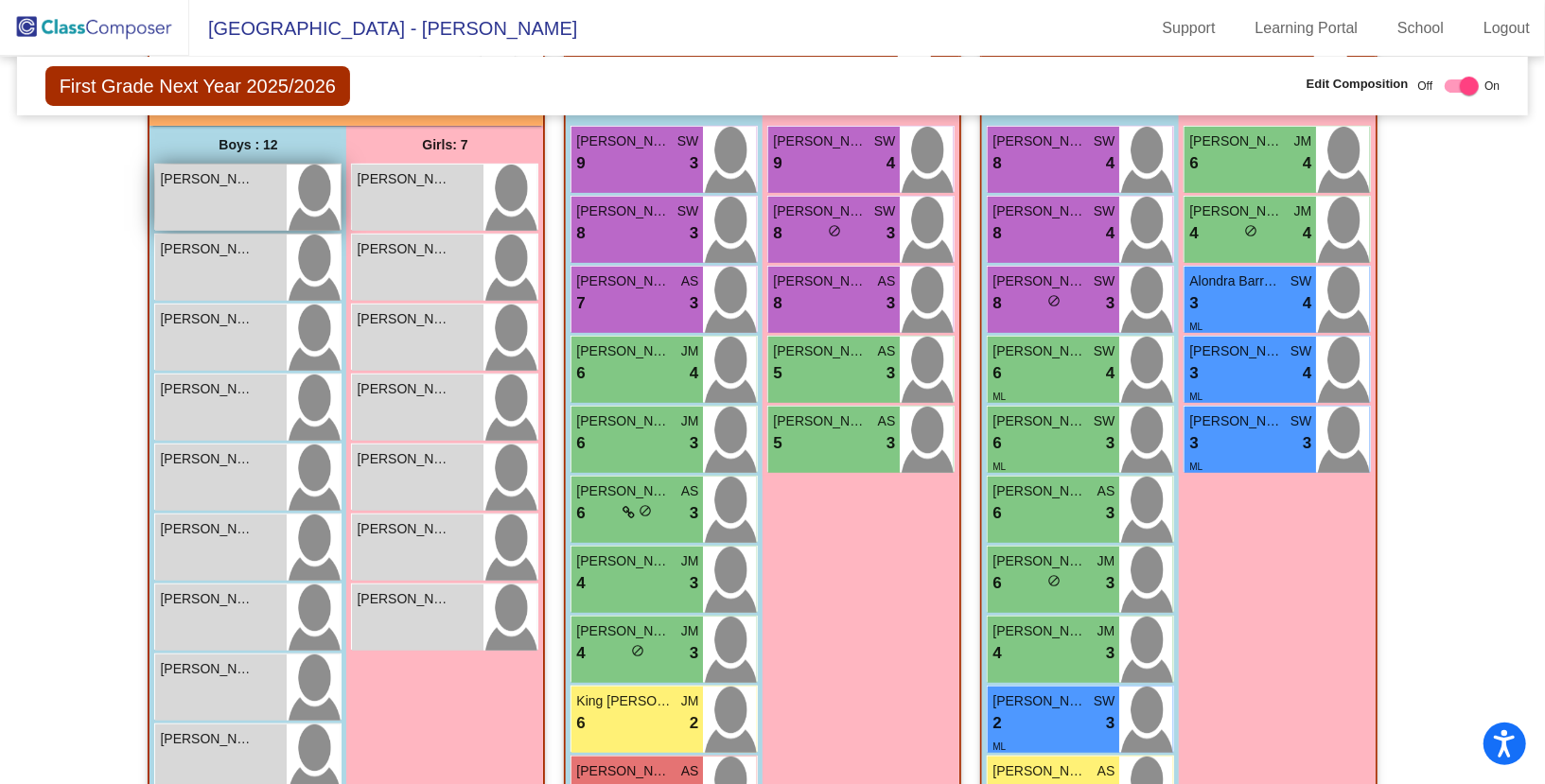 scroll, scrollTop: 0, scrollLeft: 0, axis: both 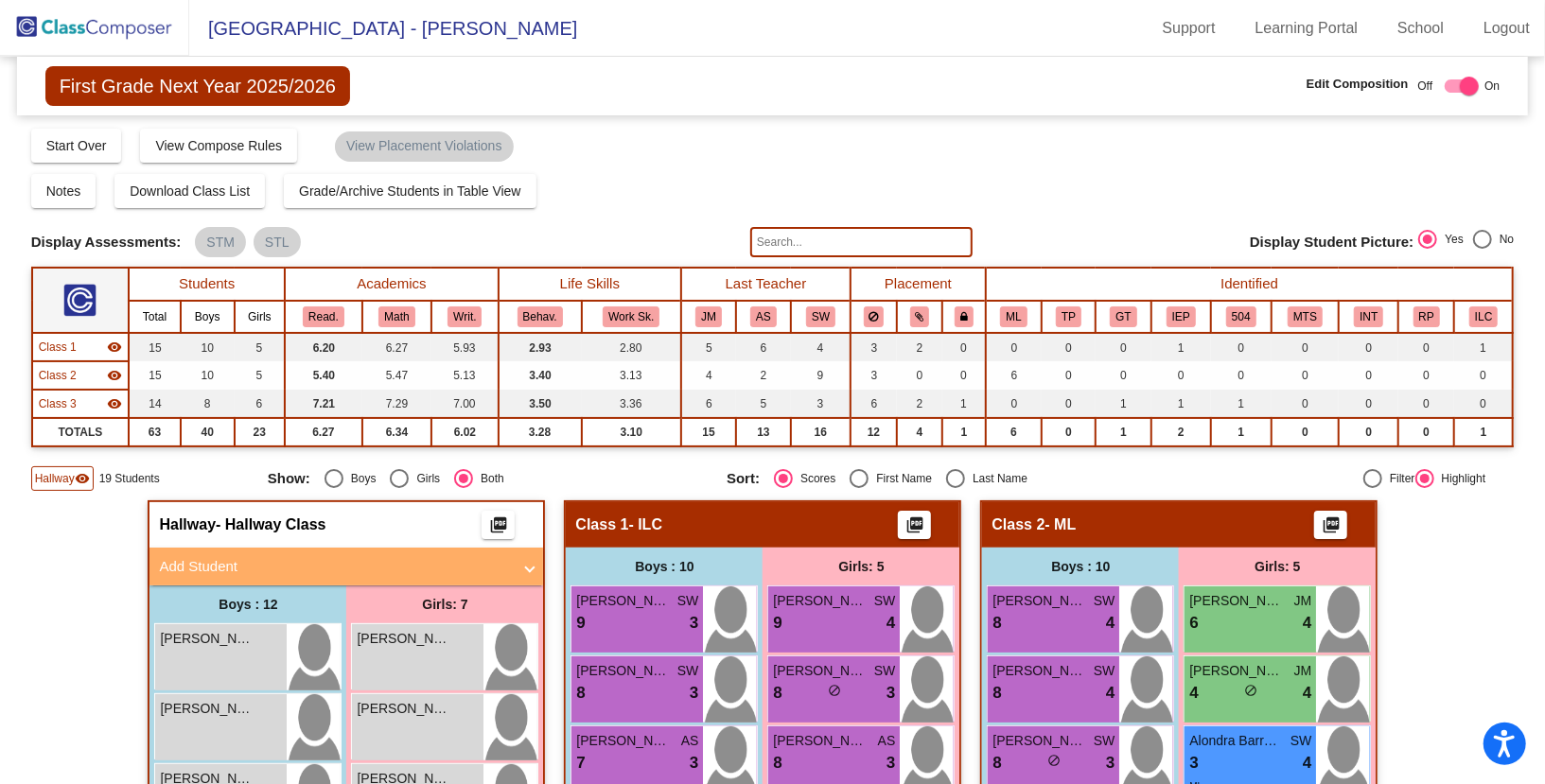 click 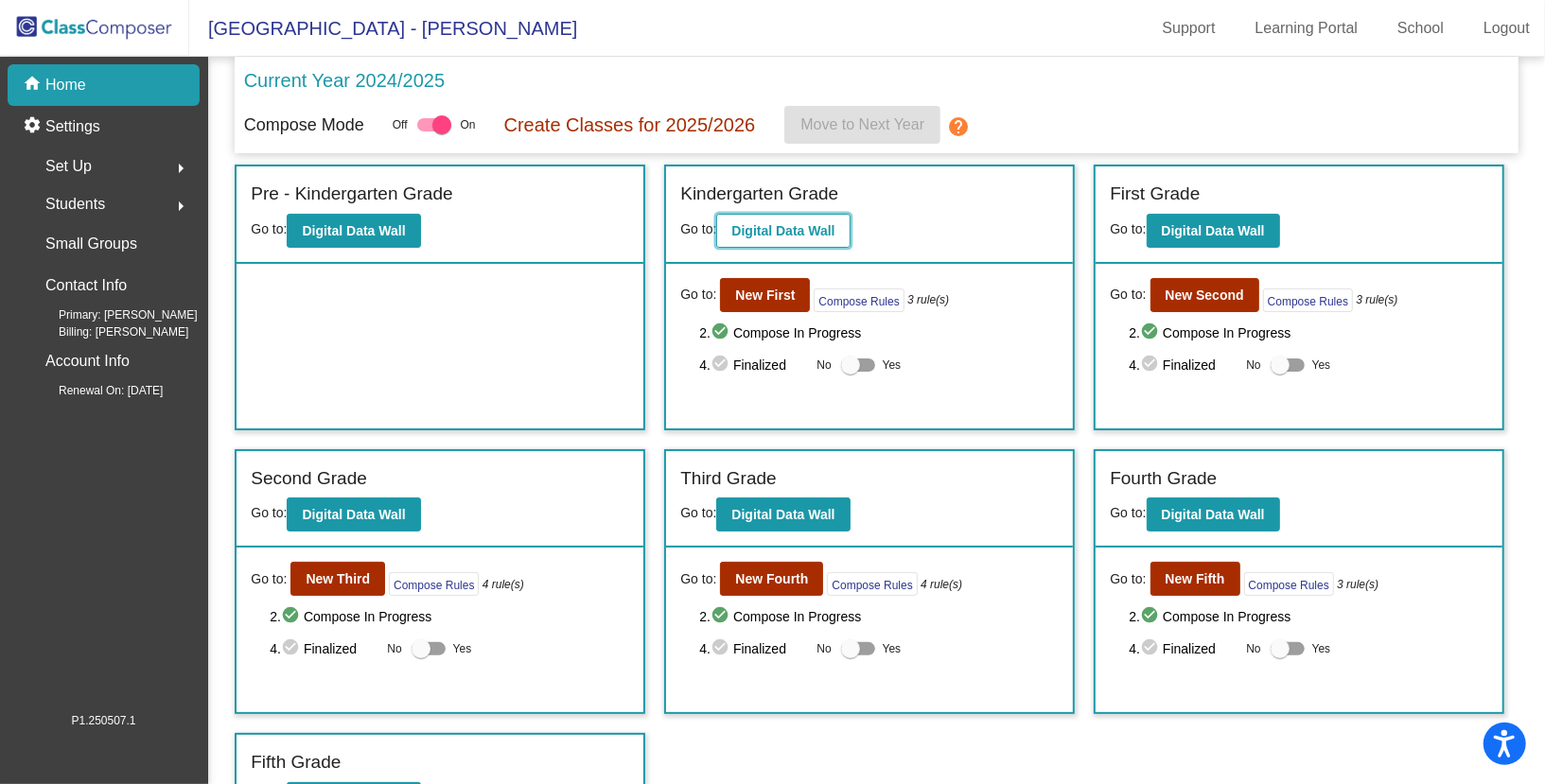 click on "Digital Data Wall" 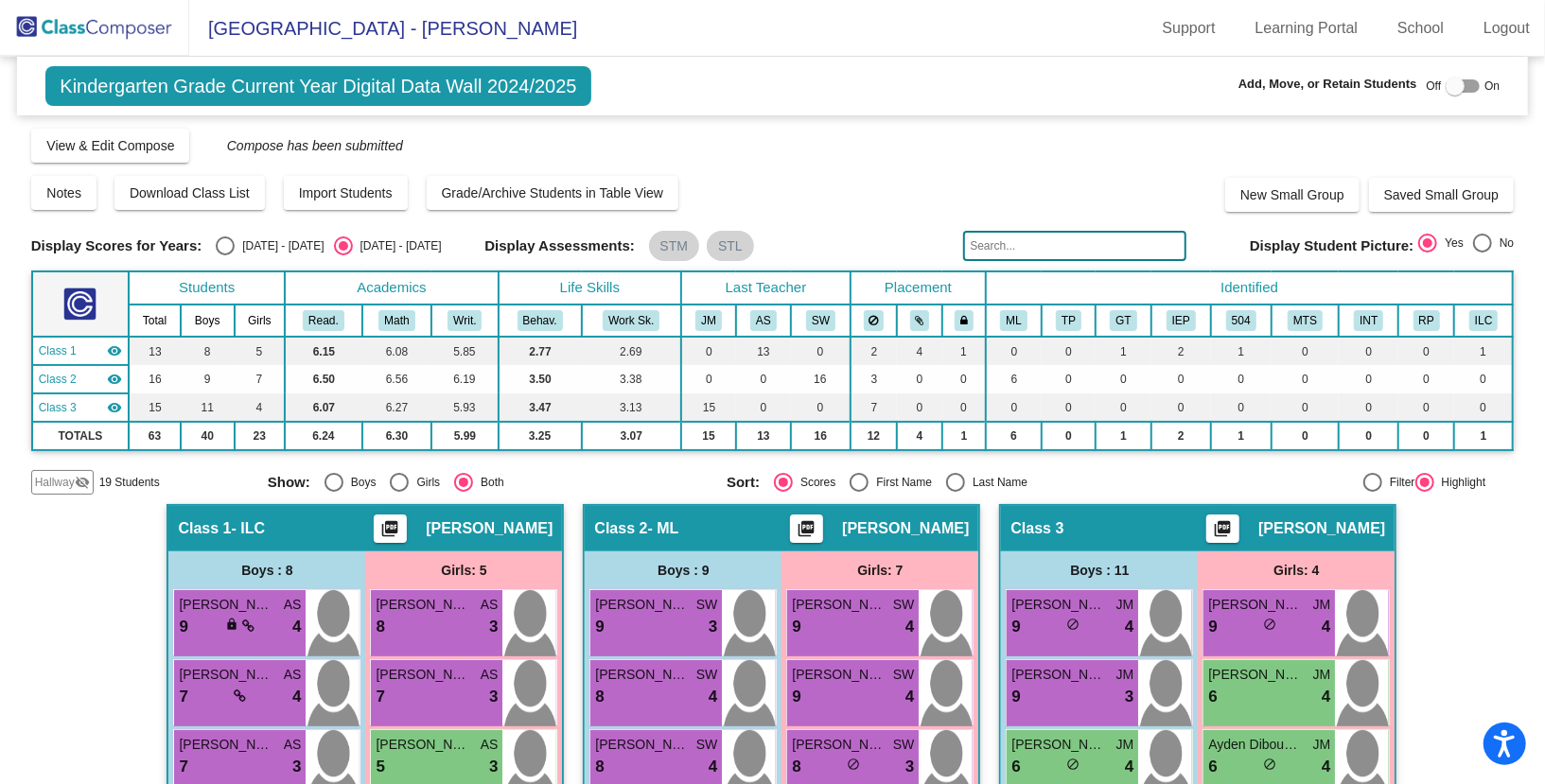 click on "visibility_off" 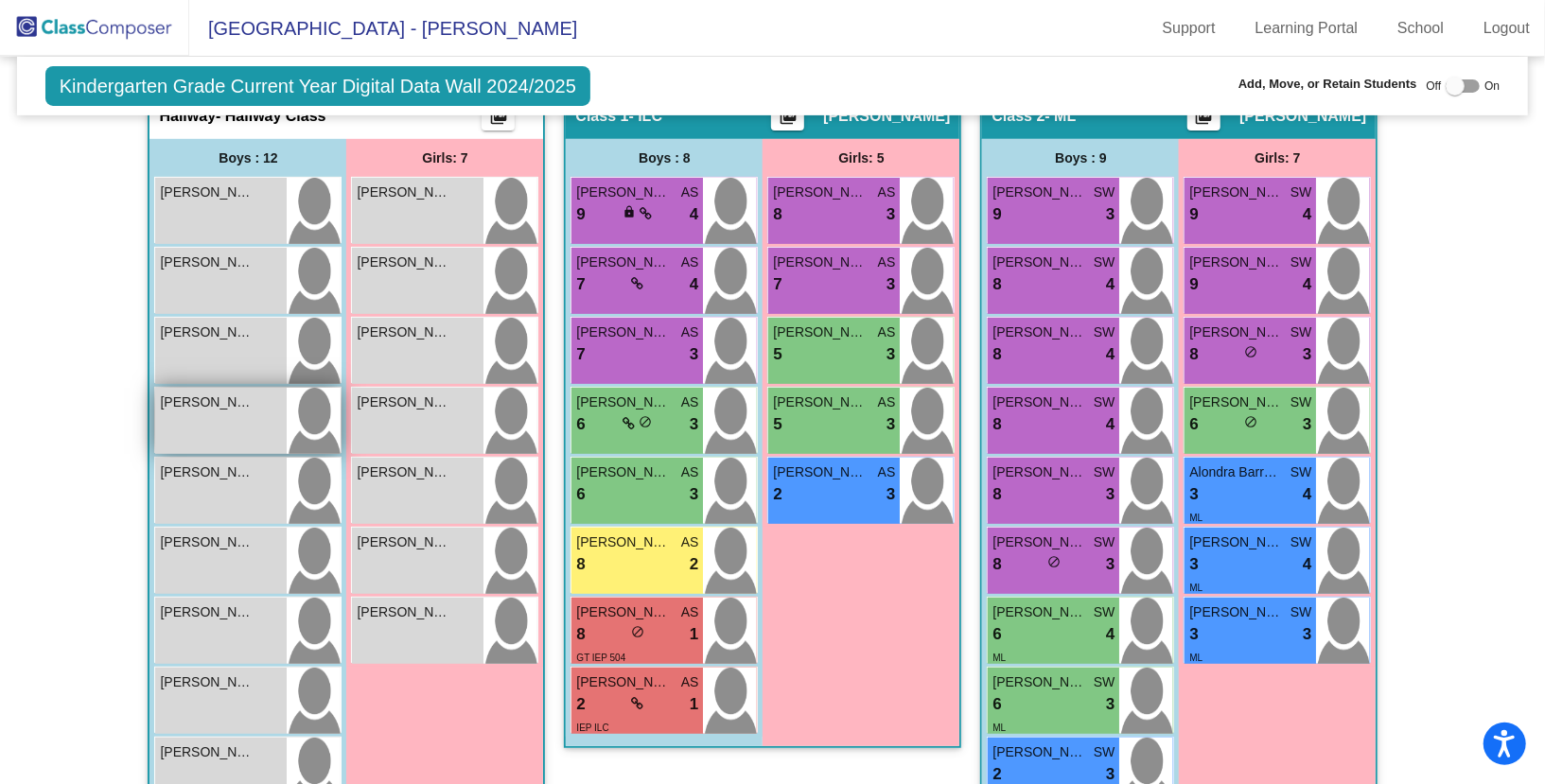 scroll, scrollTop: 413, scrollLeft: 0, axis: vertical 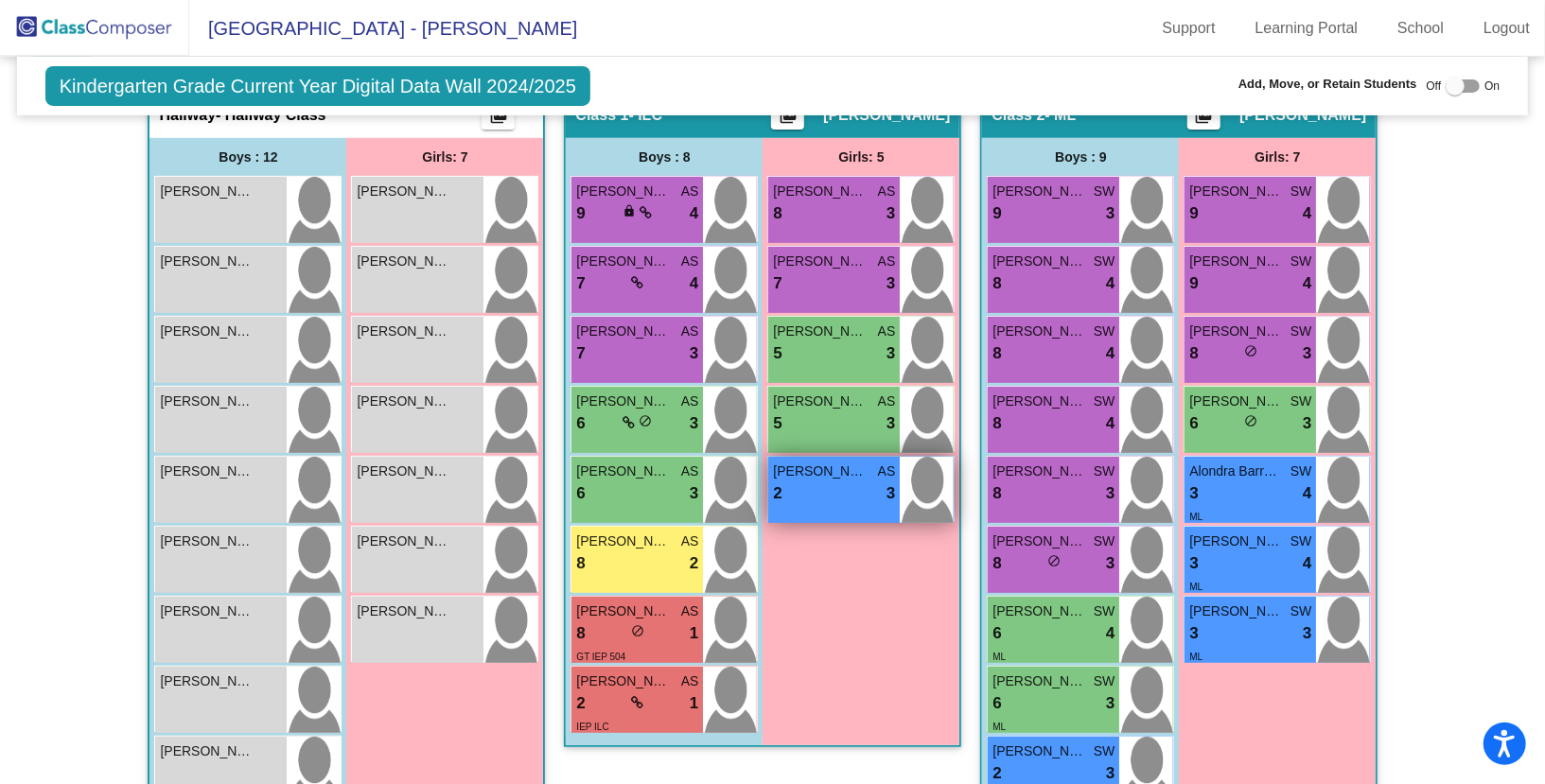 click on "Mikayla Hortencia Mendez-Garcia" at bounding box center [820, 471] 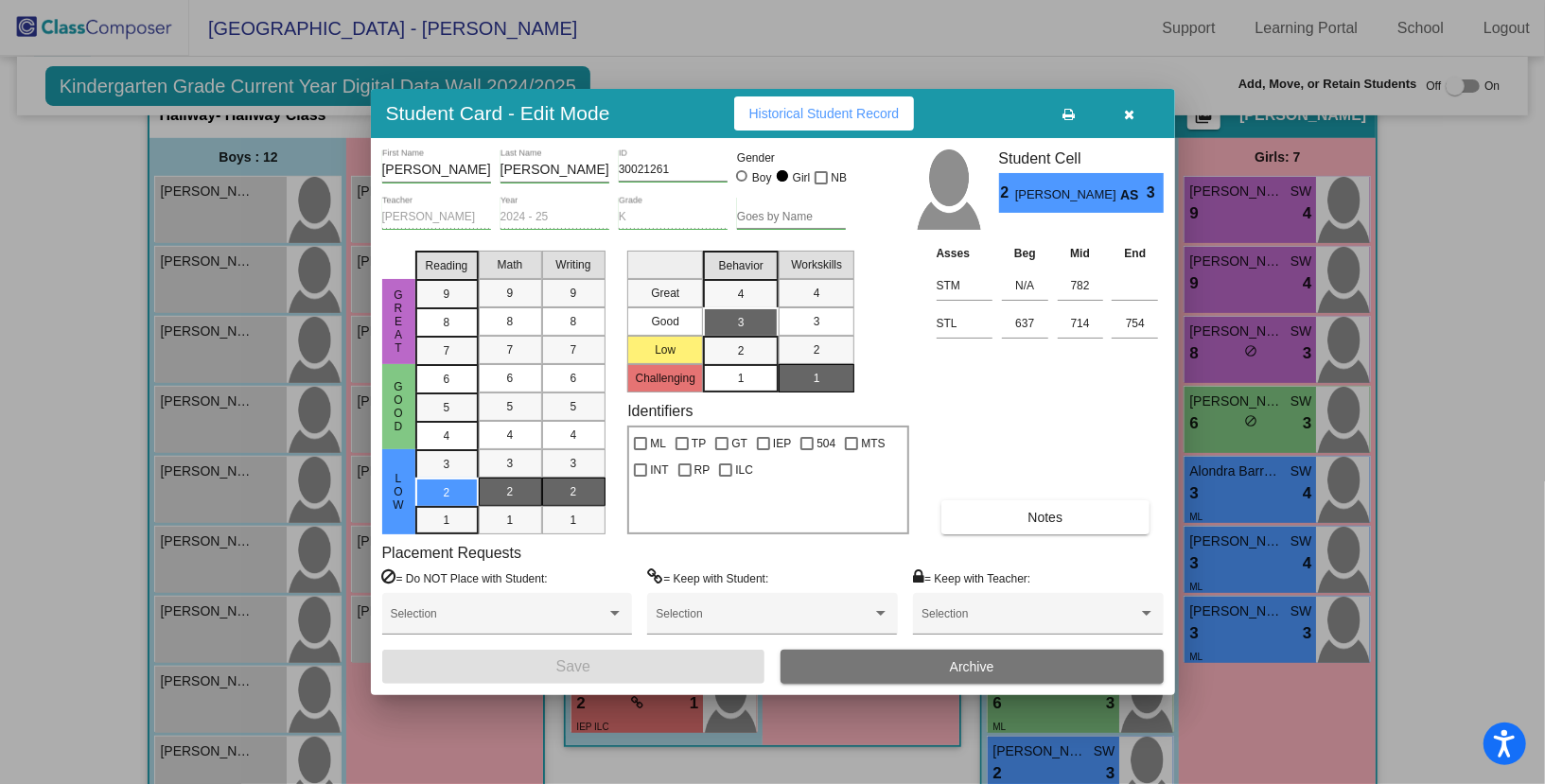 click at bounding box center [1129, 114] 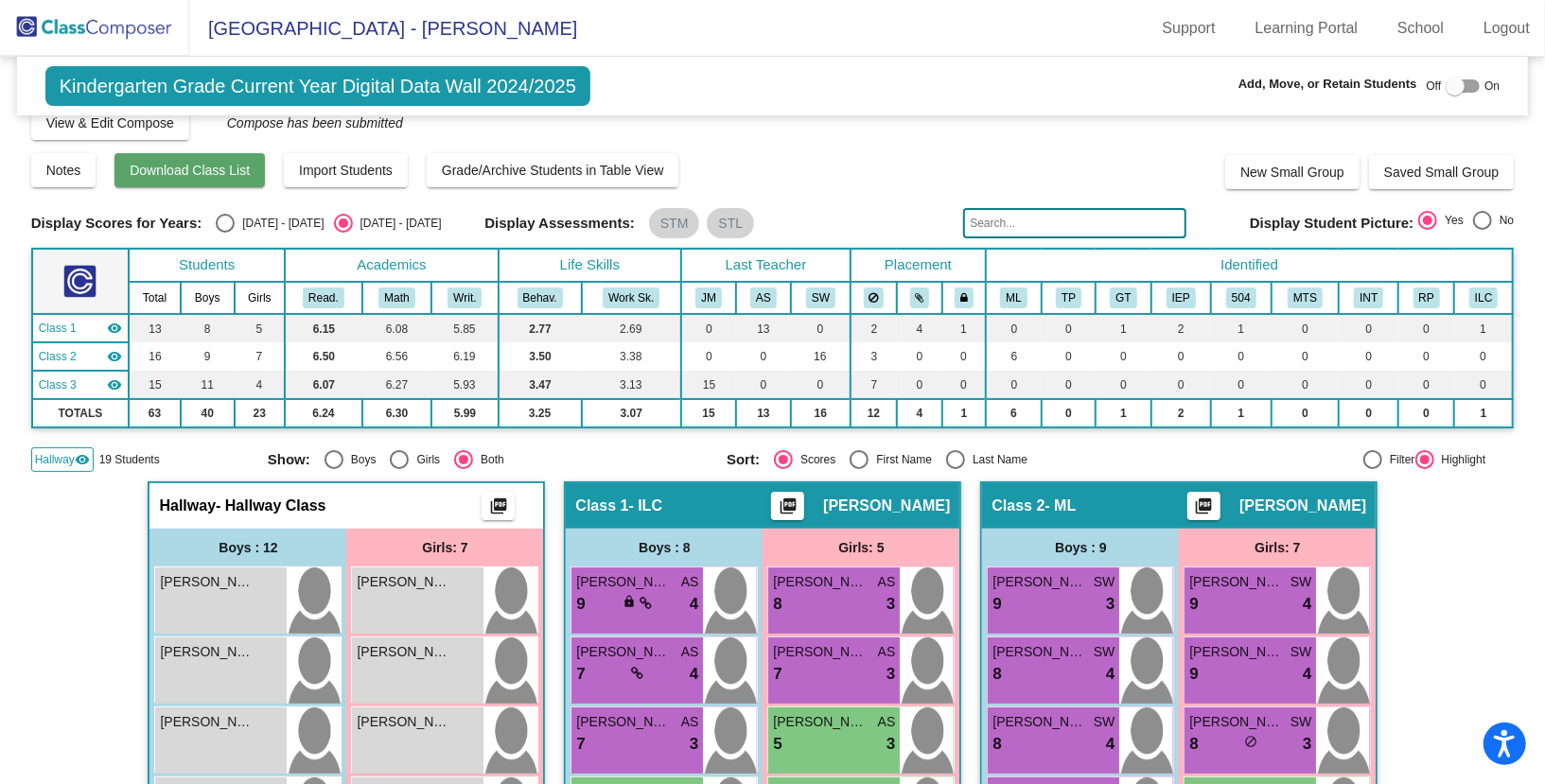 scroll, scrollTop: 0, scrollLeft: 0, axis: both 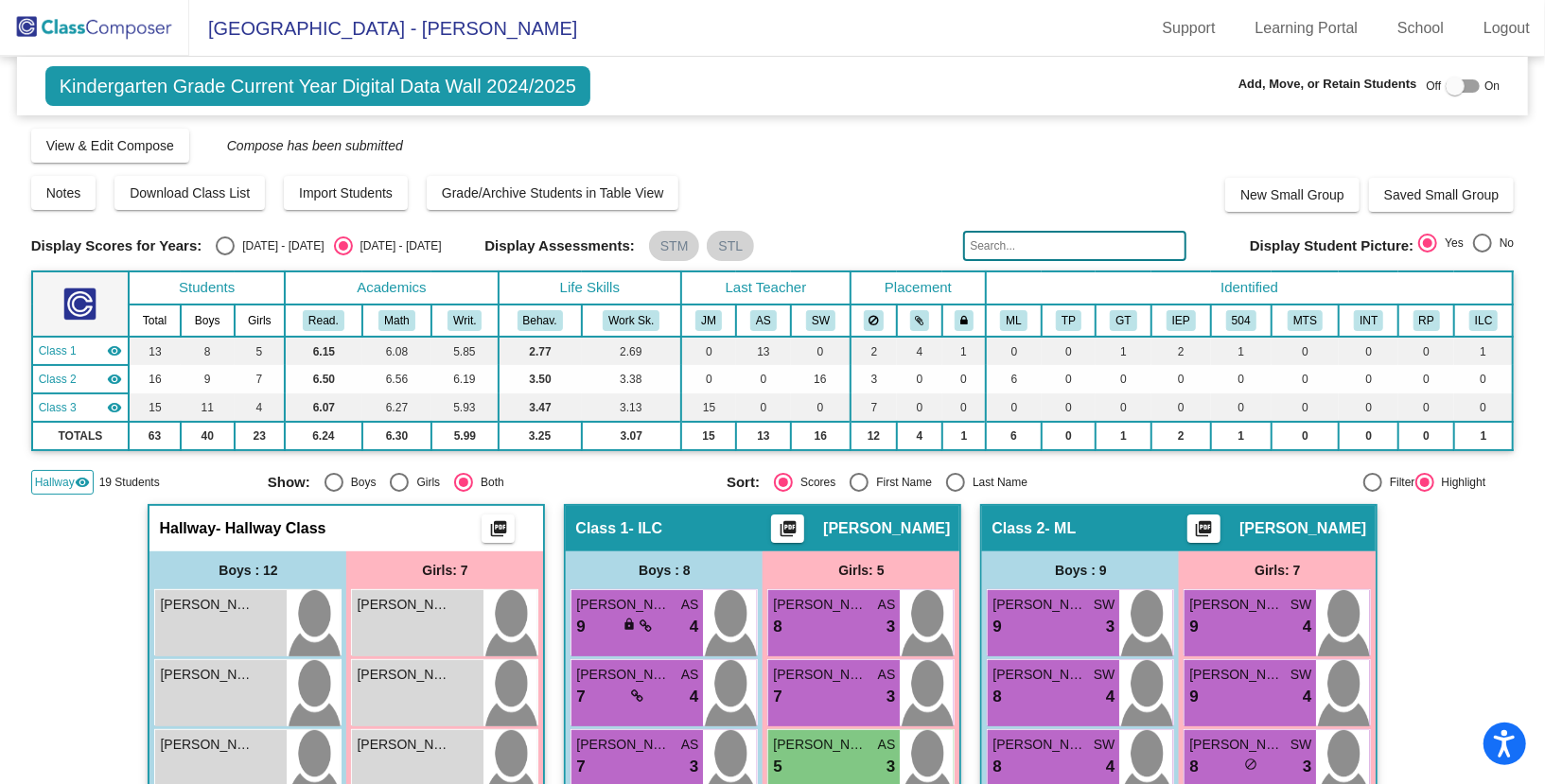 click 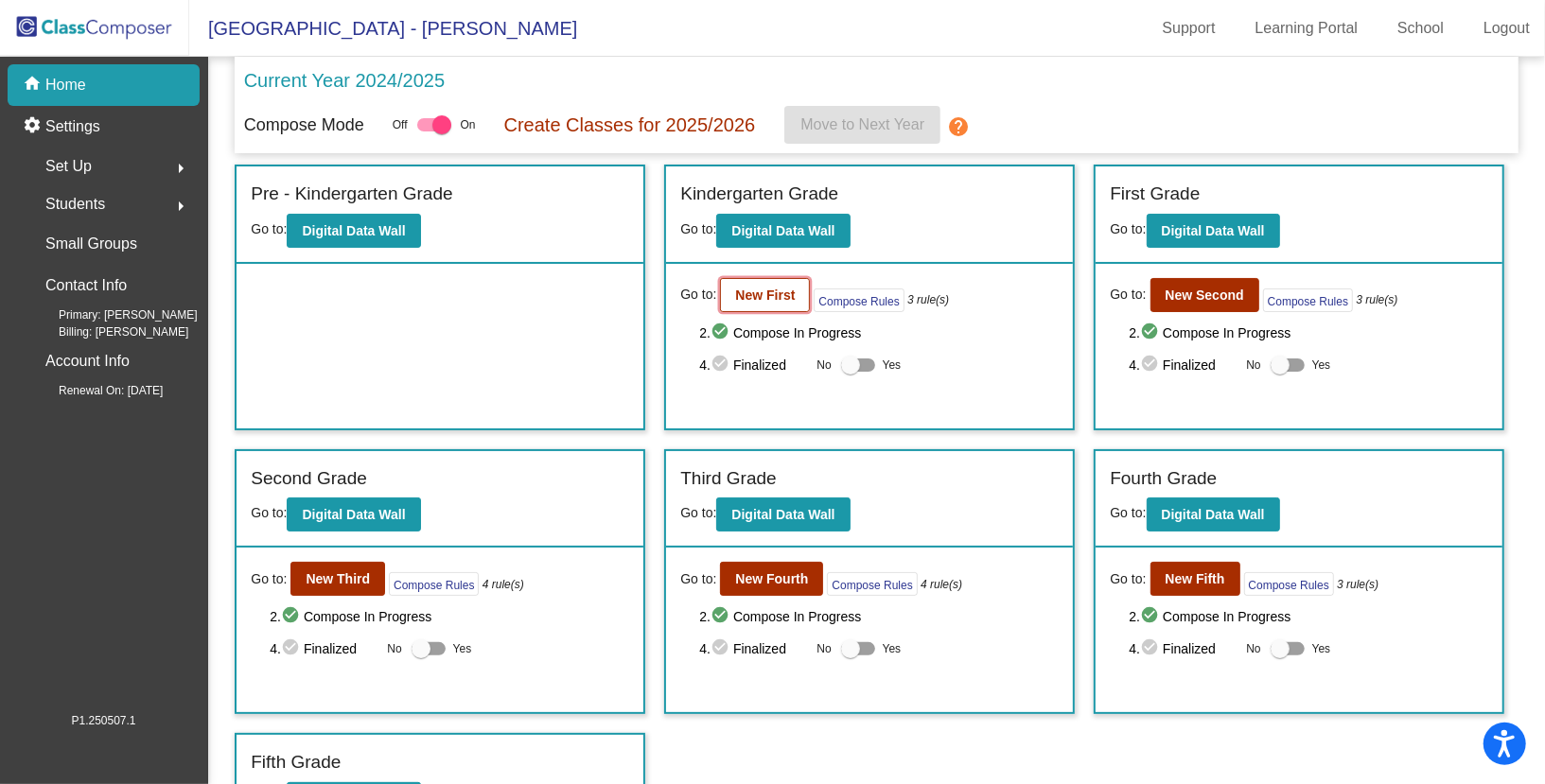 click on "New First" 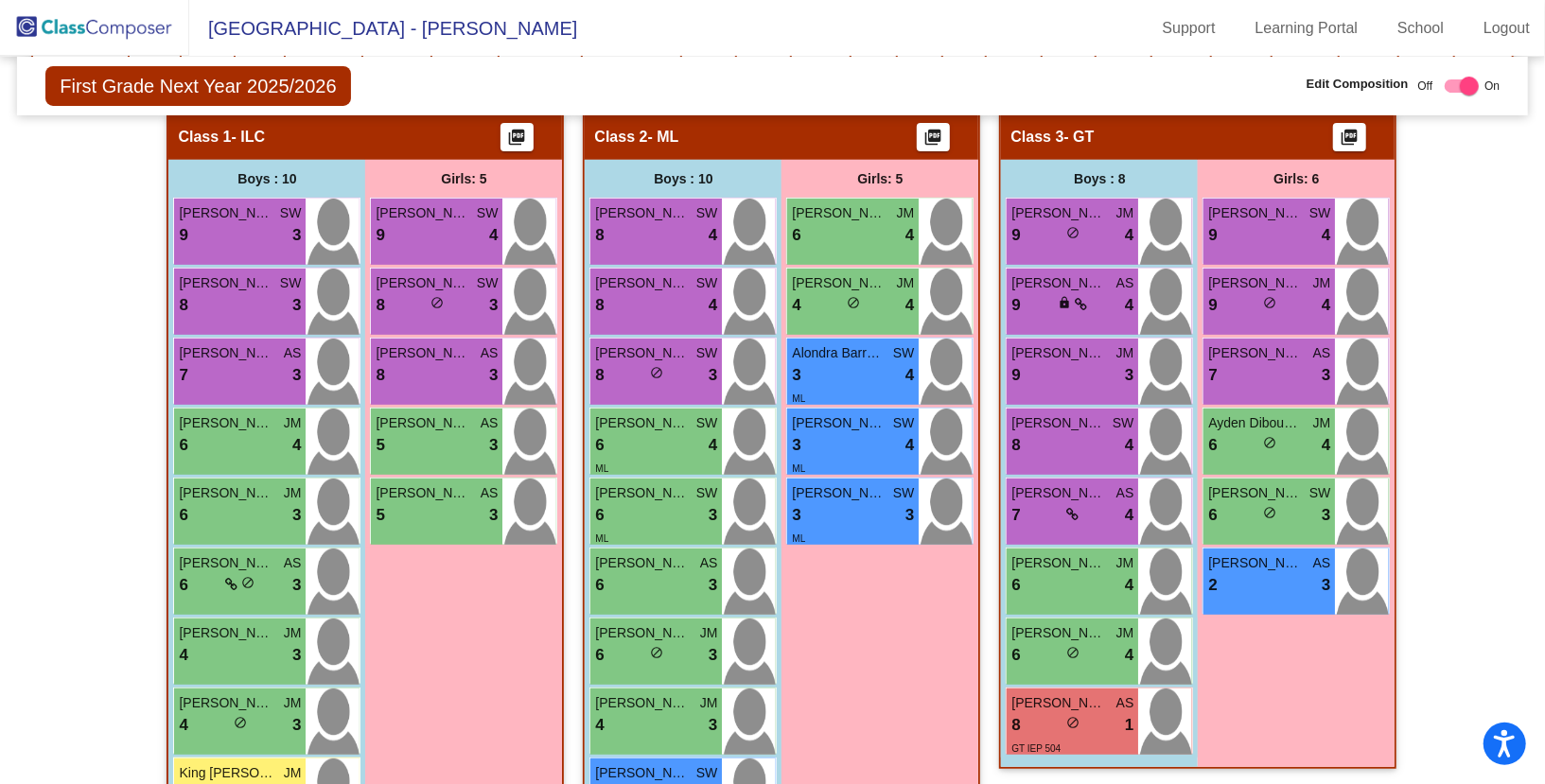 scroll, scrollTop: 394, scrollLeft: 0, axis: vertical 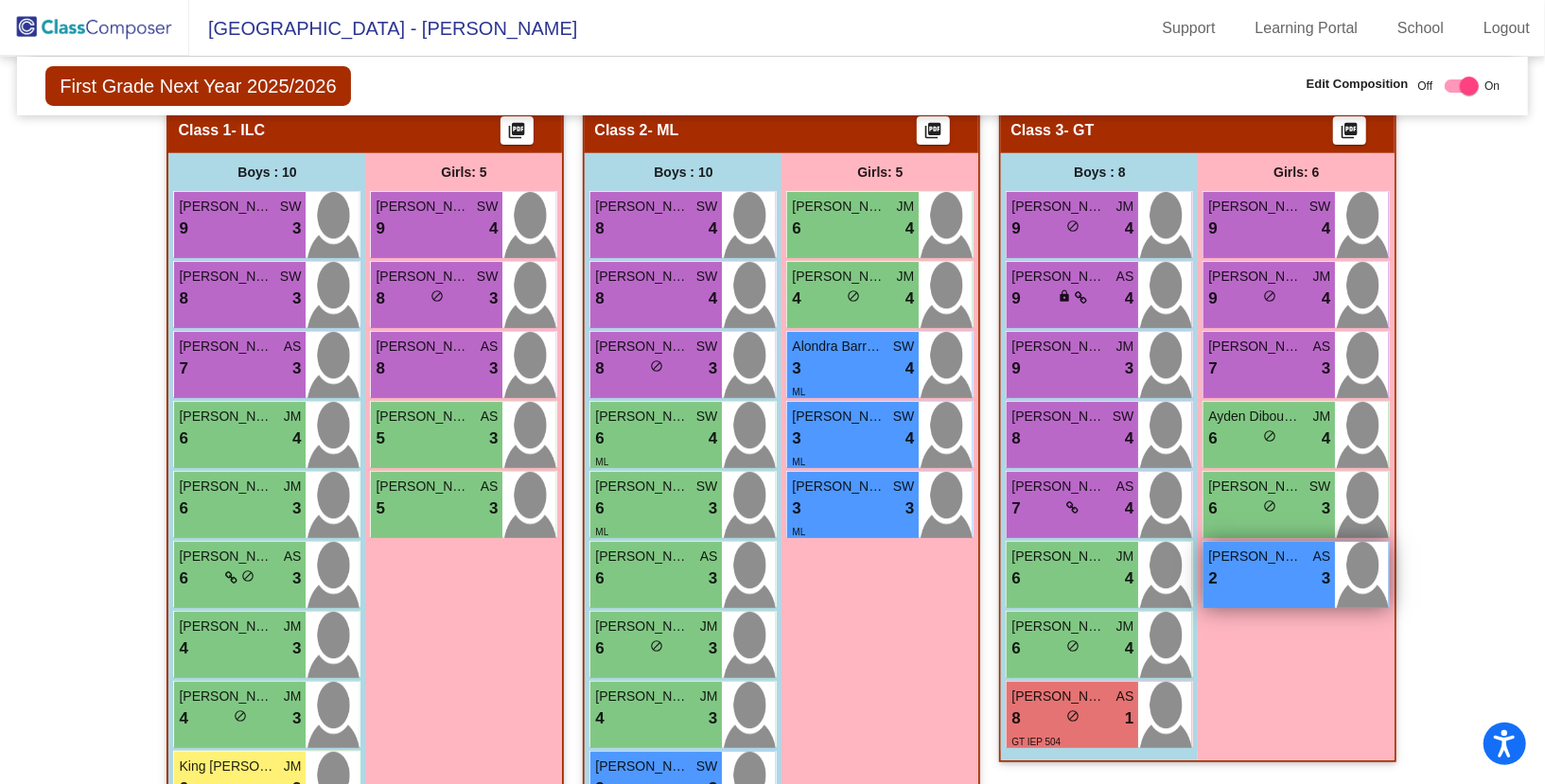 click on "2 lock do_not_disturb_alt 3" at bounding box center (1269, 579) 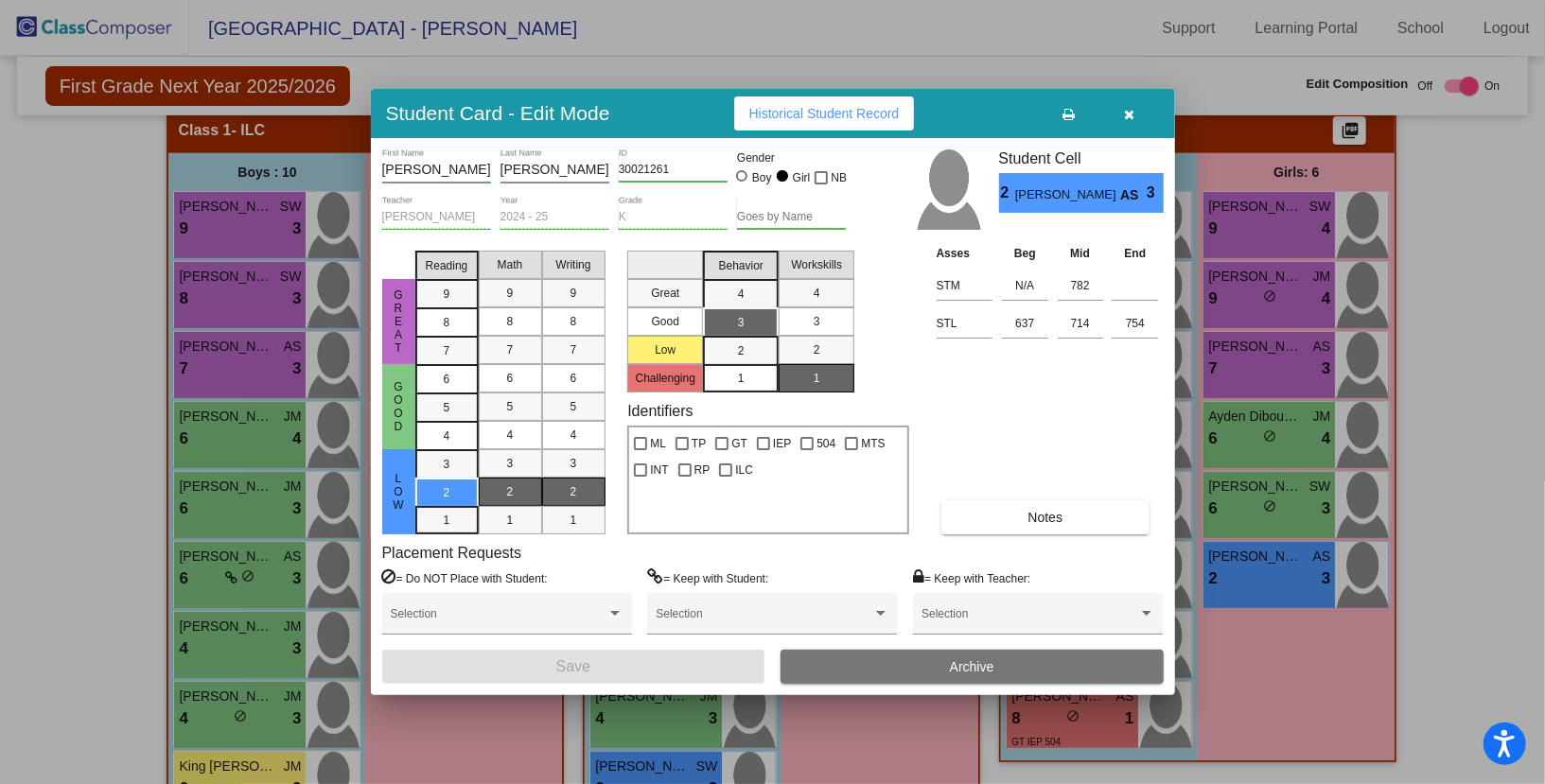 click at bounding box center (1129, 114) 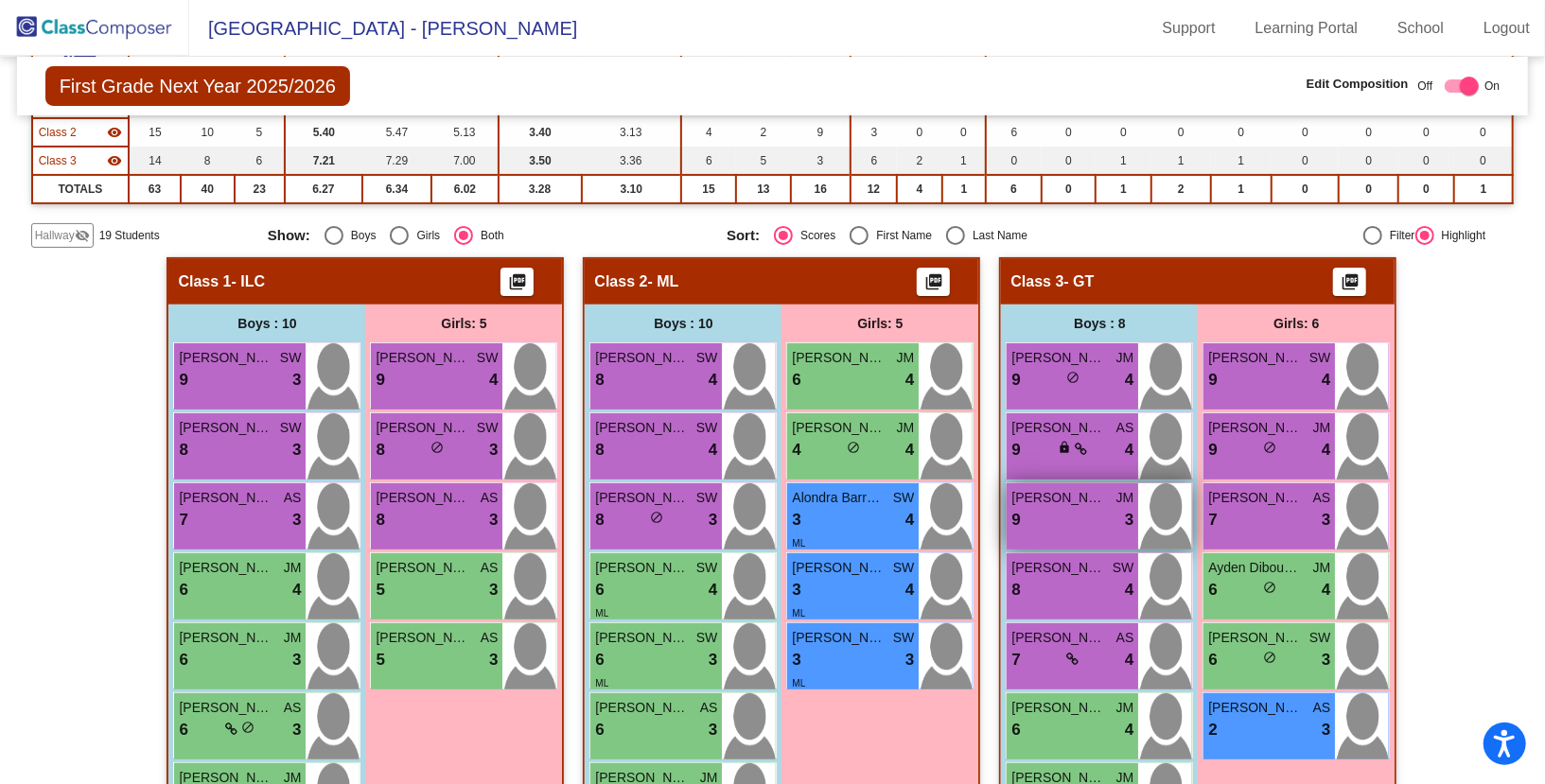 scroll, scrollTop: 238, scrollLeft: 0, axis: vertical 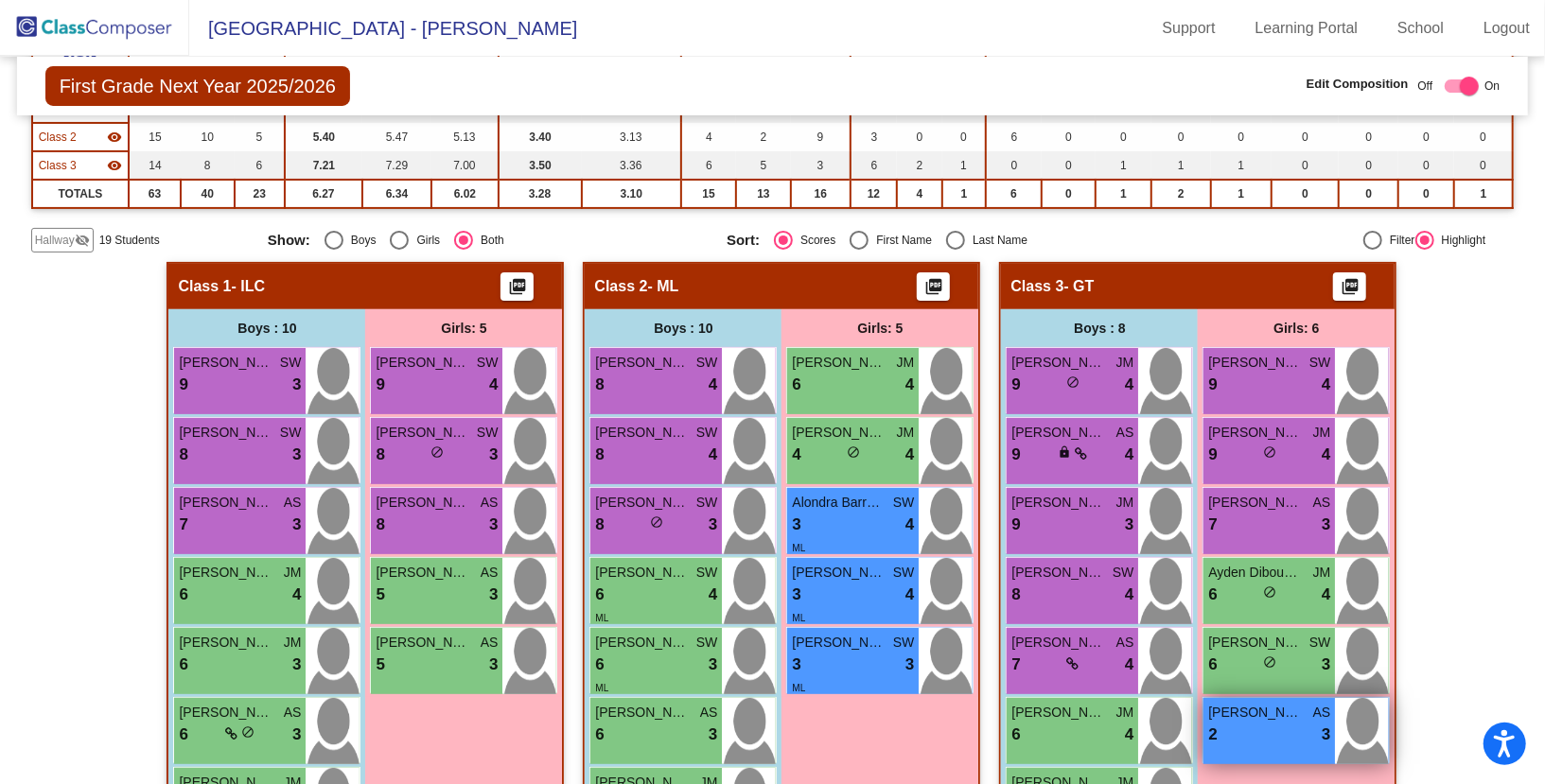 click on "2 lock do_not_disturb_alt 3" at bounding box center (1269, 735) 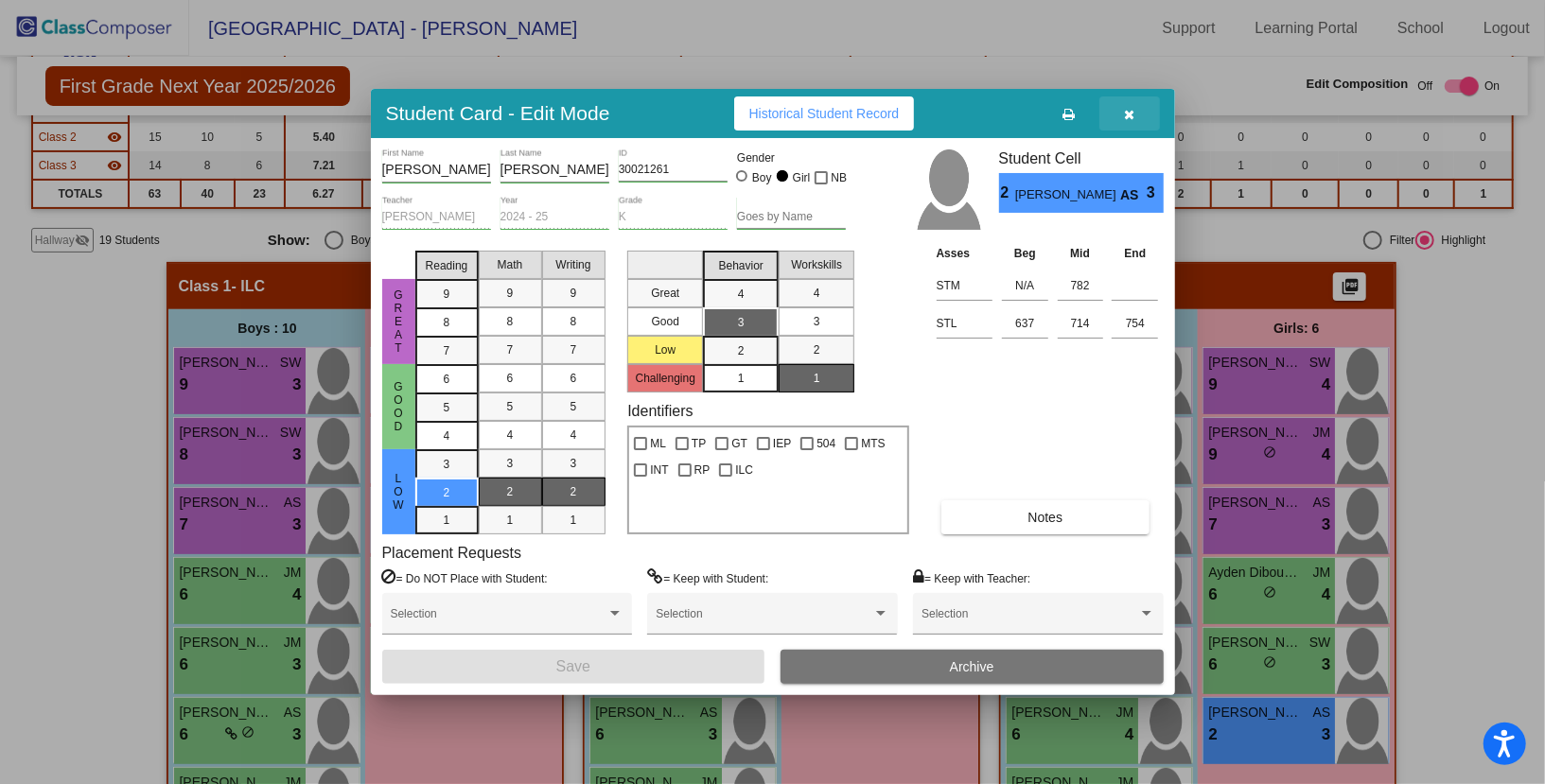 click at bounding box center [1129, 114] 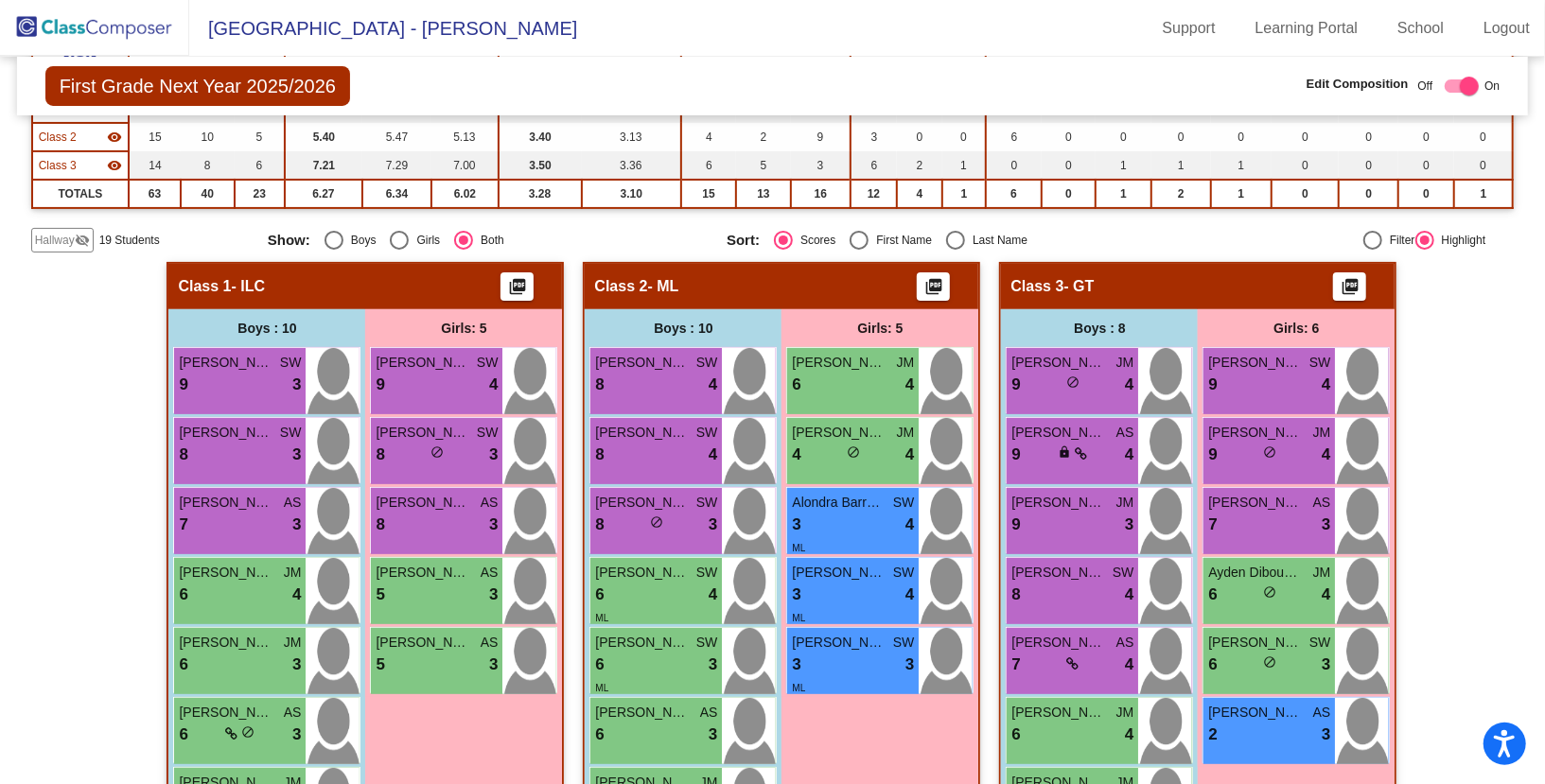 click 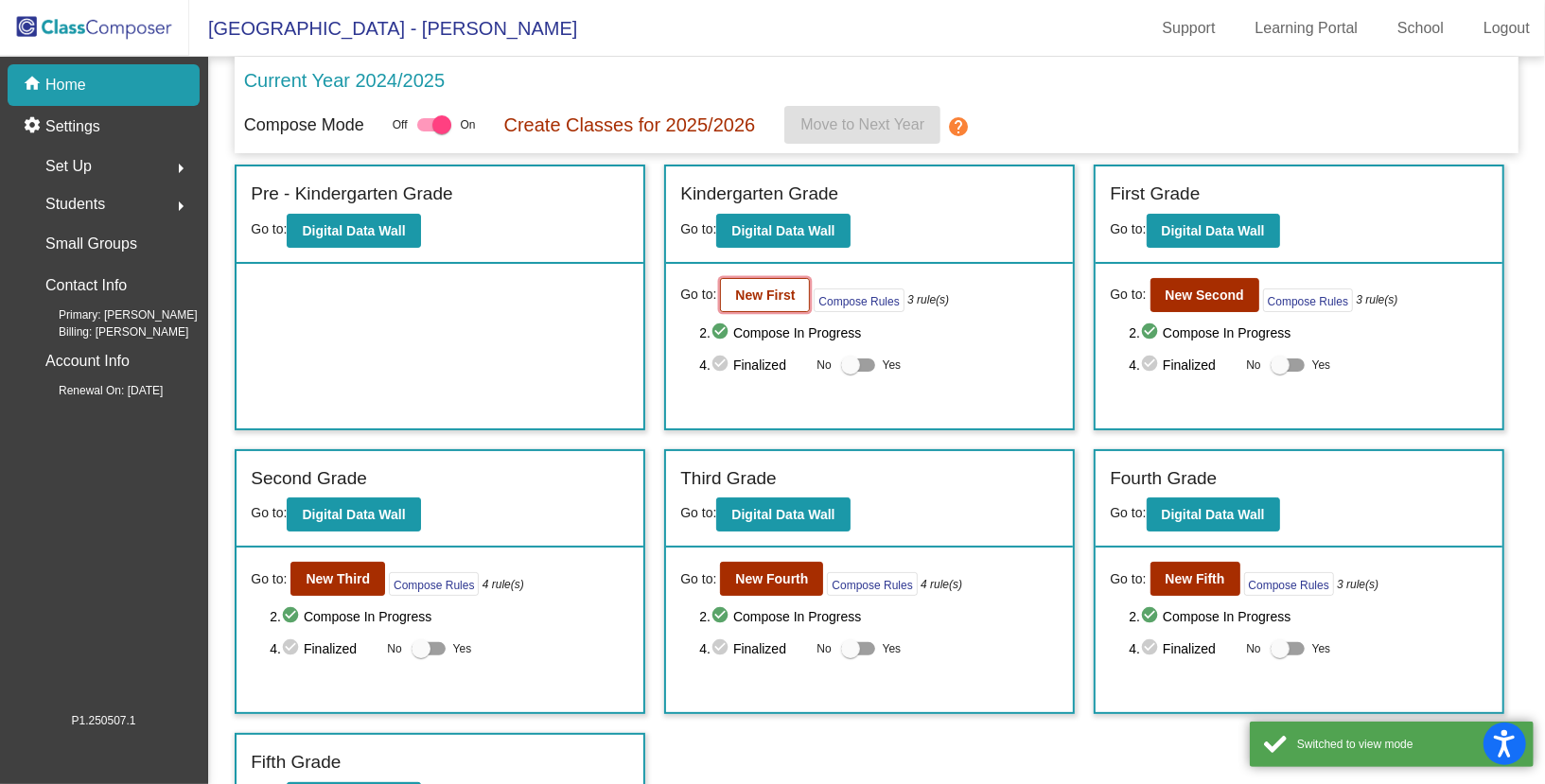 click on "New First" 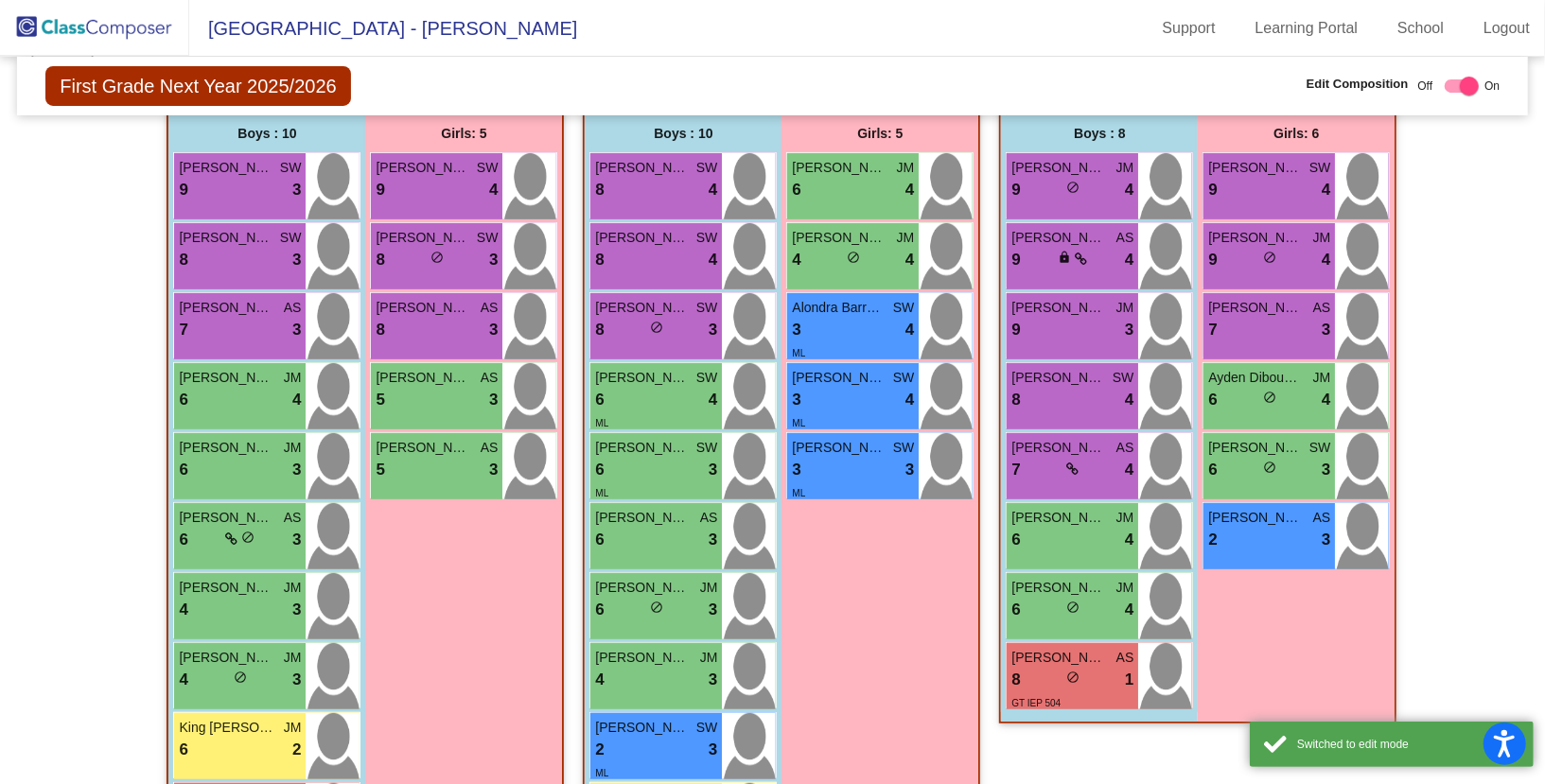 scroll, scrollTop: 528, scrollLeft: 0, axis: vertical 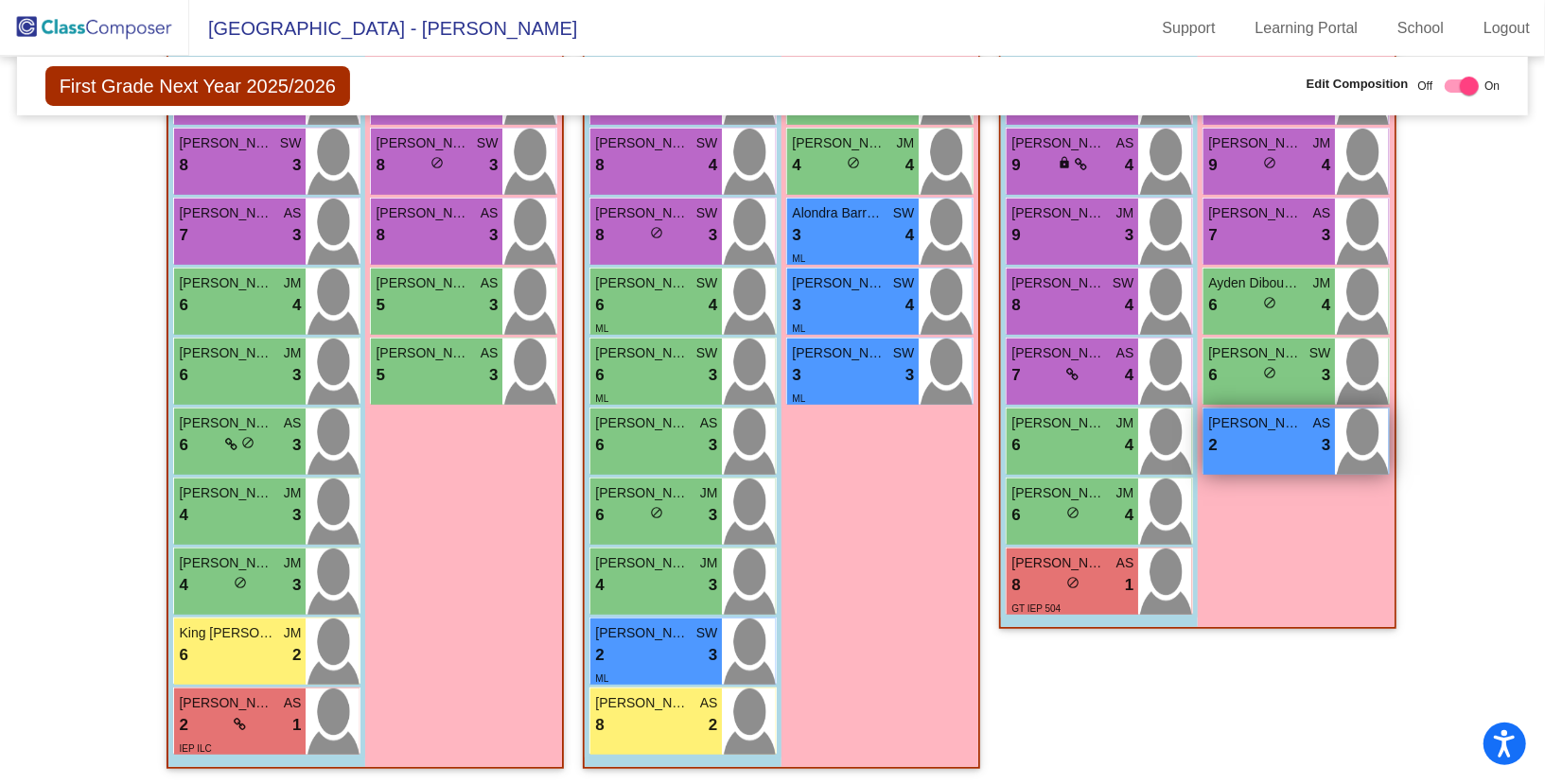 click on "2 lock do_not_disturb_alt 3" at bounding box center (1269, 445) 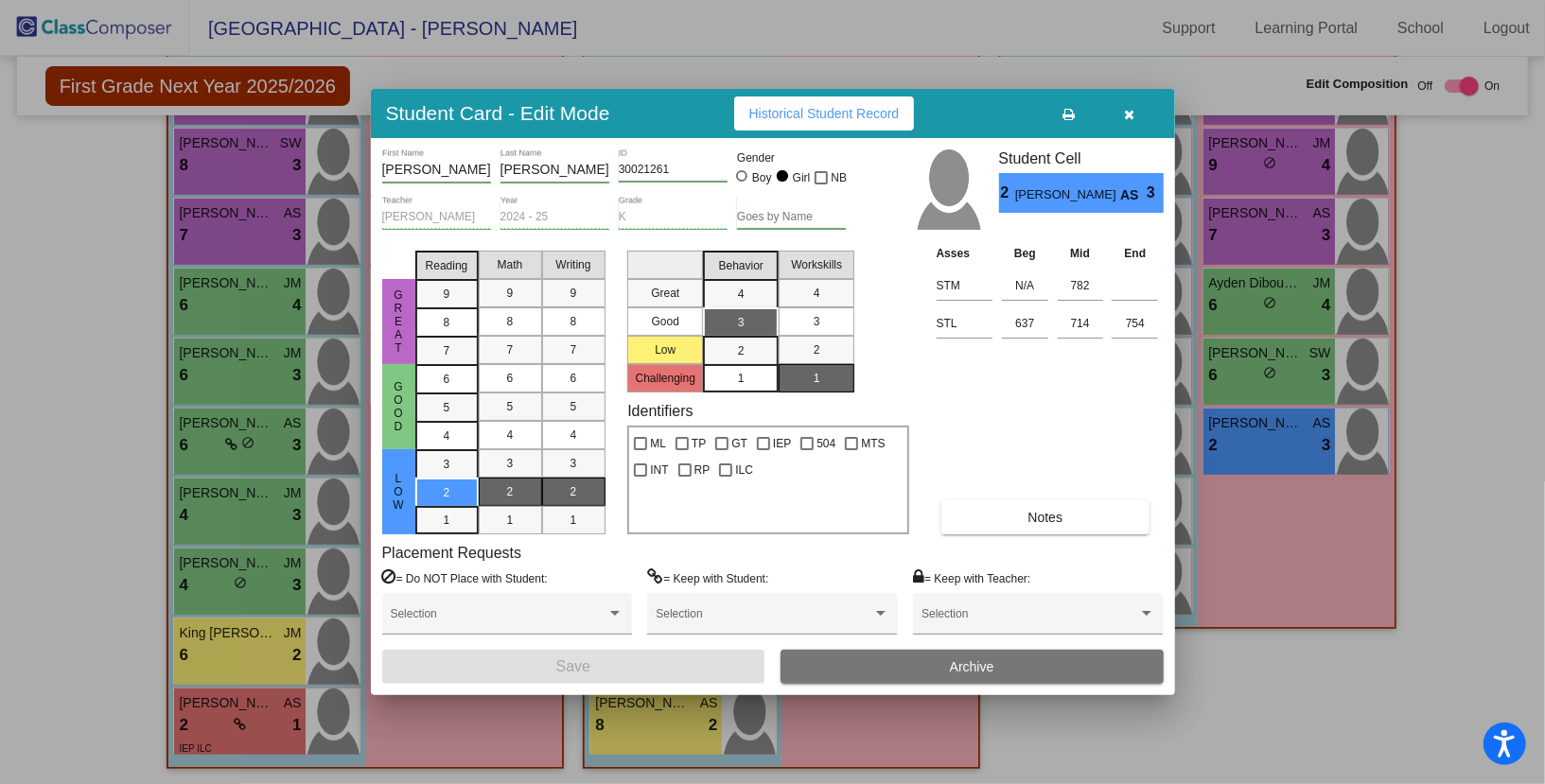 click at bounding box center [1130, 113] 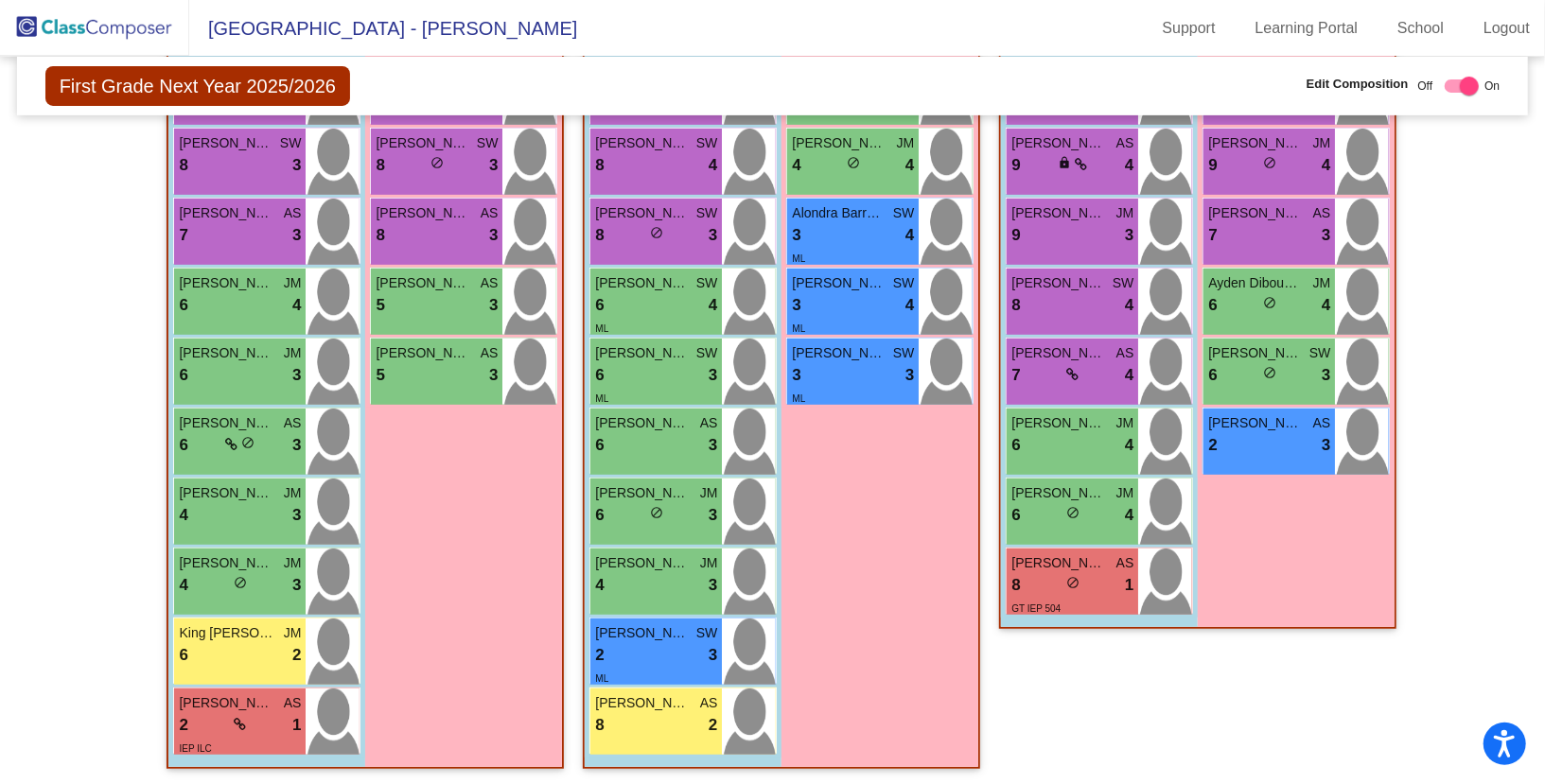 click 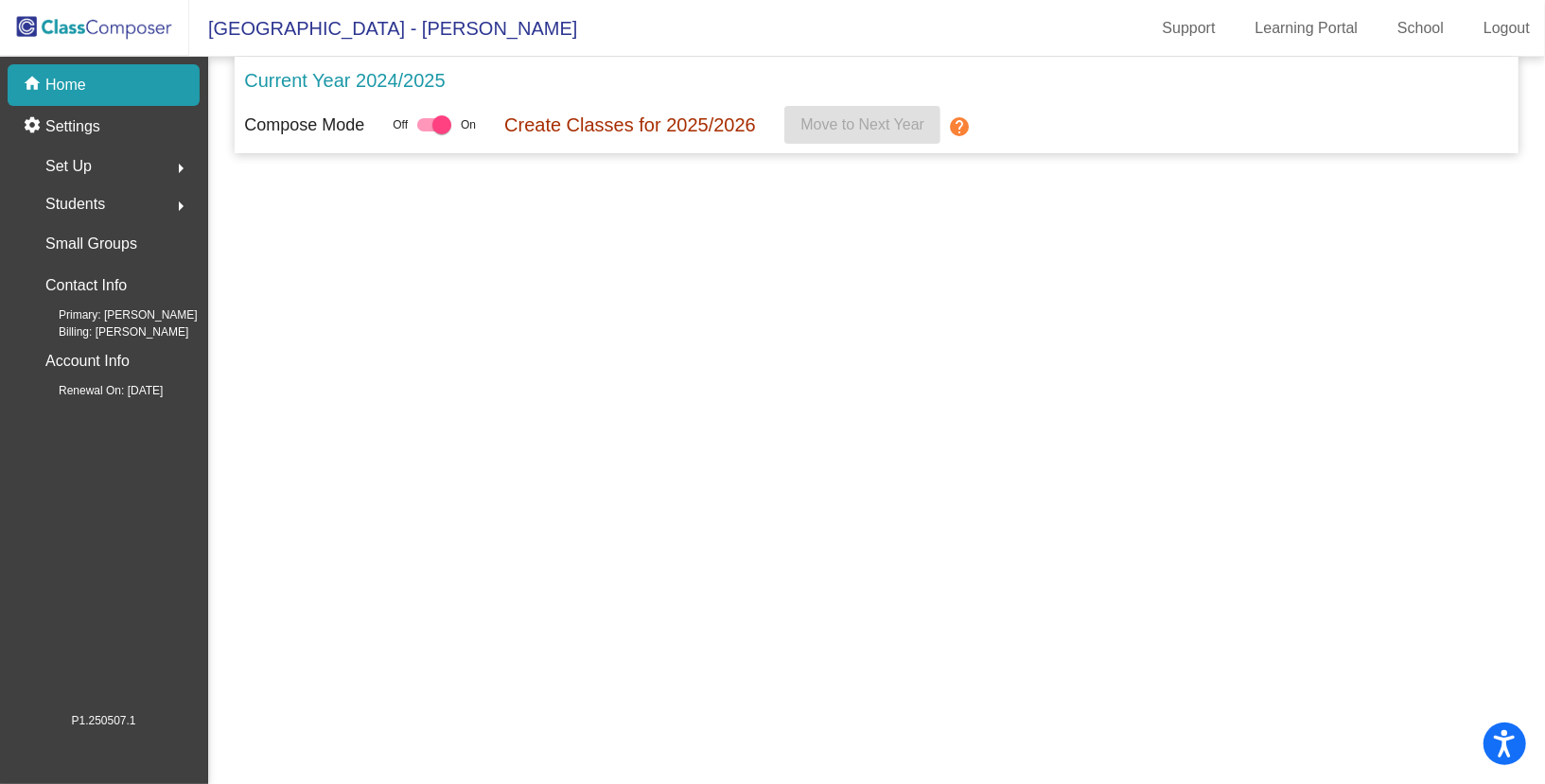 scroll, scrollTop: 0, scrollLeft: 0, axis: both 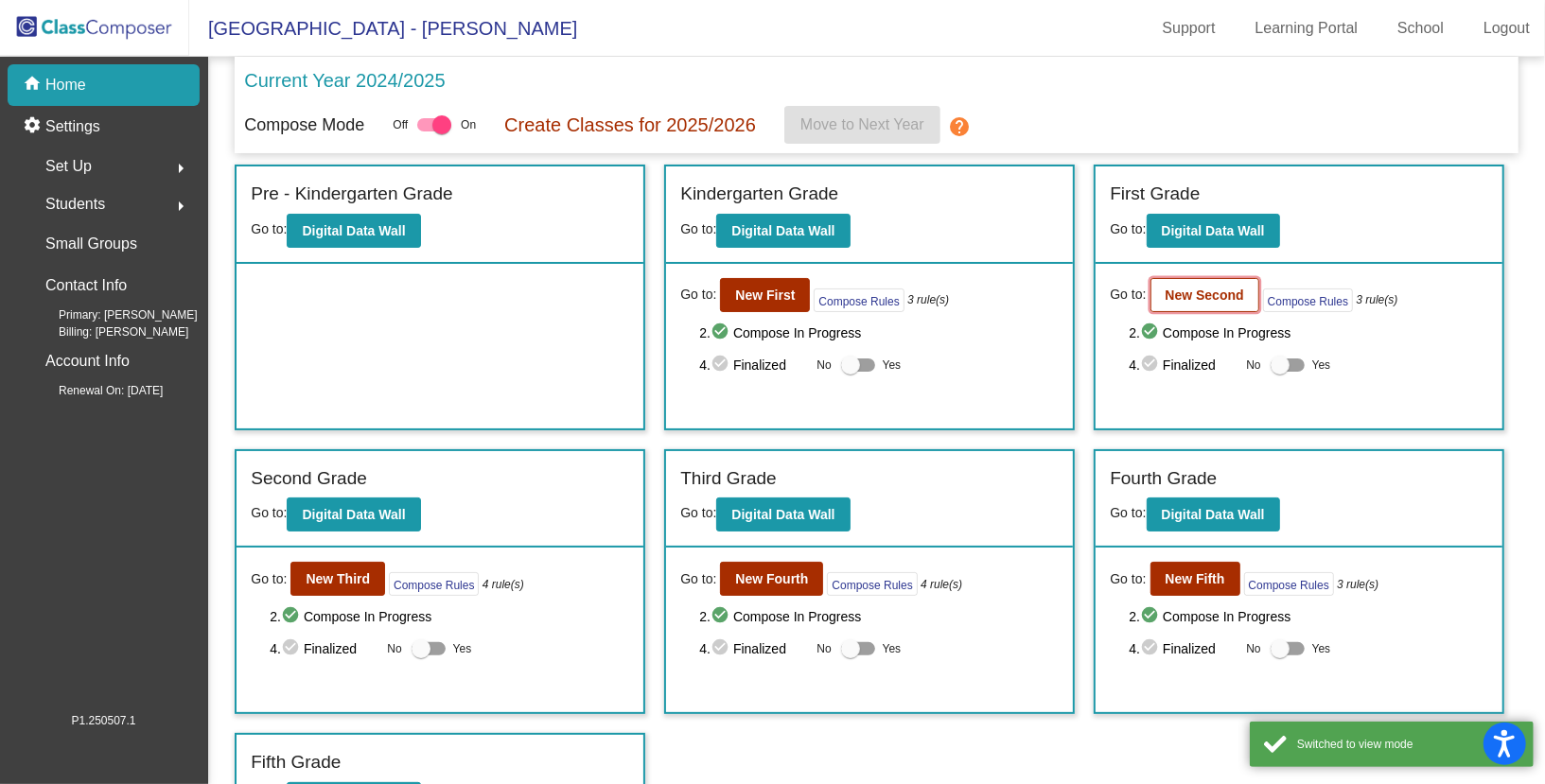 click on "New Second" 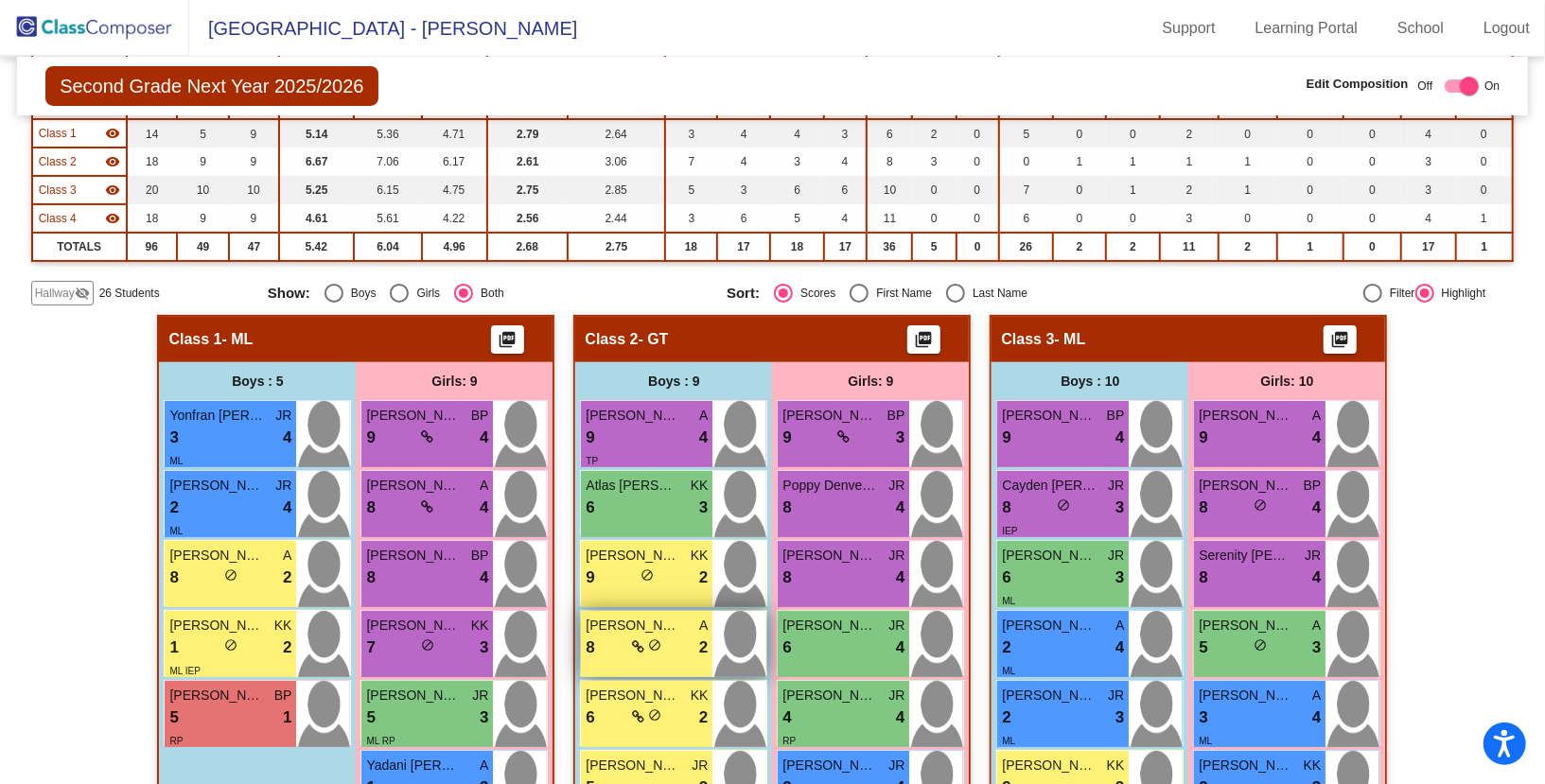scroll, scrollTop: 0, scrollLeft: 0, axis: both 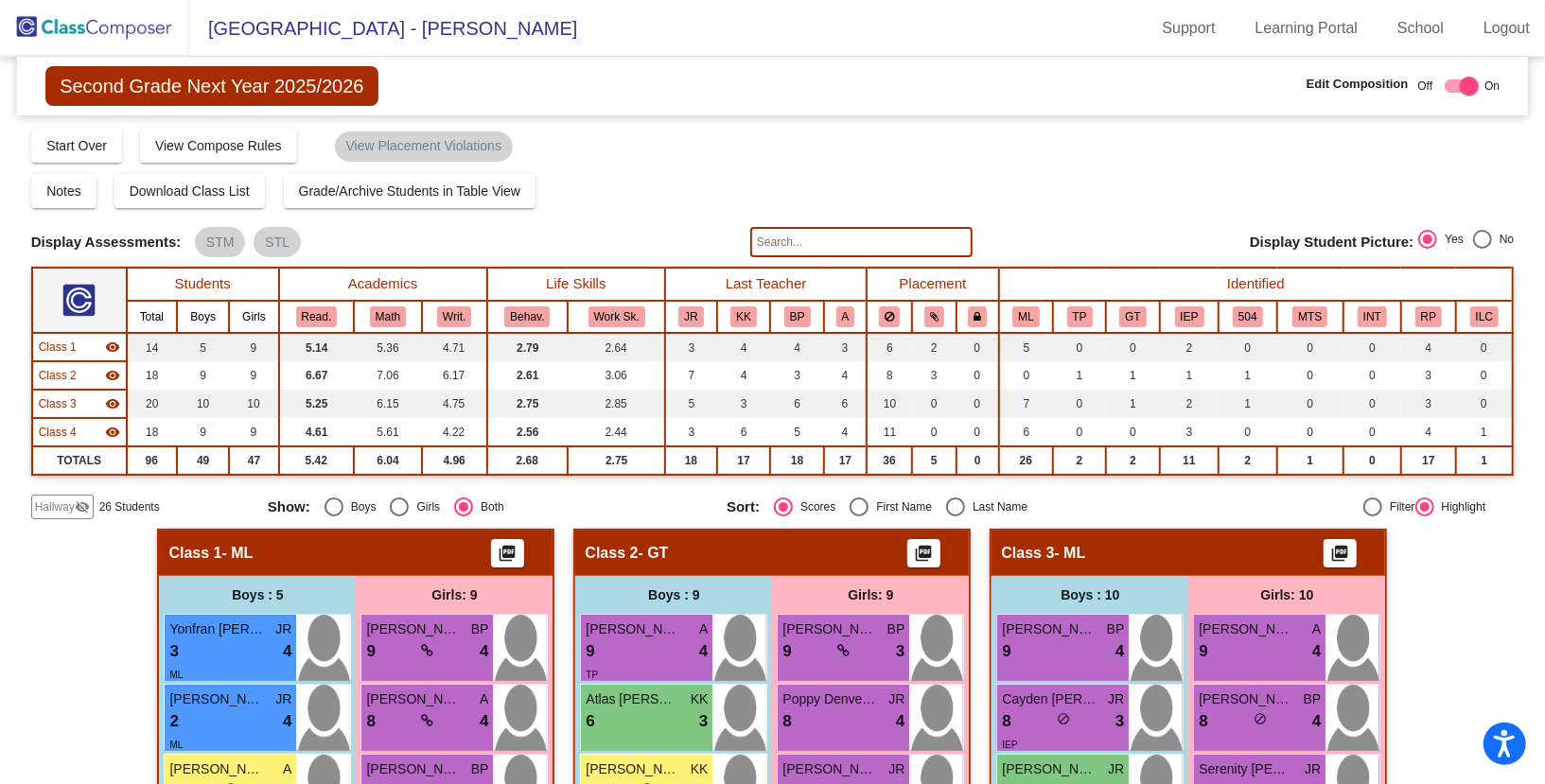 click 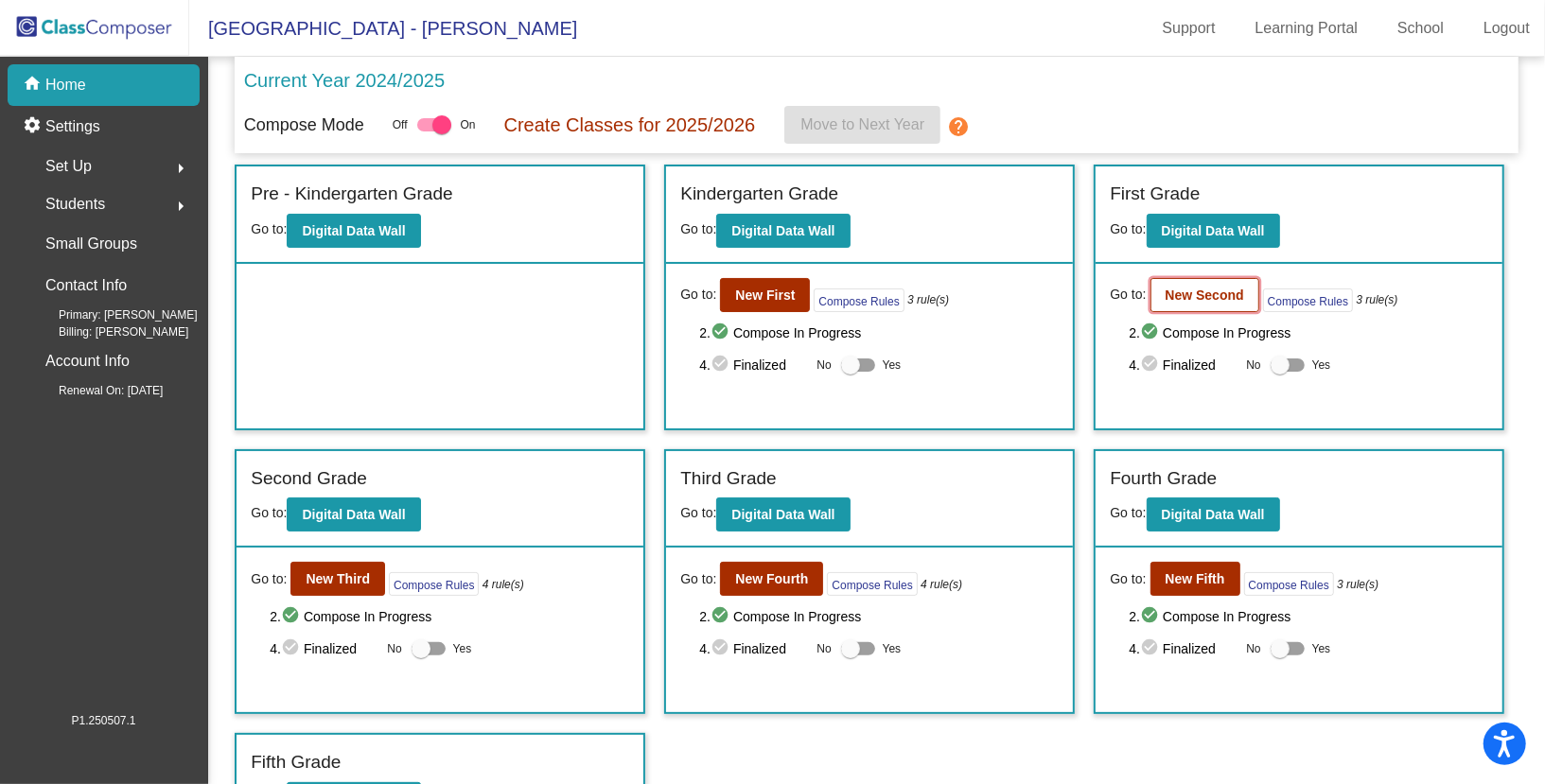 click on "New Second" 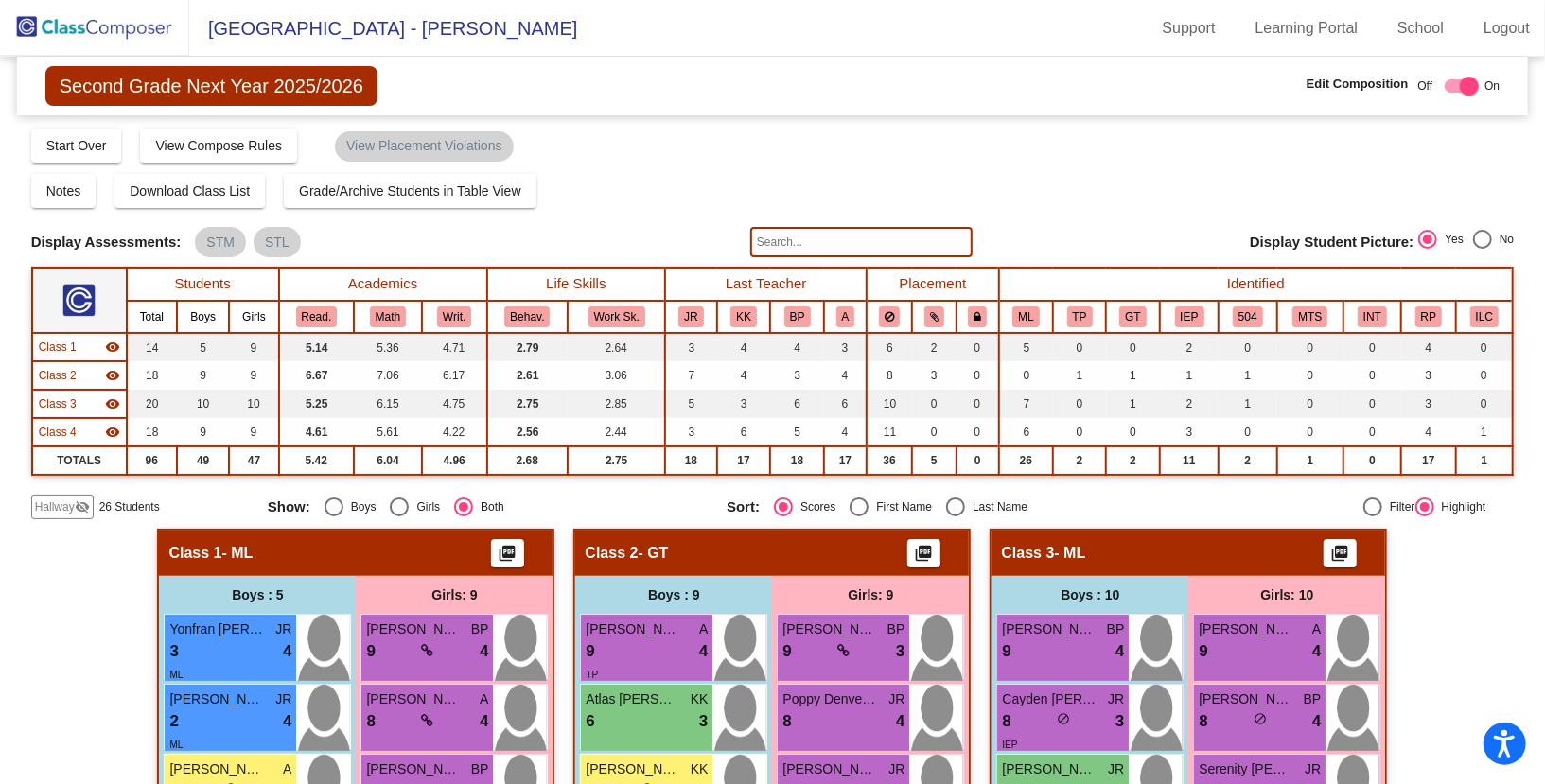 click on "Hallway" 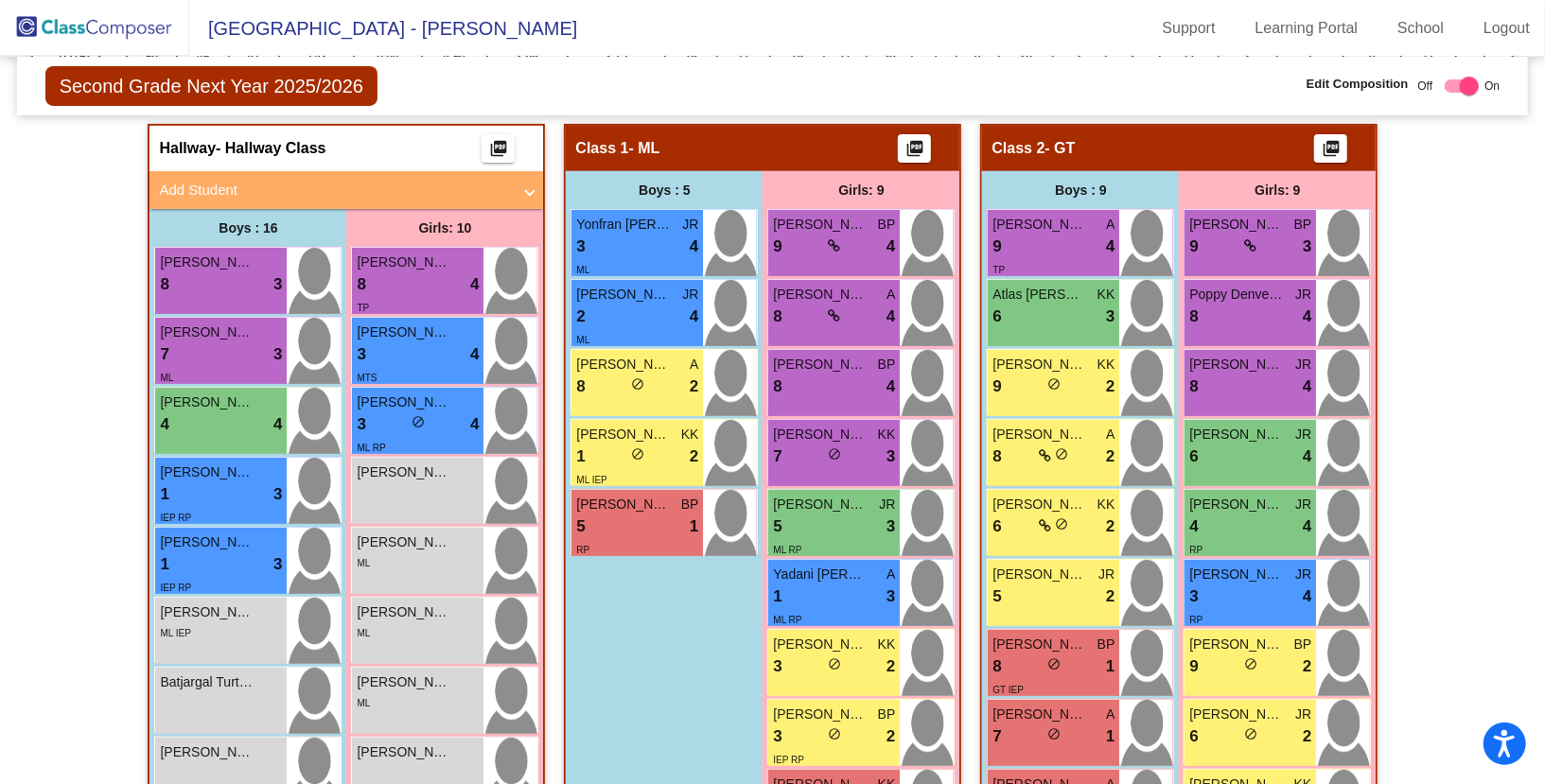 scroll, scrollTop: 418, scrollLeft: 0, axis: vertical 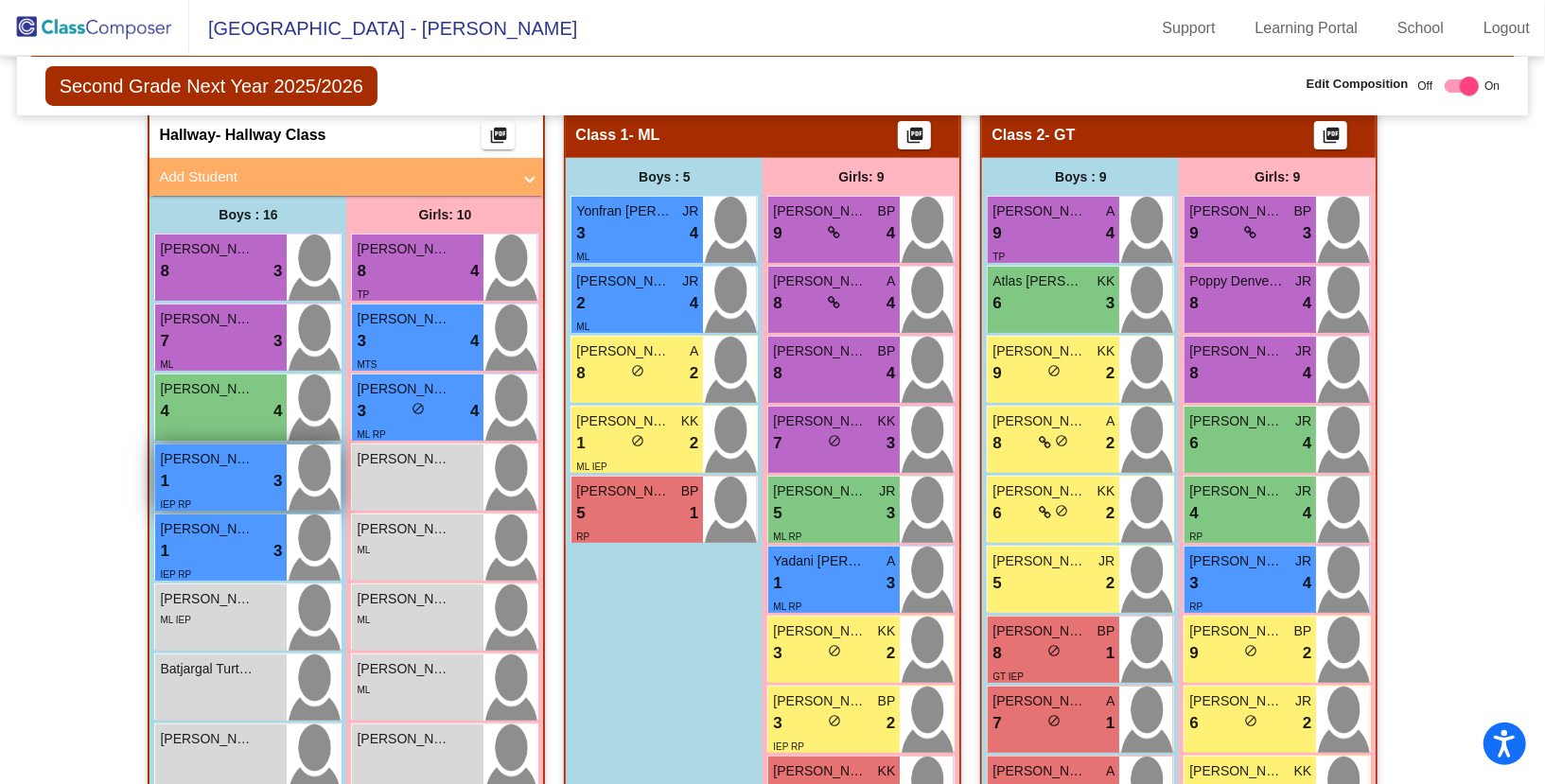 click on "1 lock do_not_disturb_alt 3" at bounding box center [220, 481] 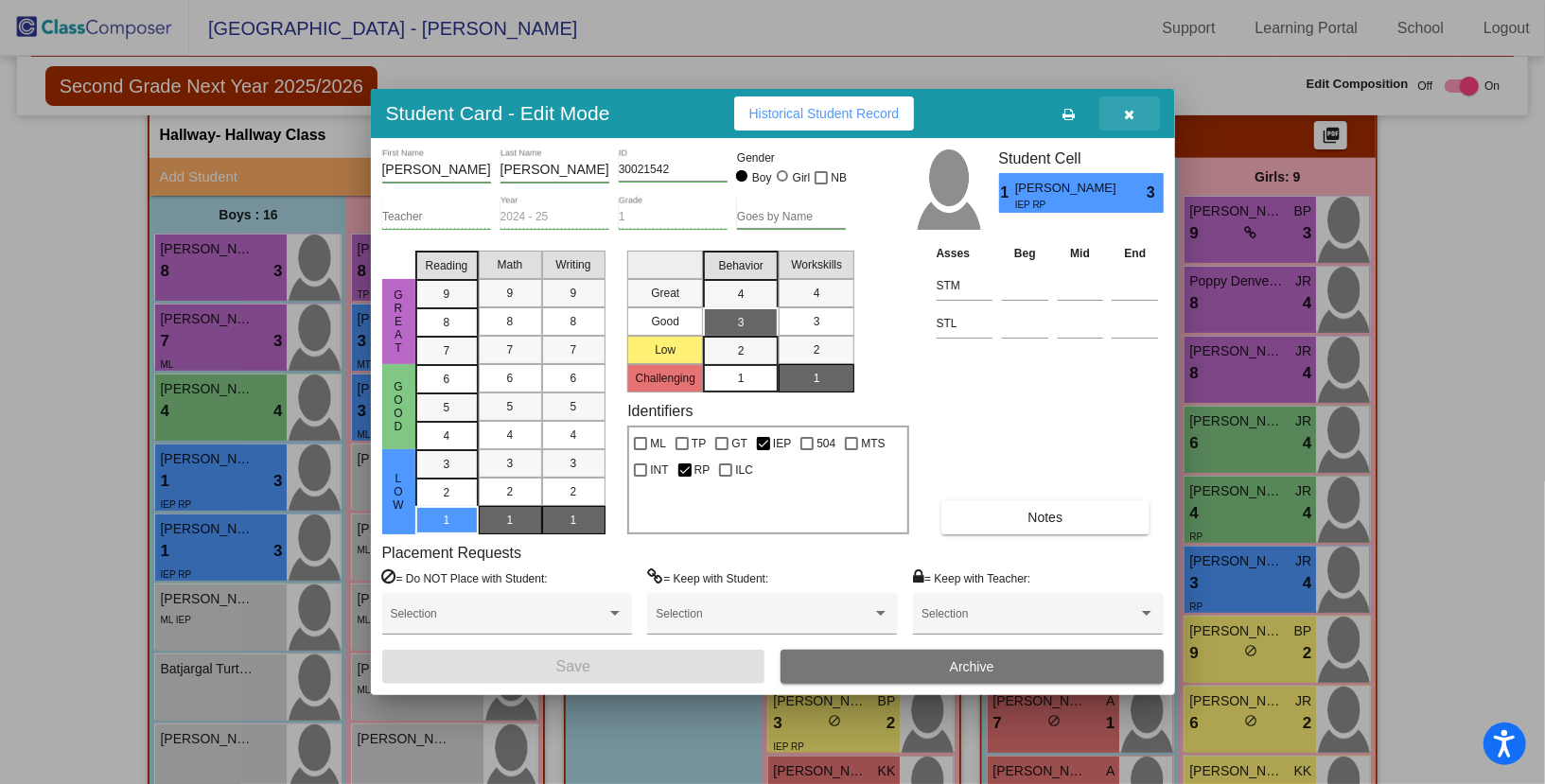 click at bounding box center [1129, 114] 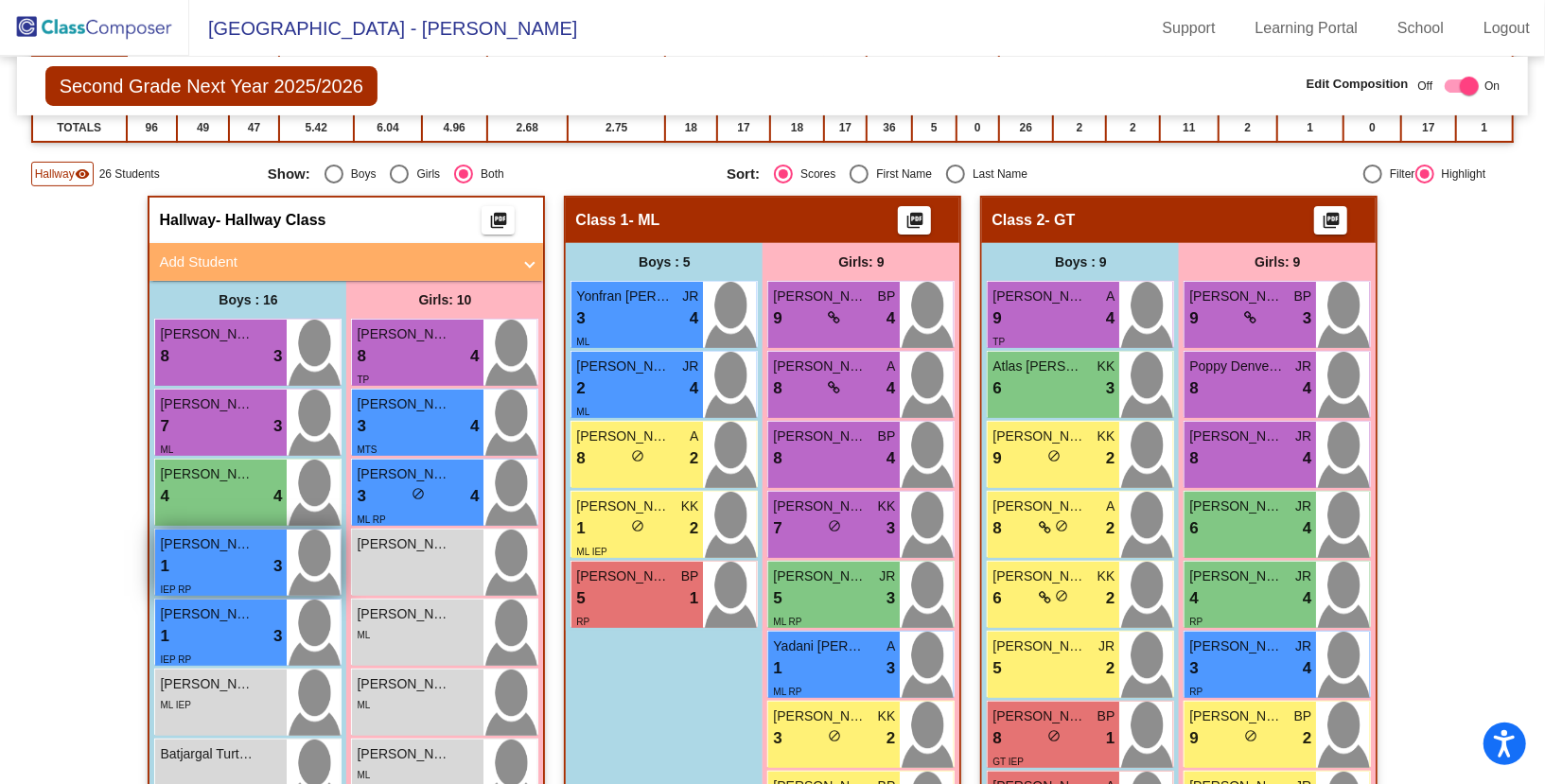 scroll, scrollTop: 338, scrollLeft: 0, axis: vertical 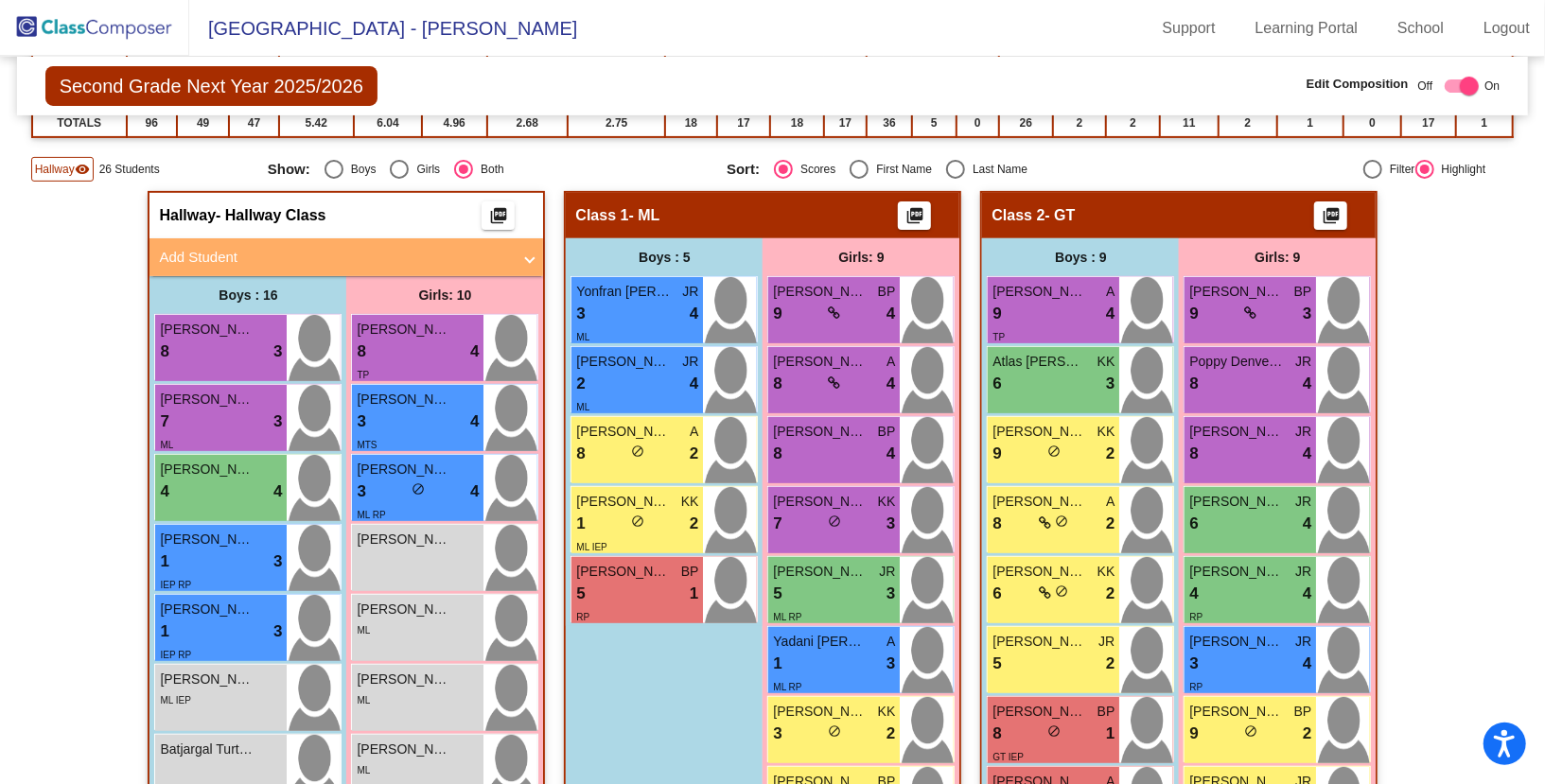 click 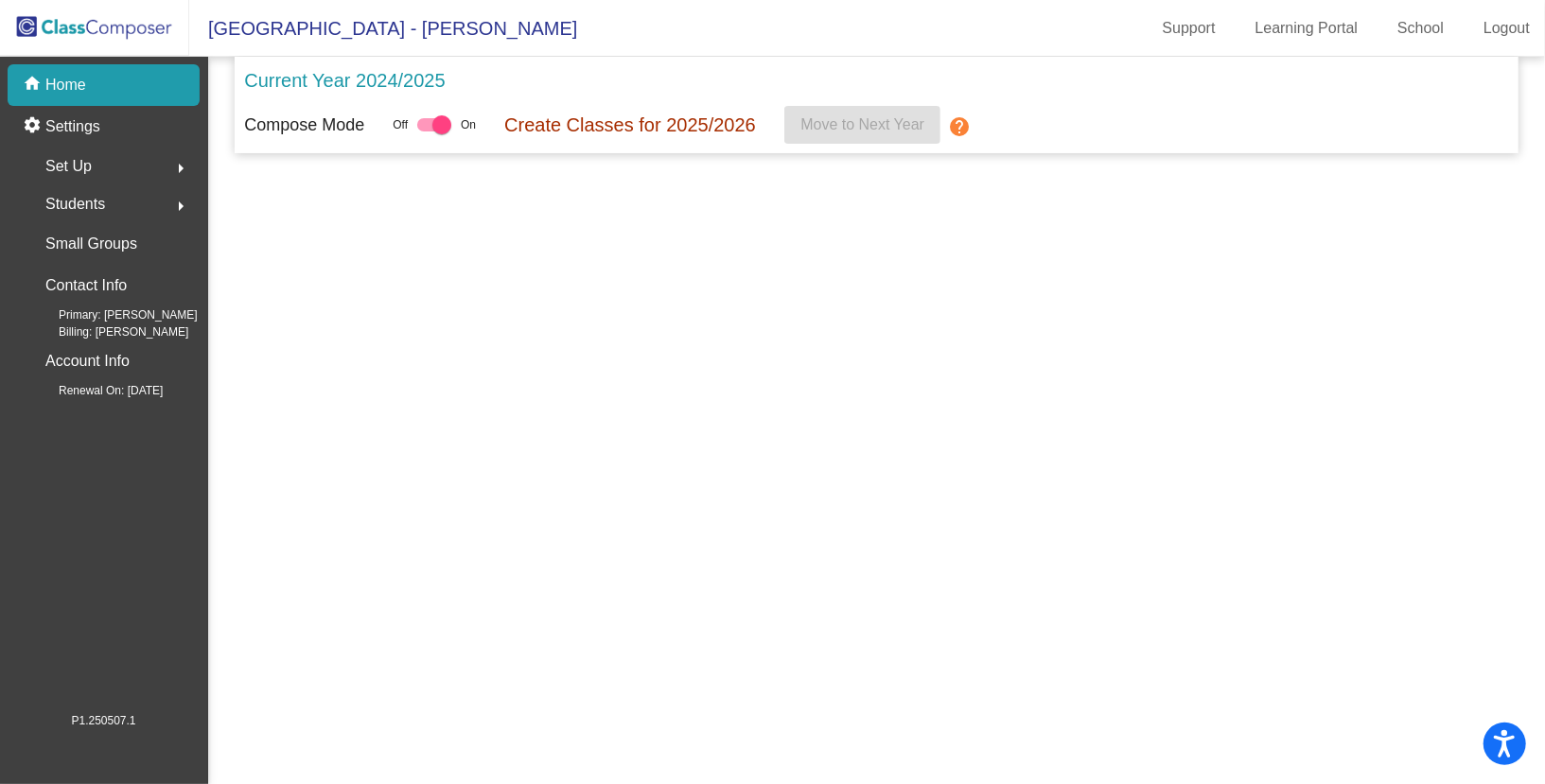 scroll, scrollTop: 0, scrollLeft: 0, axis: both 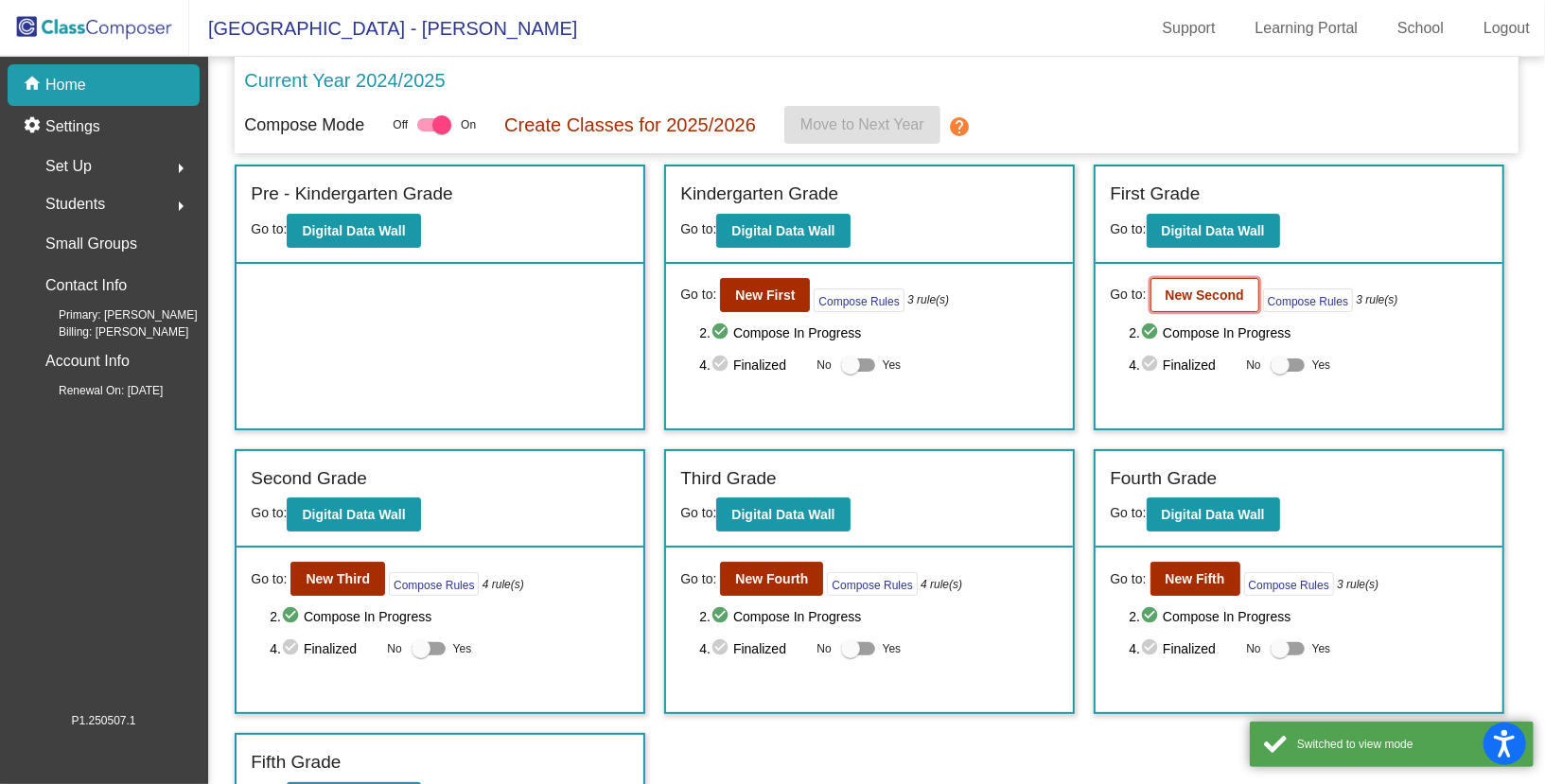 click on "New Second" 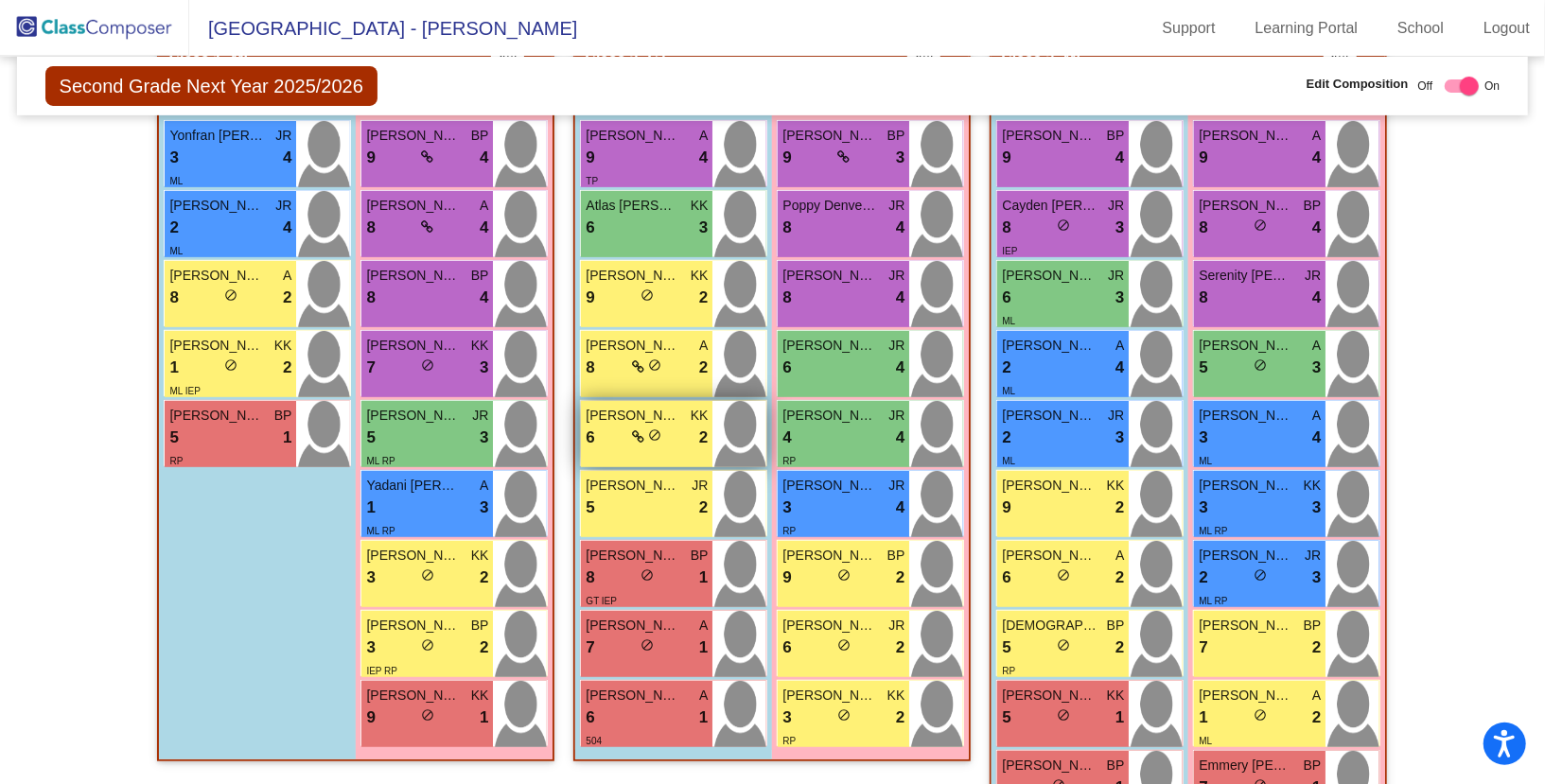 scroll, scrollTop: 495, scrollLeft: 0, axis: vertical 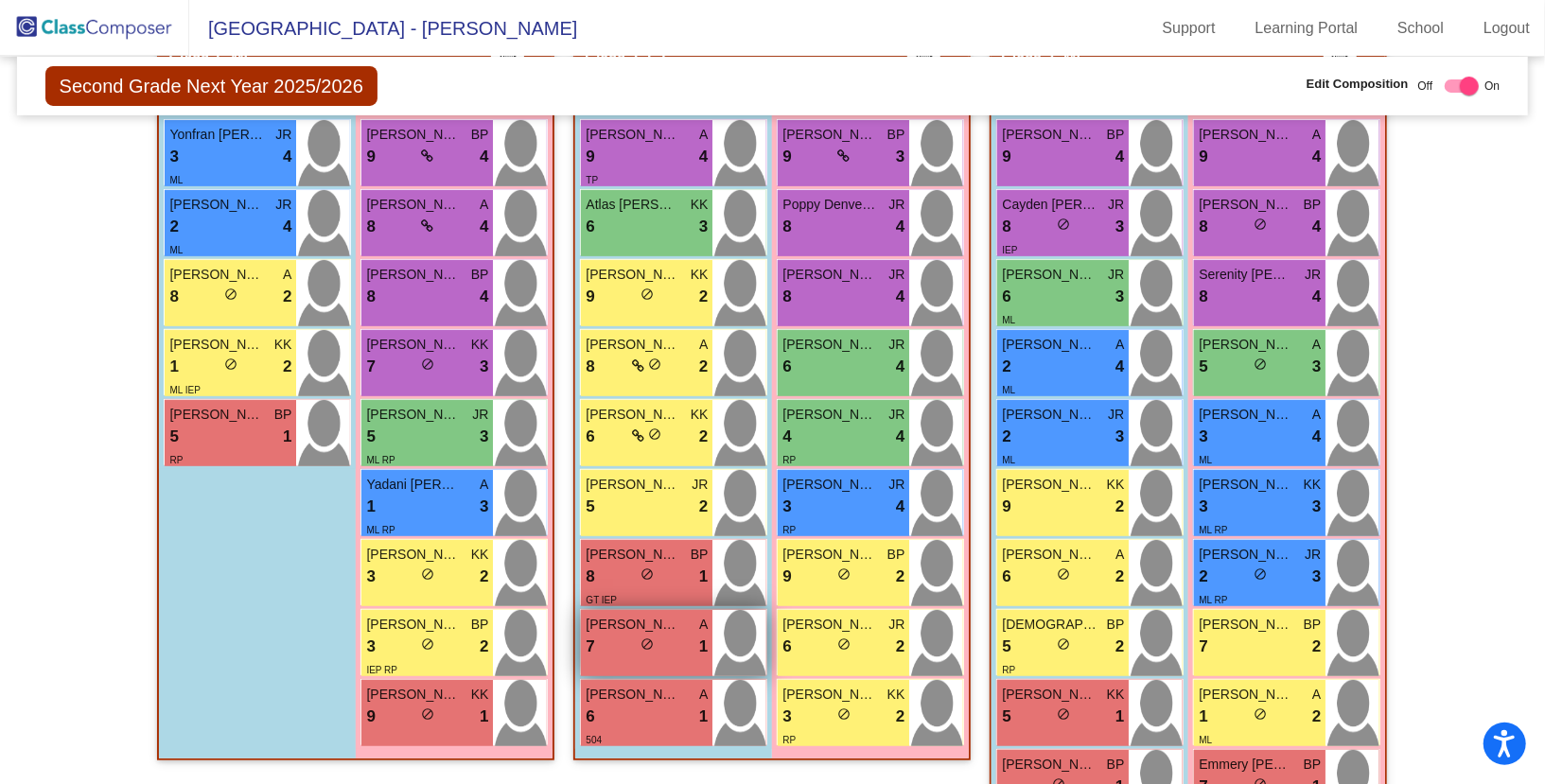 click on "Everett Alan Doherty" at bounding box center [633, 624] 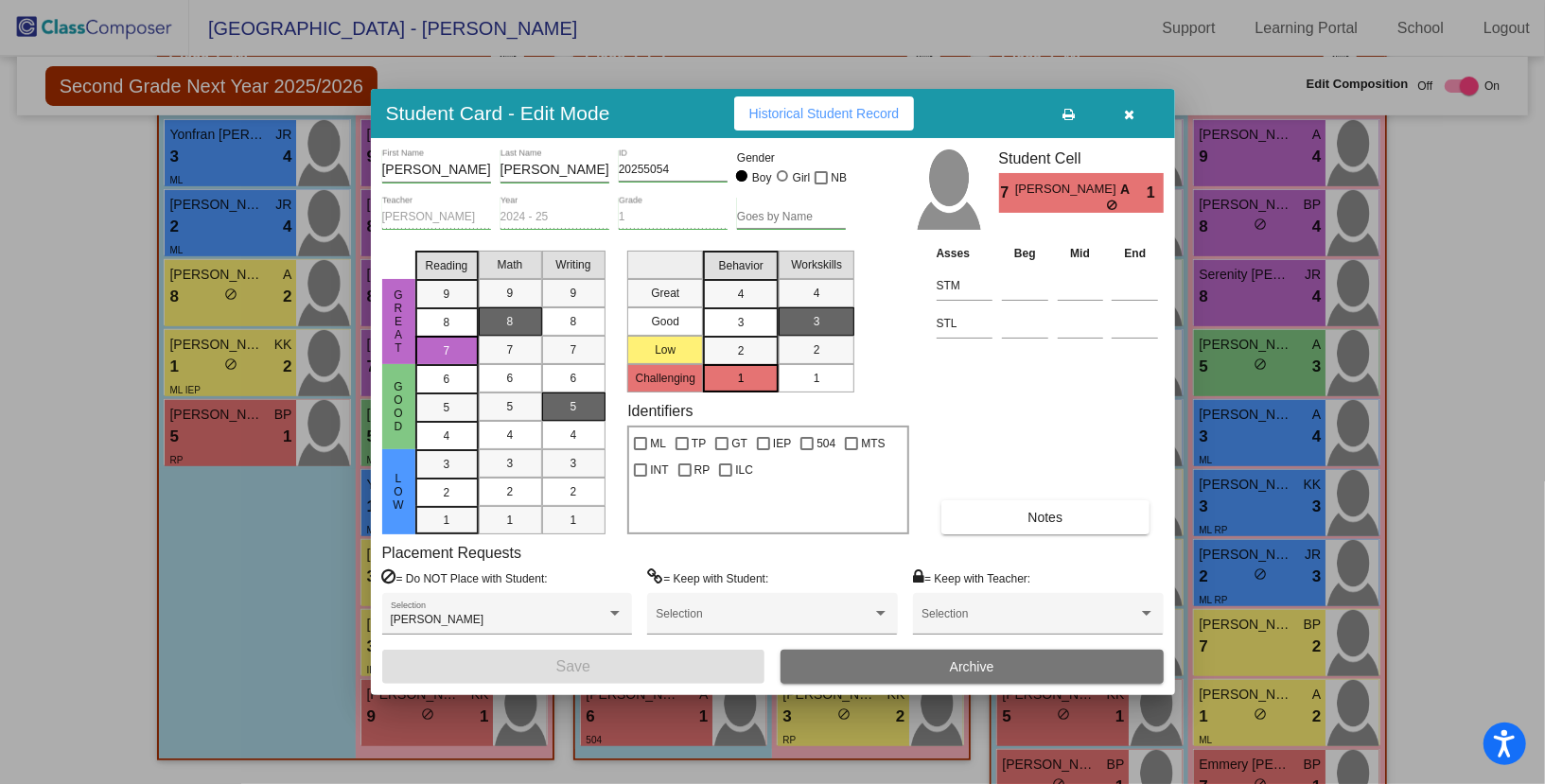 click at bounding box center (772, 392) 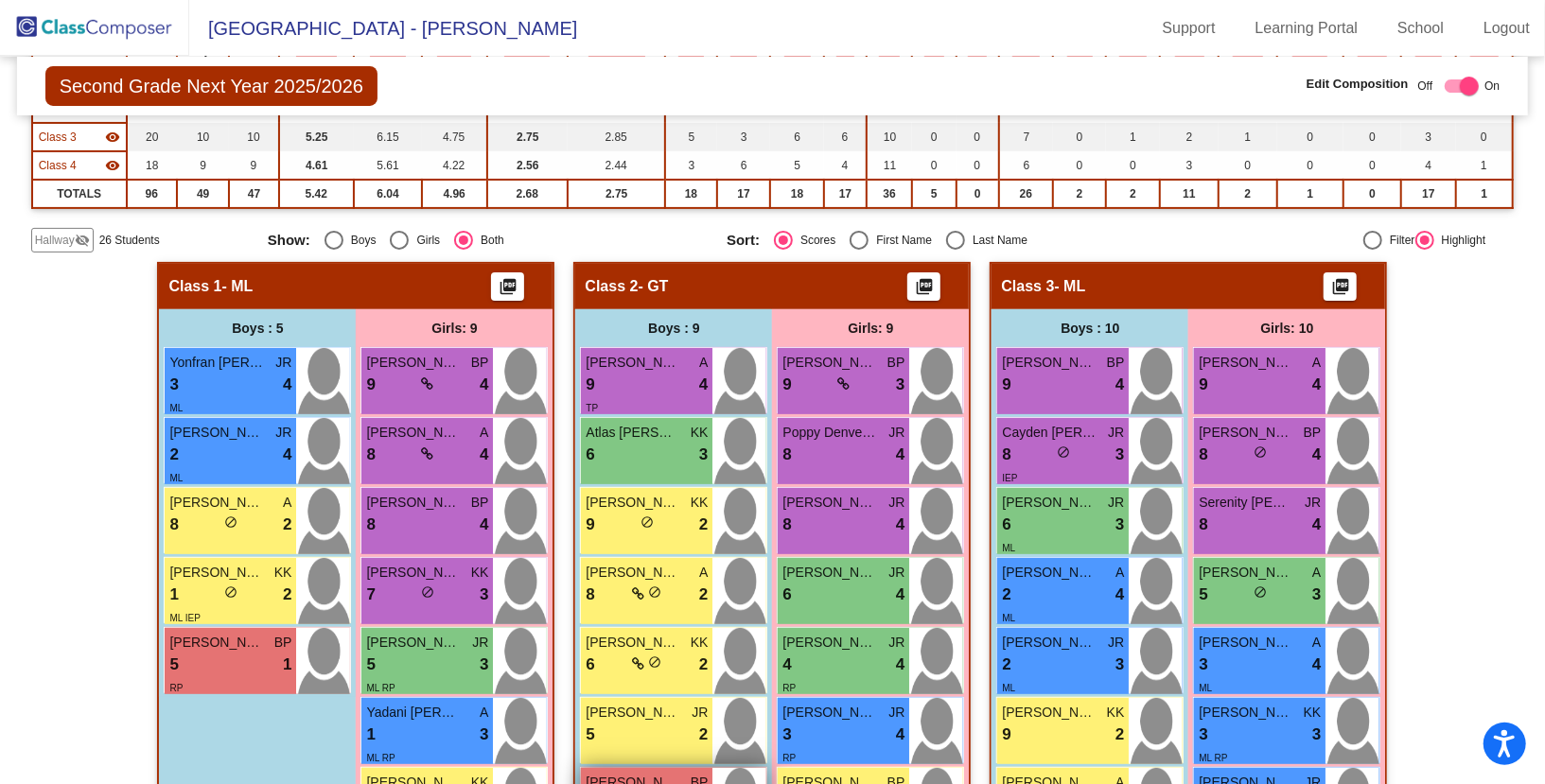 scroll, scrollTop: 0, scrollLeft: 0, axis: both 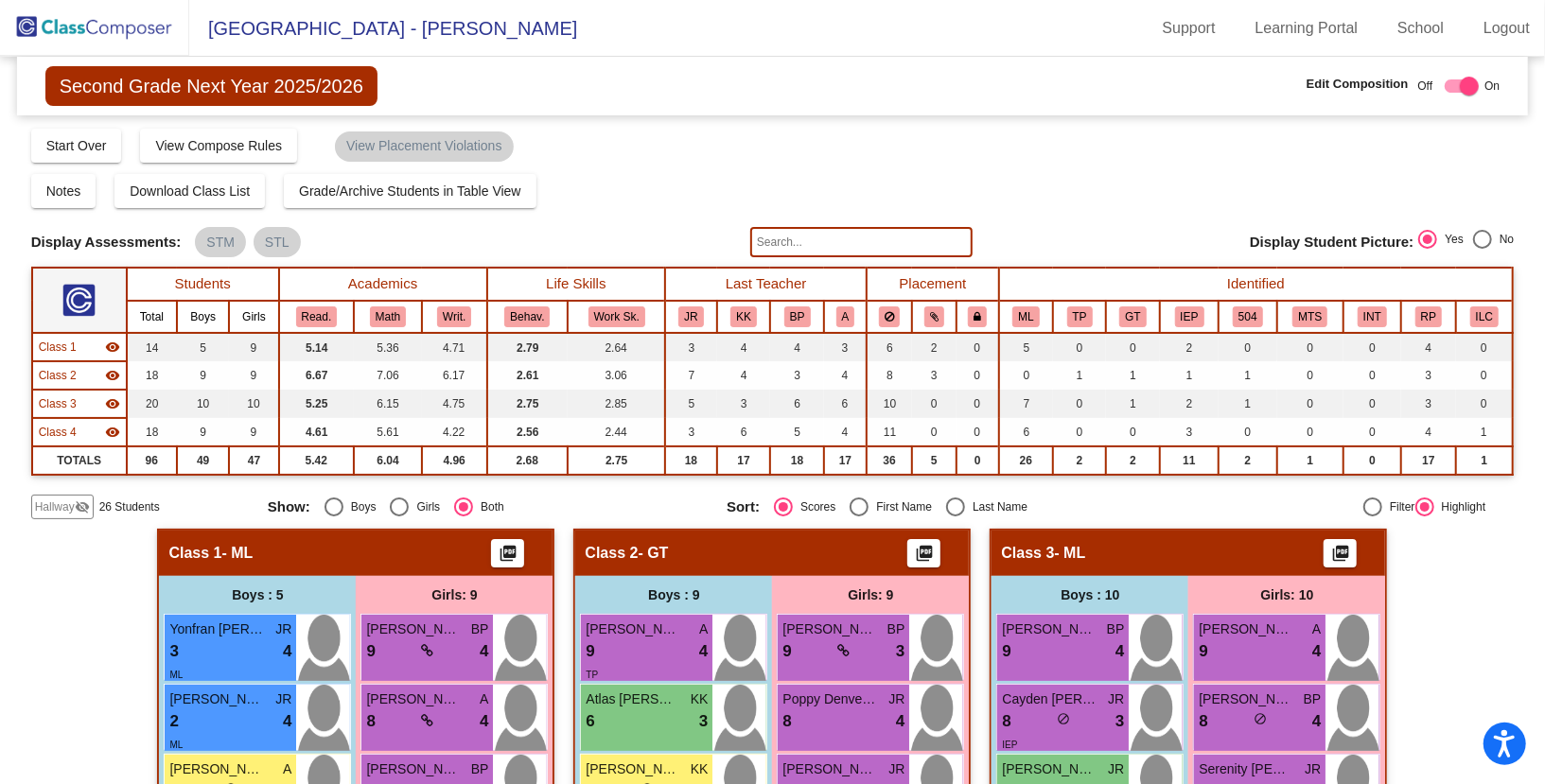 click on "Hallway   visibility_off" 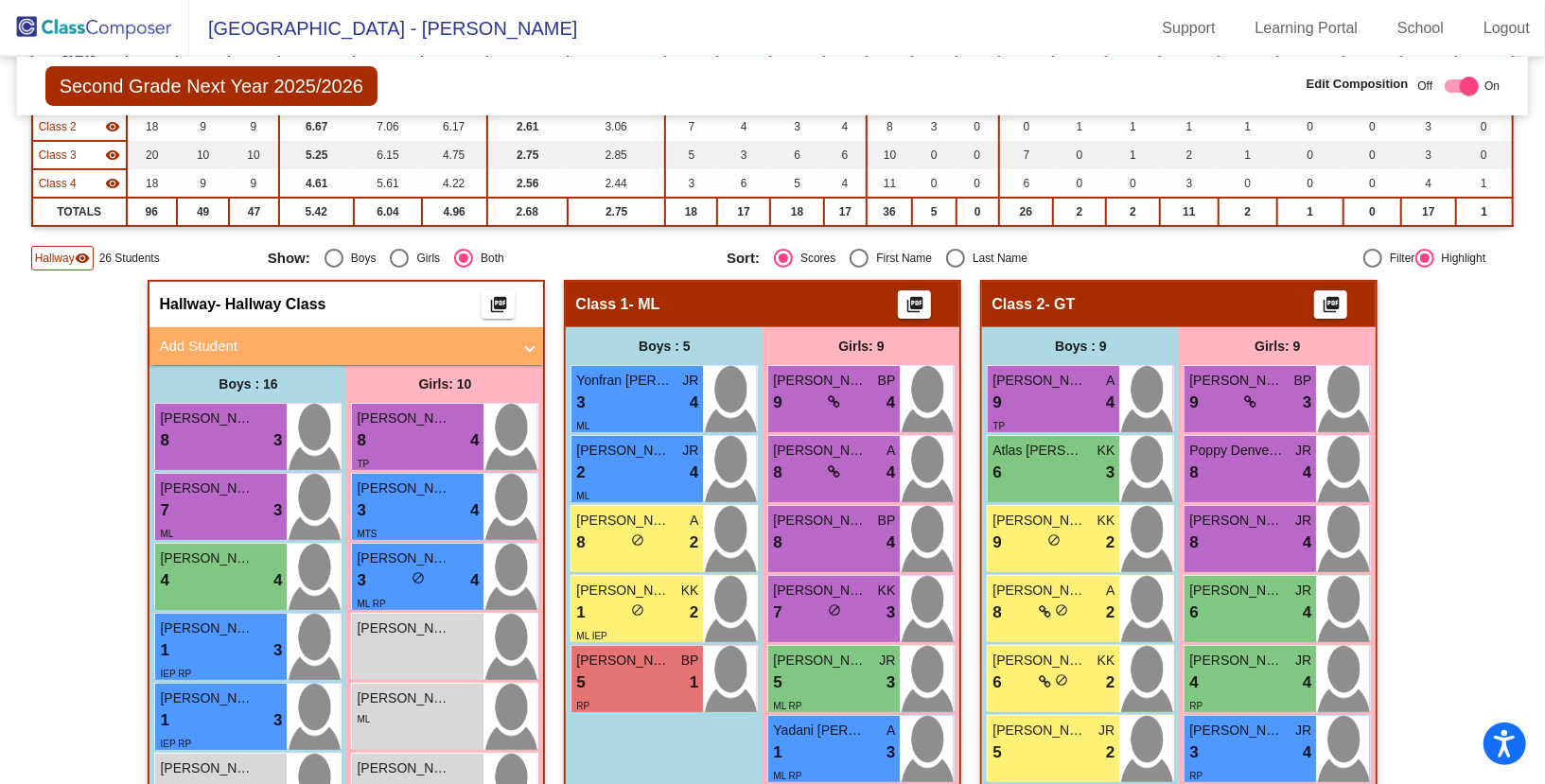 scroll, scrollTop: 252, scrollLeft: 0, axis: vertical 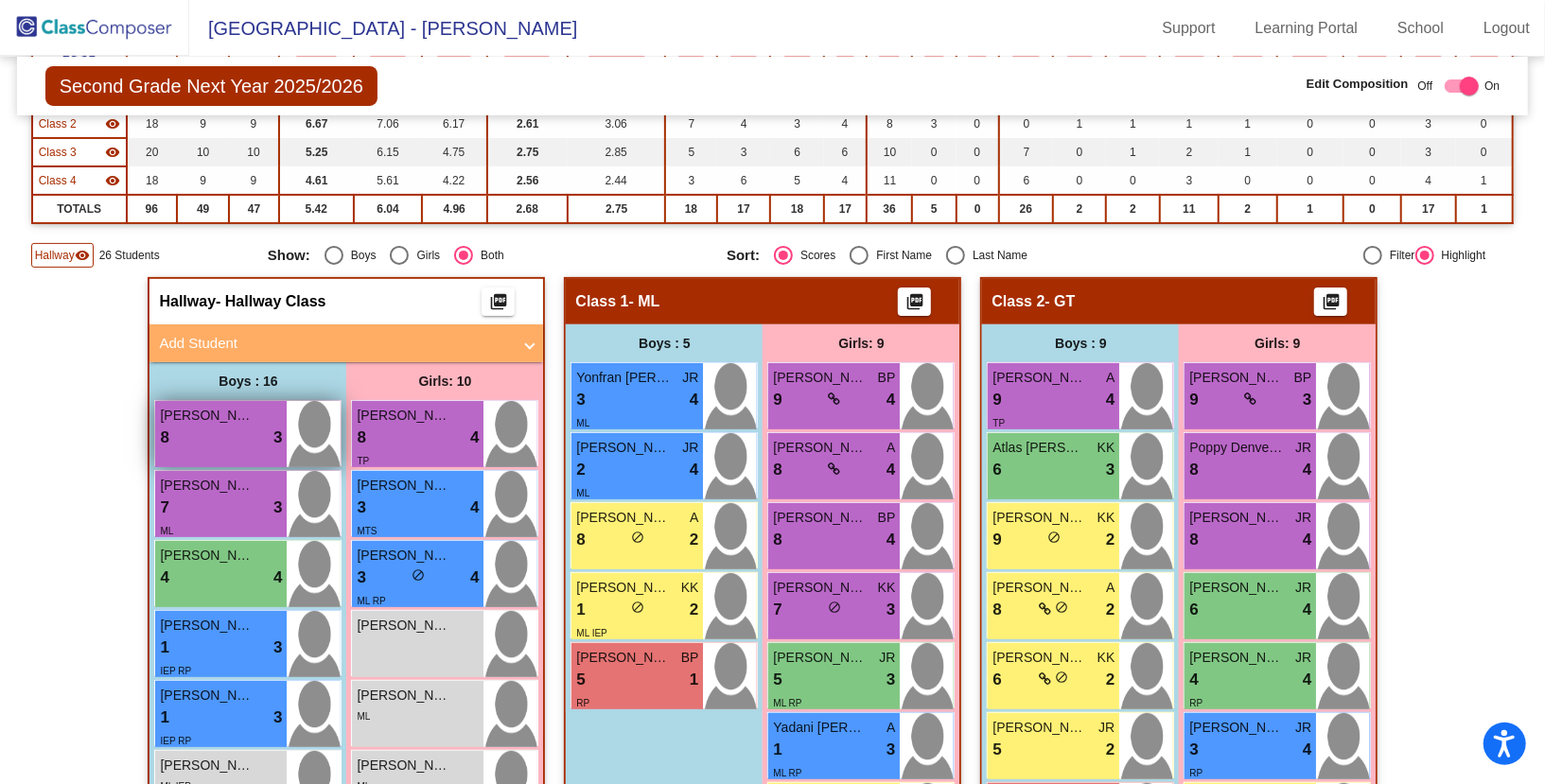 click on "Everett Reed Henderson" at bounding box center [207, 415] 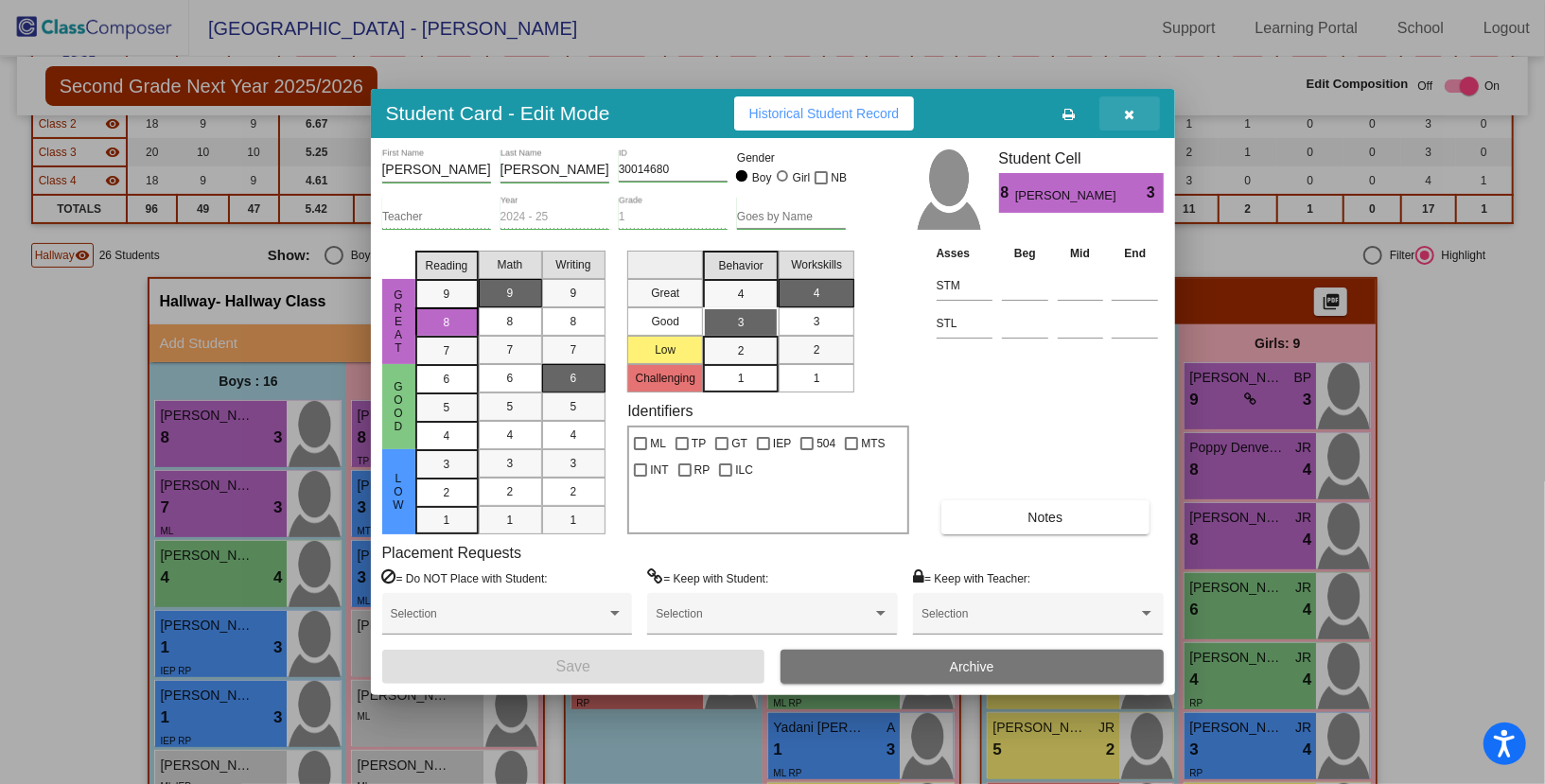 click at bounding box center (1129, 114) 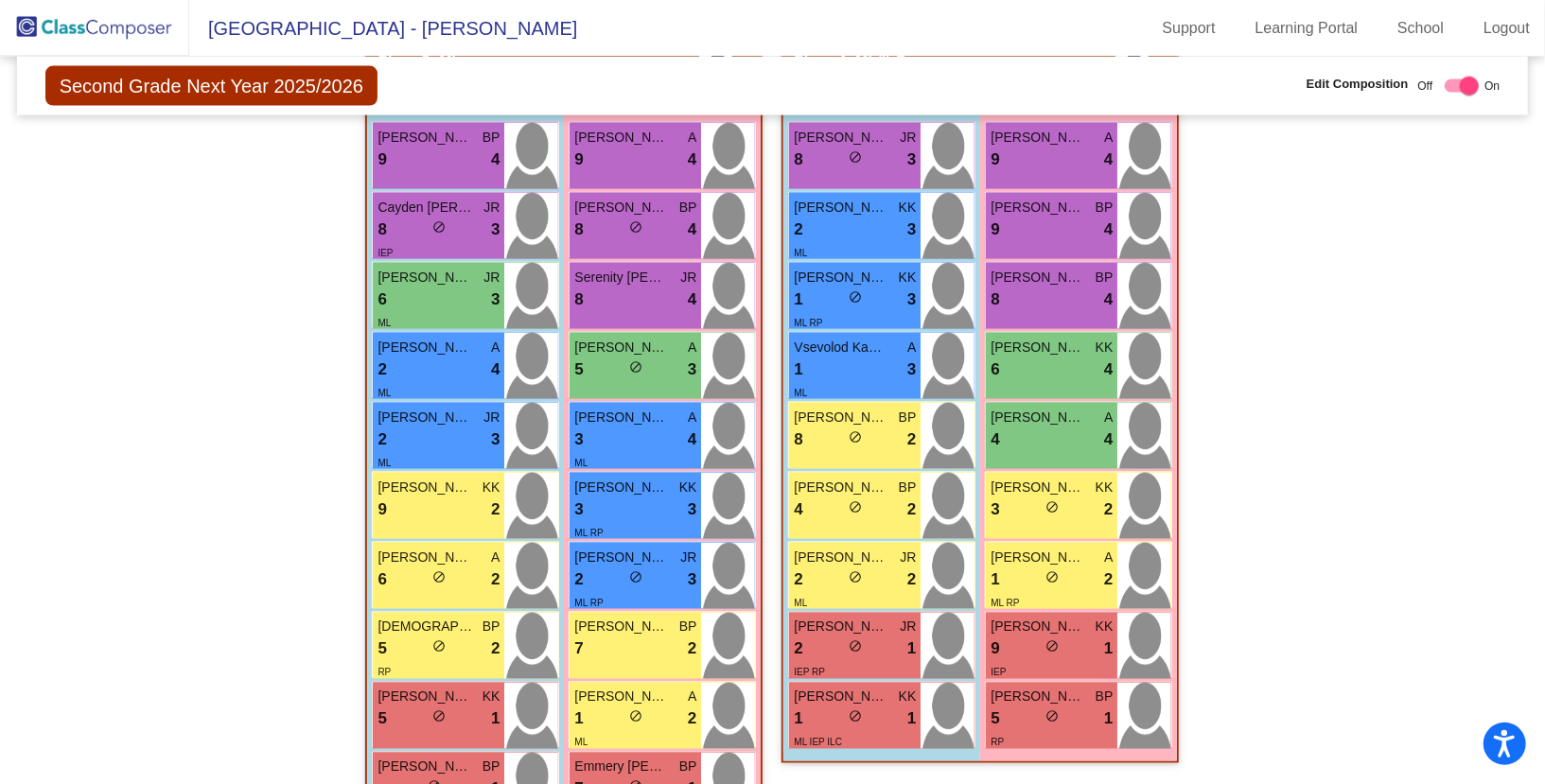 scroll, scrollTop: 1779, scrollLeft: 0, axis: vertical 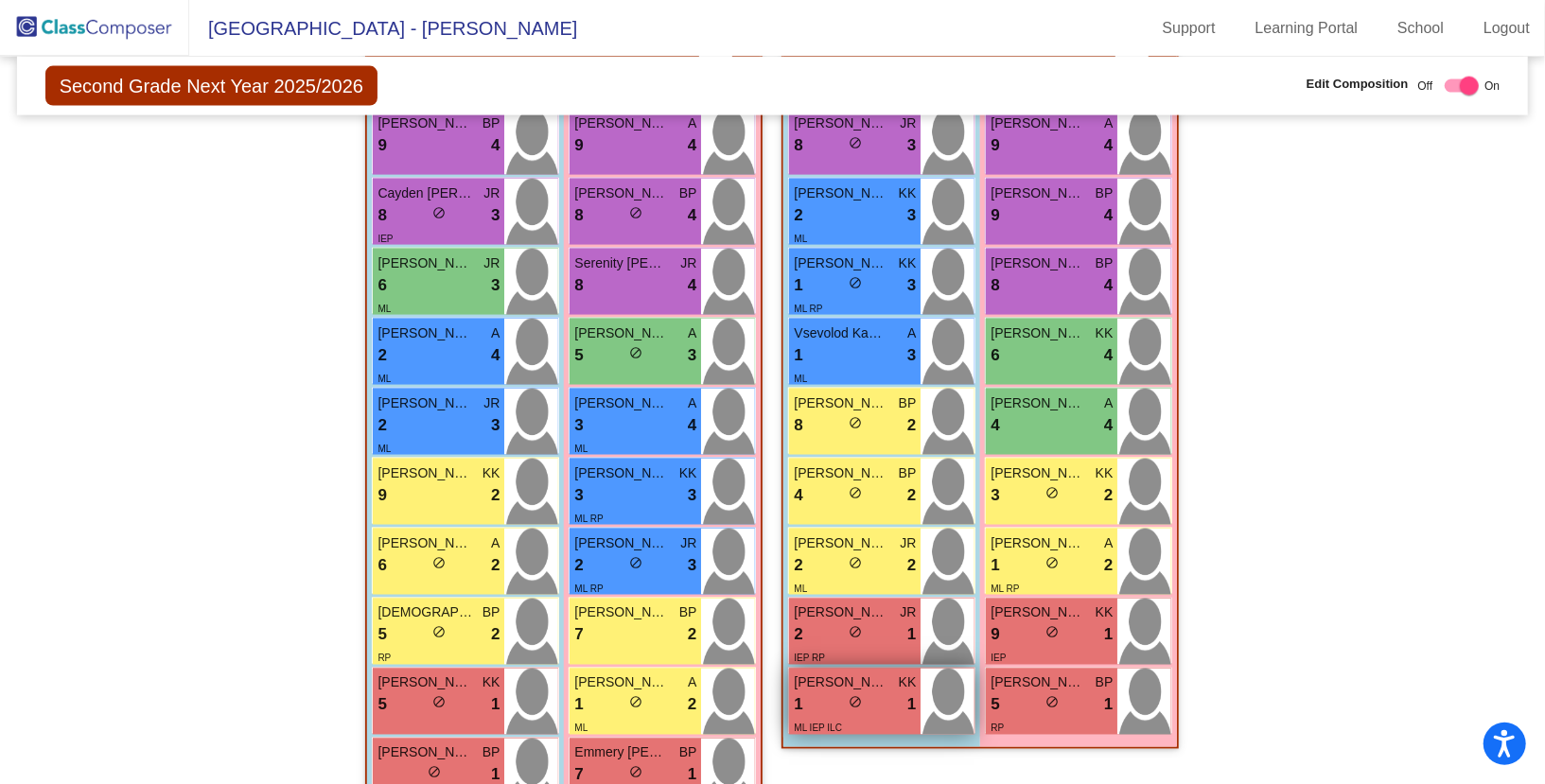 click on "Jayden Lenengiro KK 1 lock do_not_disturb_alt 1 ML IEP ILC" at bounding box center [854, 702] 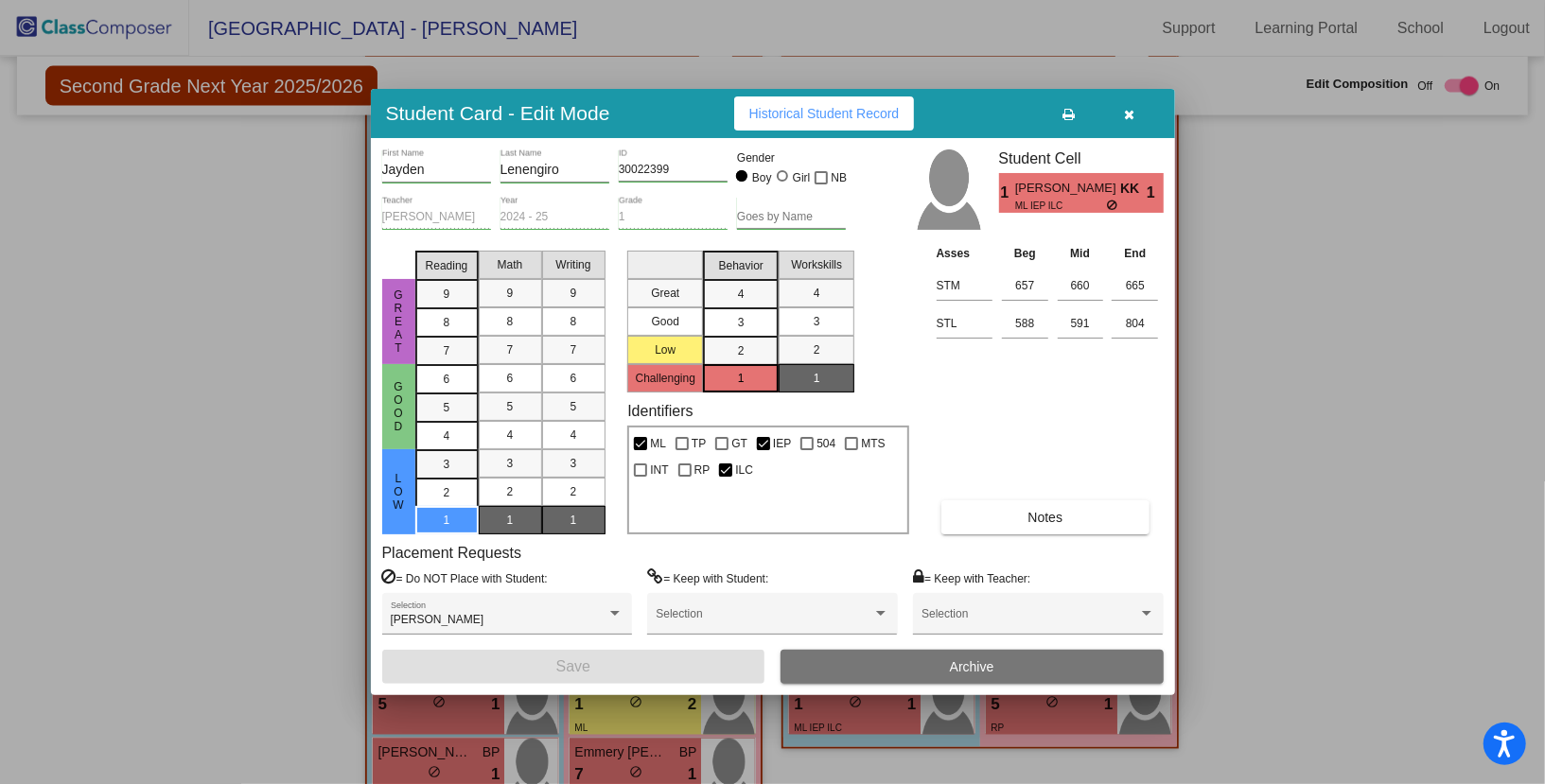 click at bounding box center (1130, 113) 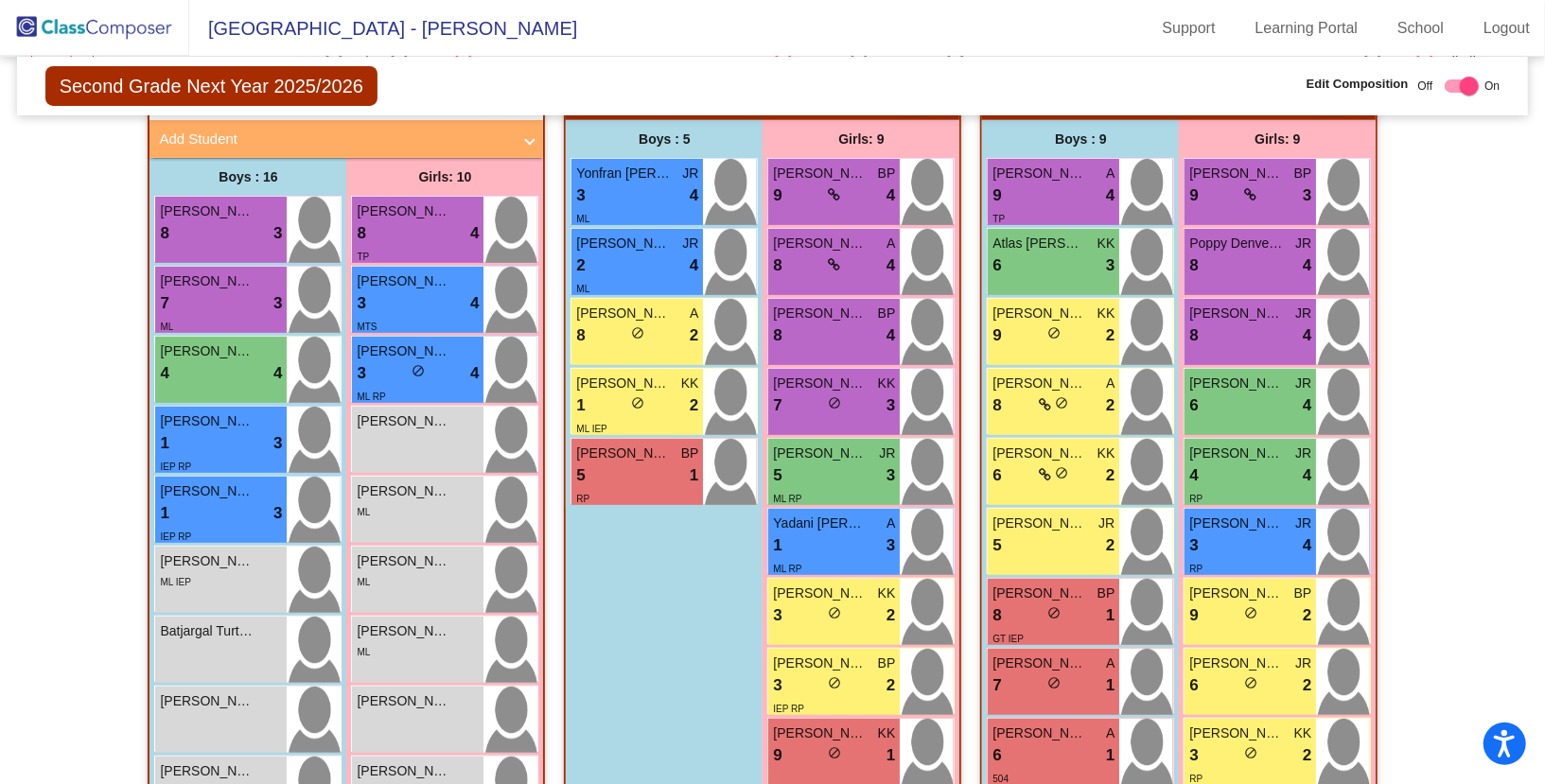 scroll, scrollTop: 458, scrollLeft: 0, axis: vertical 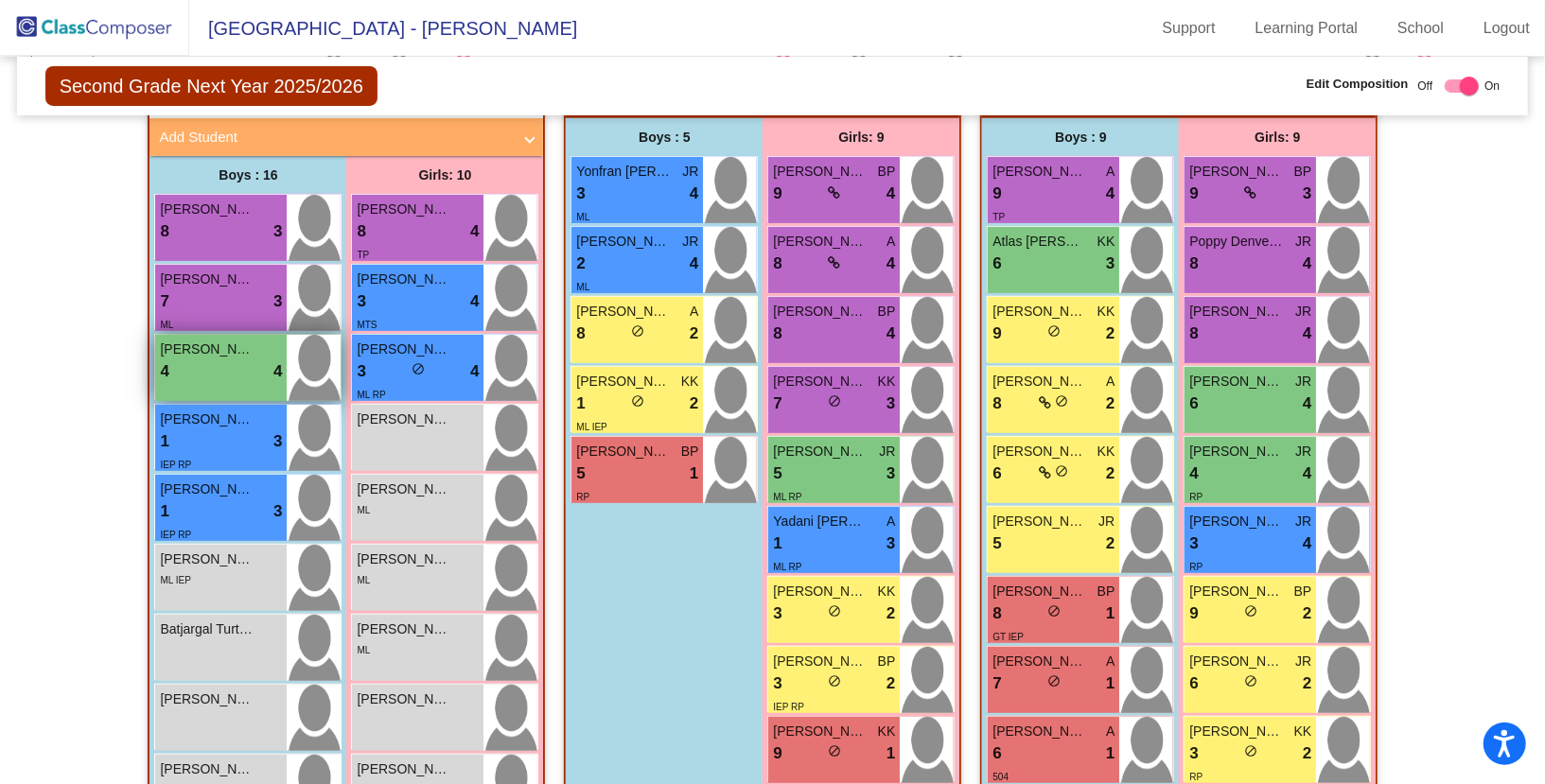 click on "4 lock do_not_disturb_alt 4" at bounding box center (220, 372) 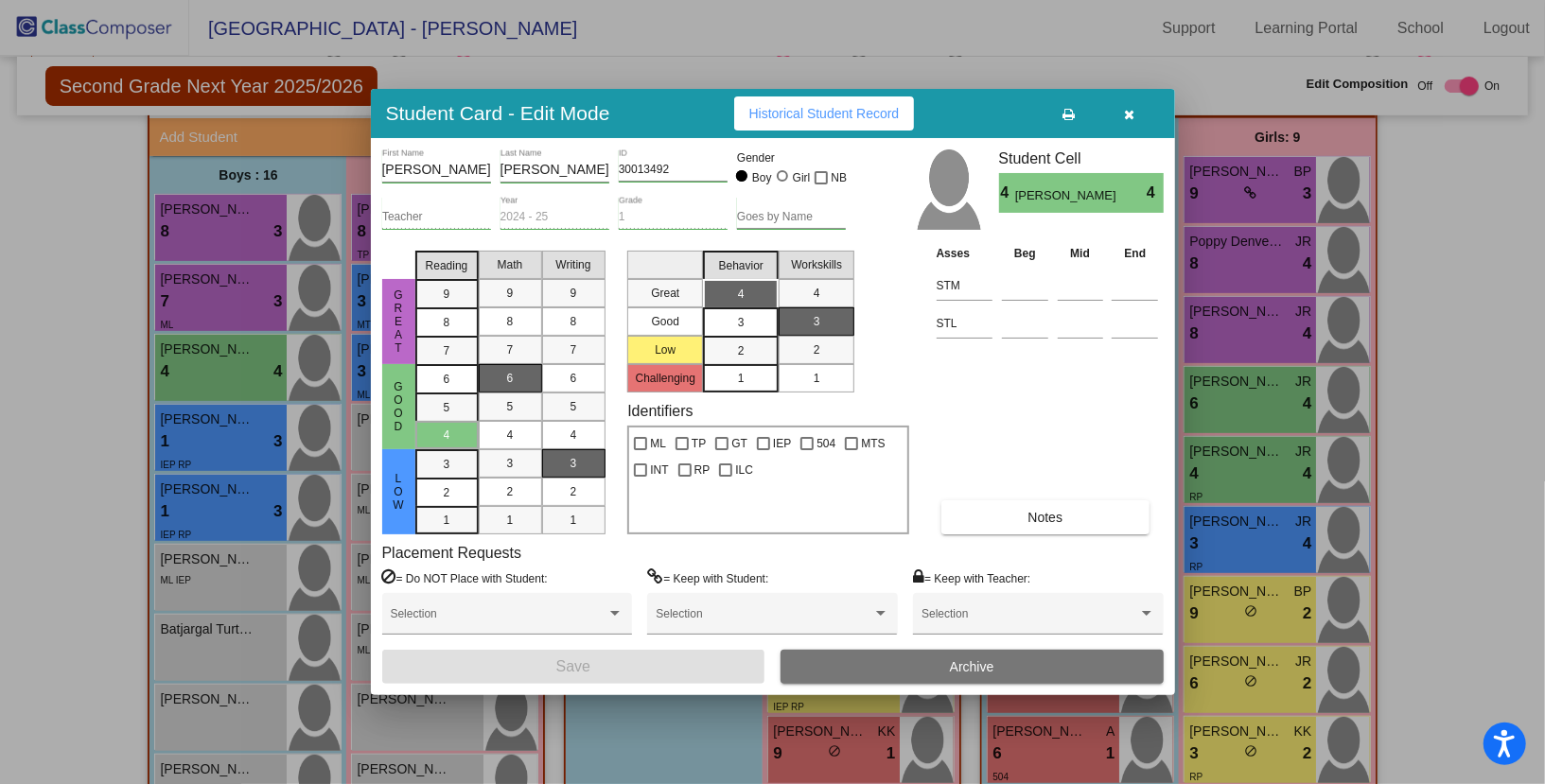 click at bounding box center [1130, 113] 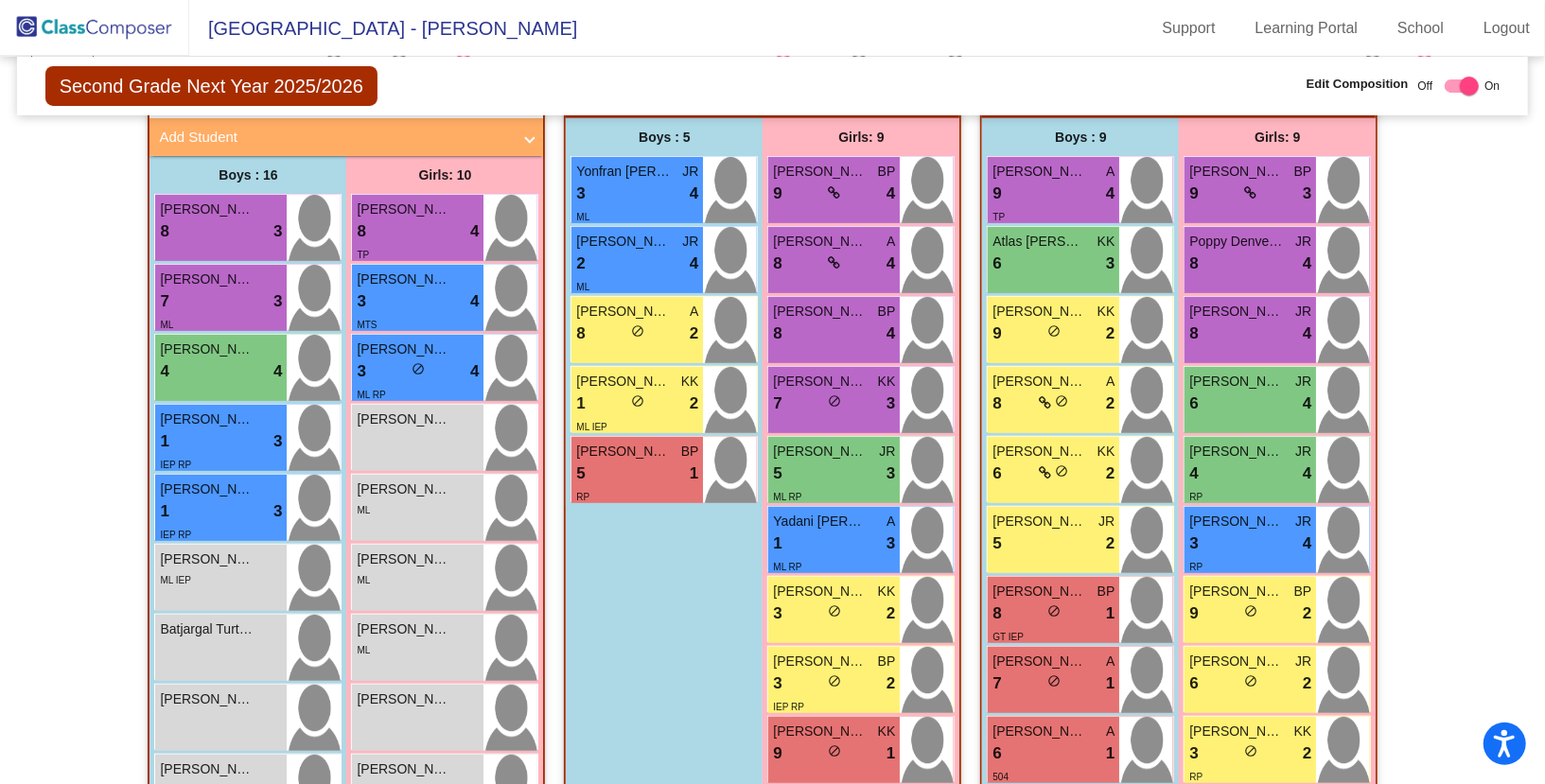 click 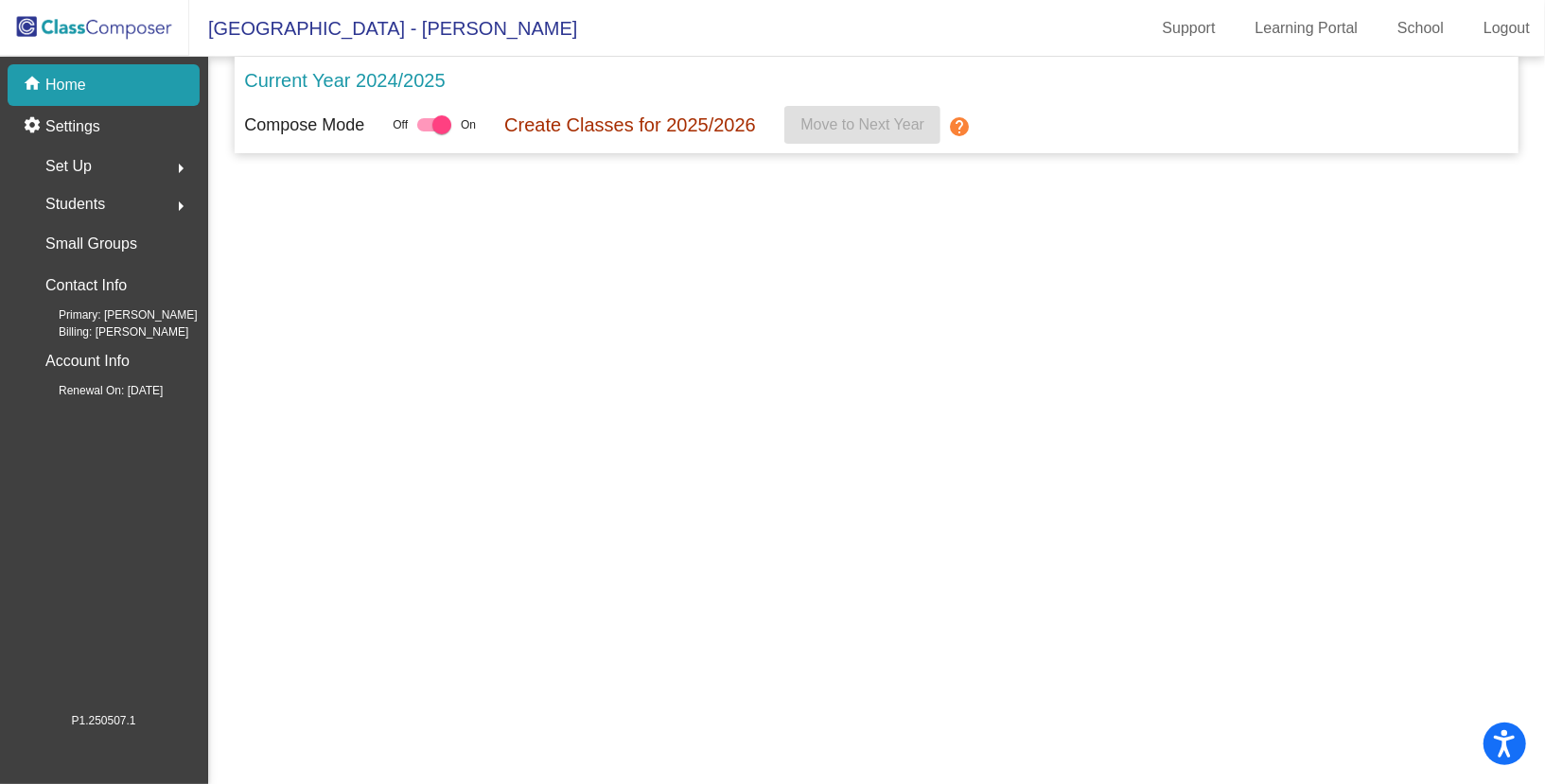 scroll, scrollTop: 0, scrollLeft: 0, axis: both 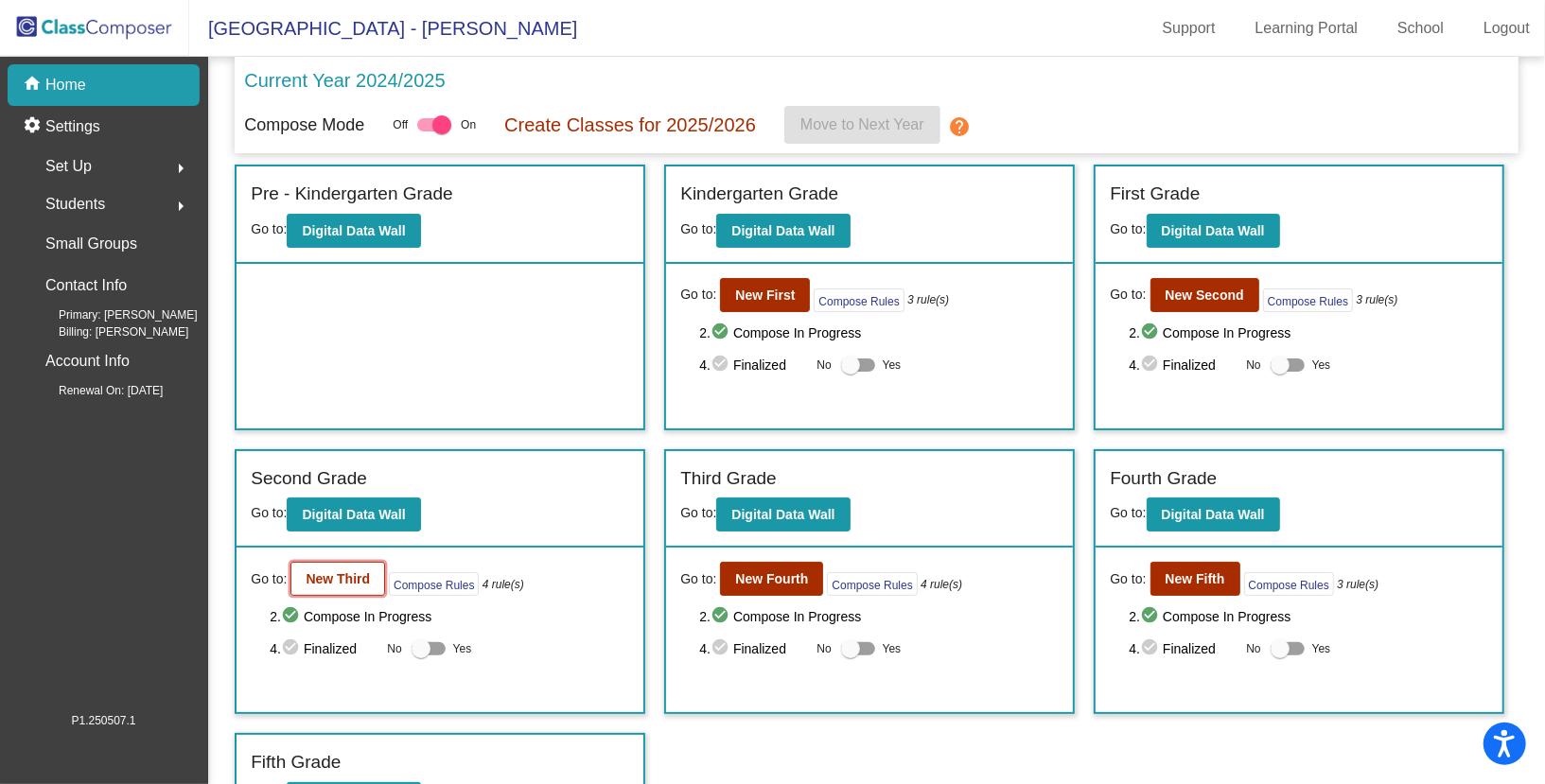 click on "New Third" 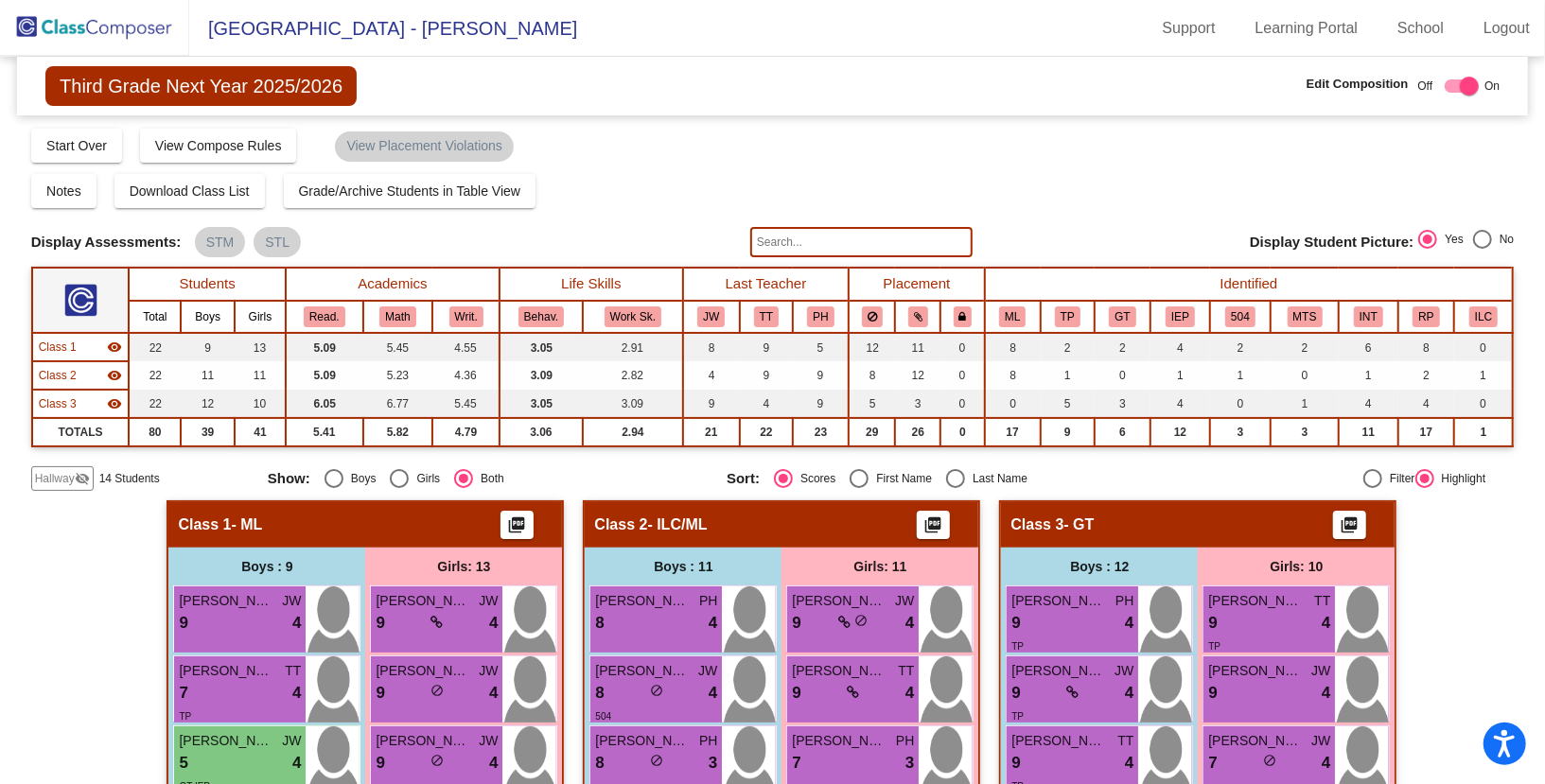 click on "Hallway" 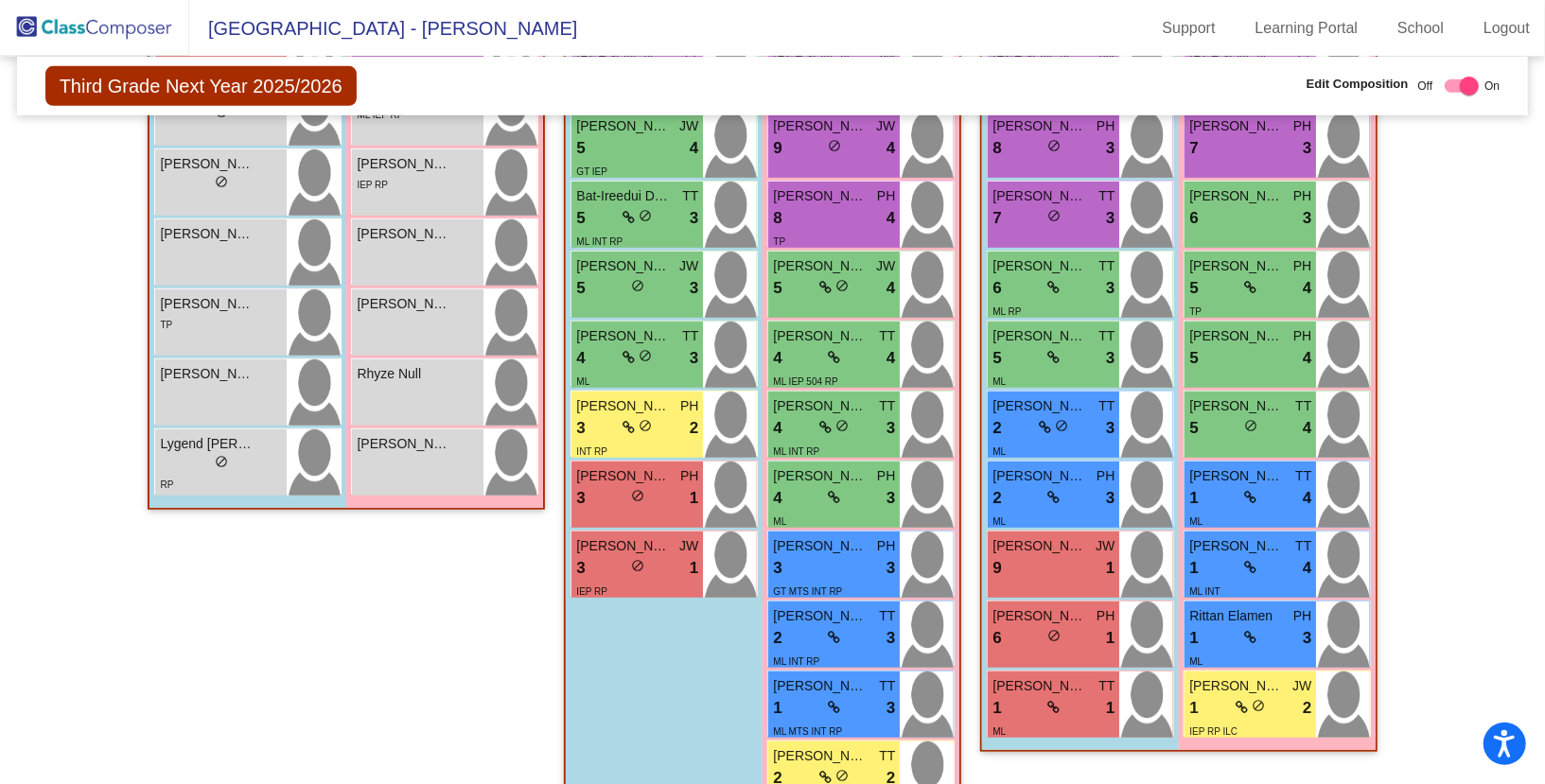 scroll, scrollTop: 627, scrollLeft: 0, axis: vertical 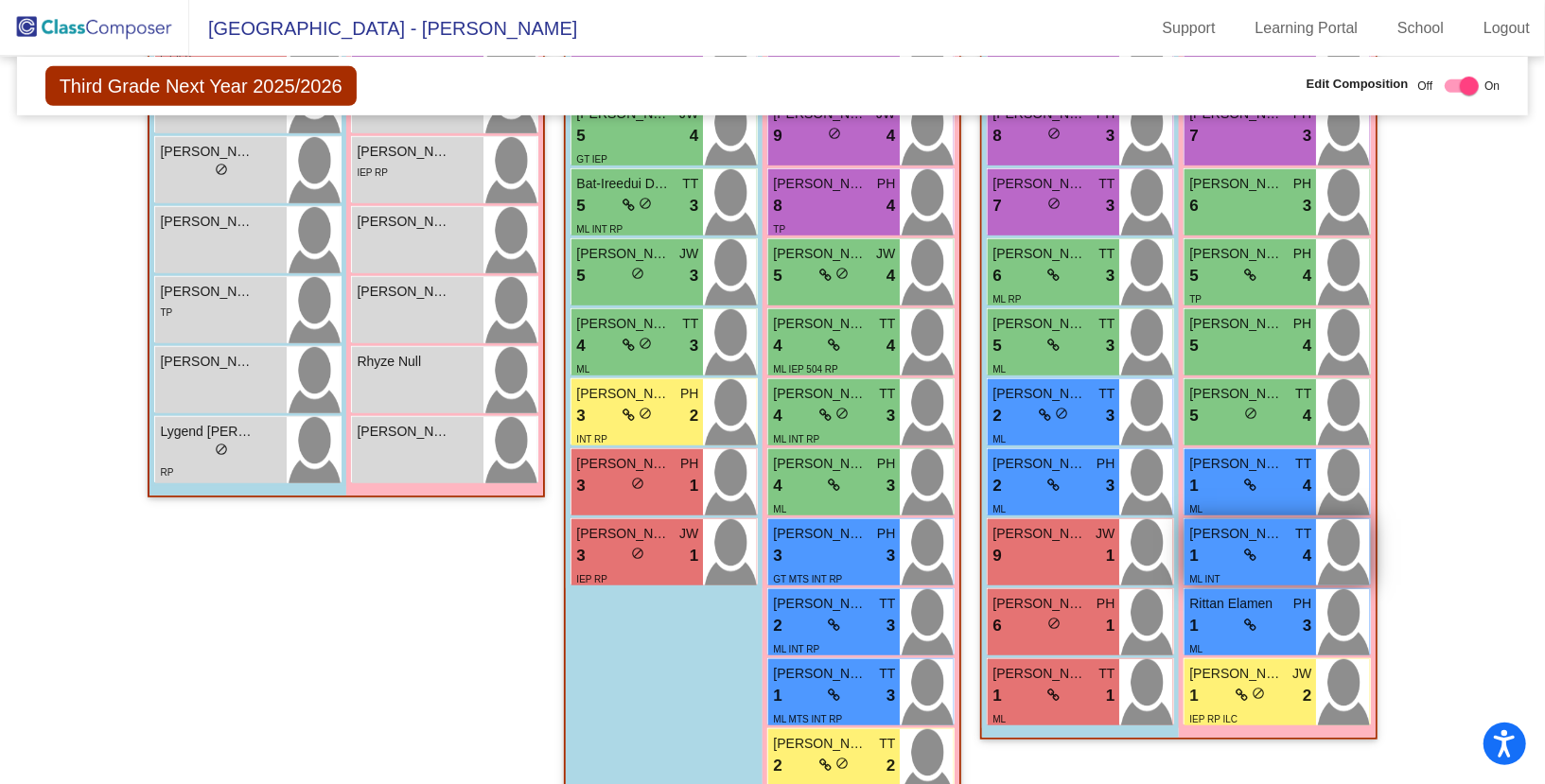 click on "Yeisa Maldonado Jimenez" at bounding box center [1237, 533] 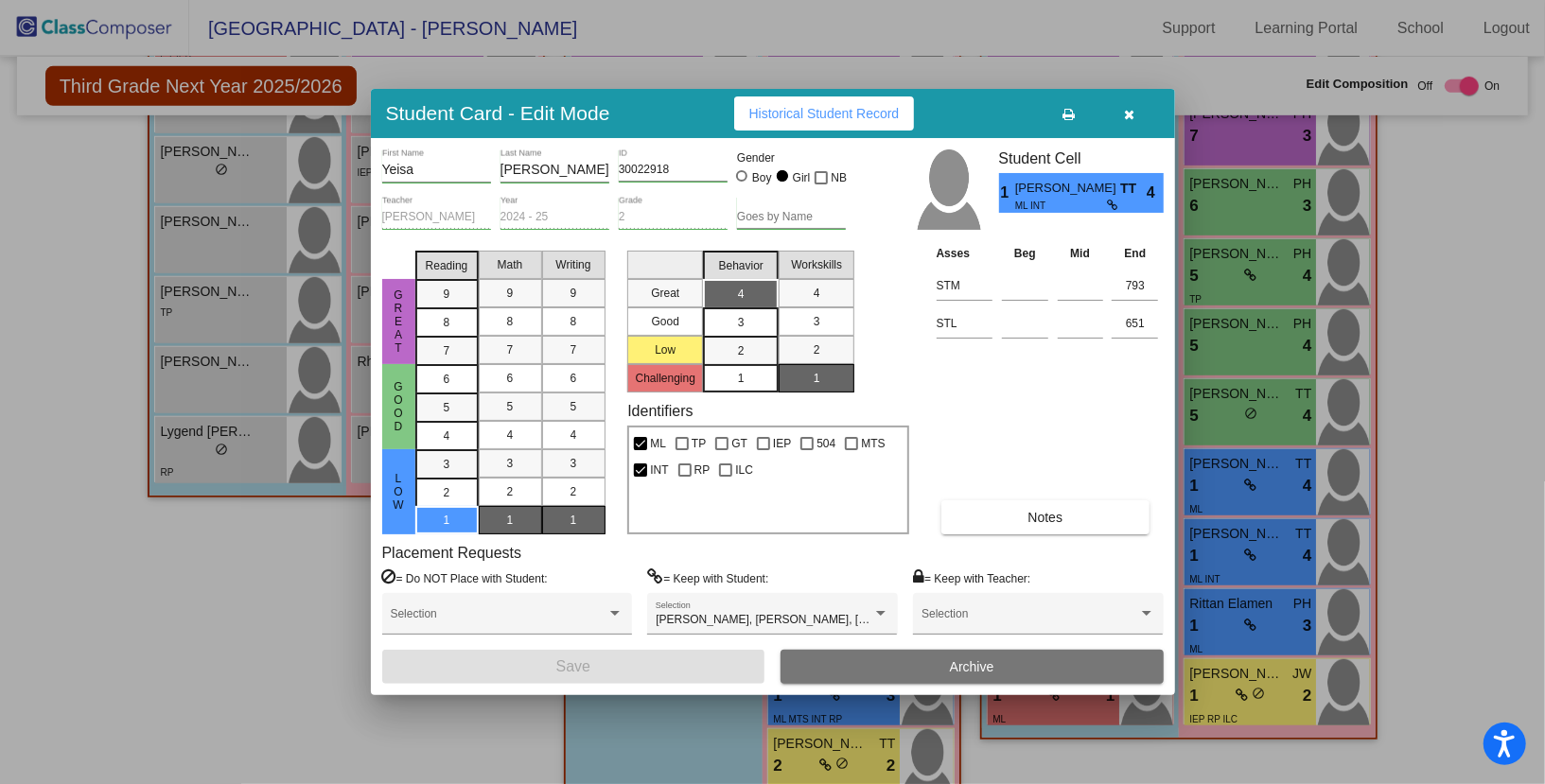 click at bounding box center [1129, 114] 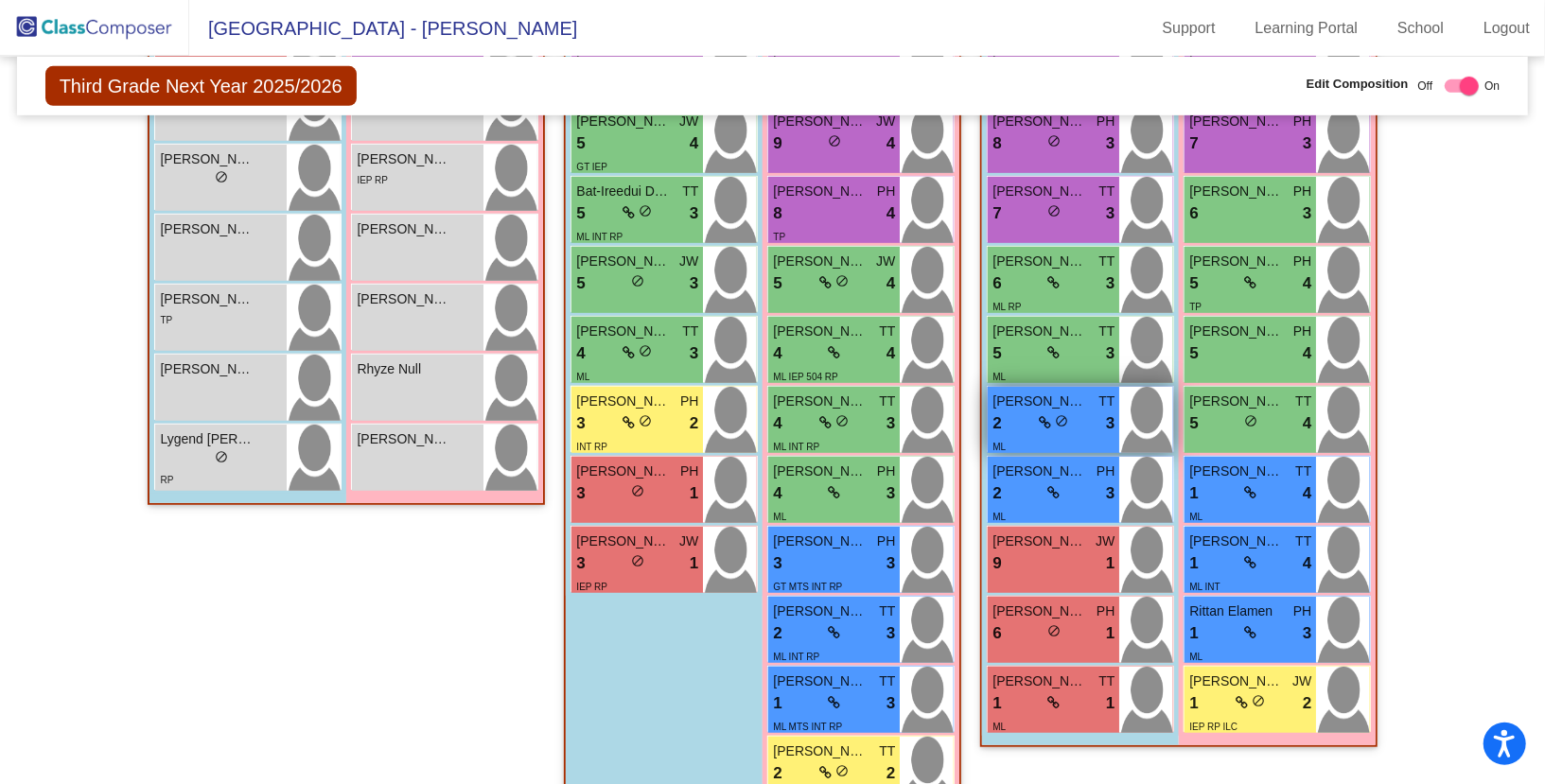 scroll, scrollTop: 607, scrollLeft: 0, axis: vertical 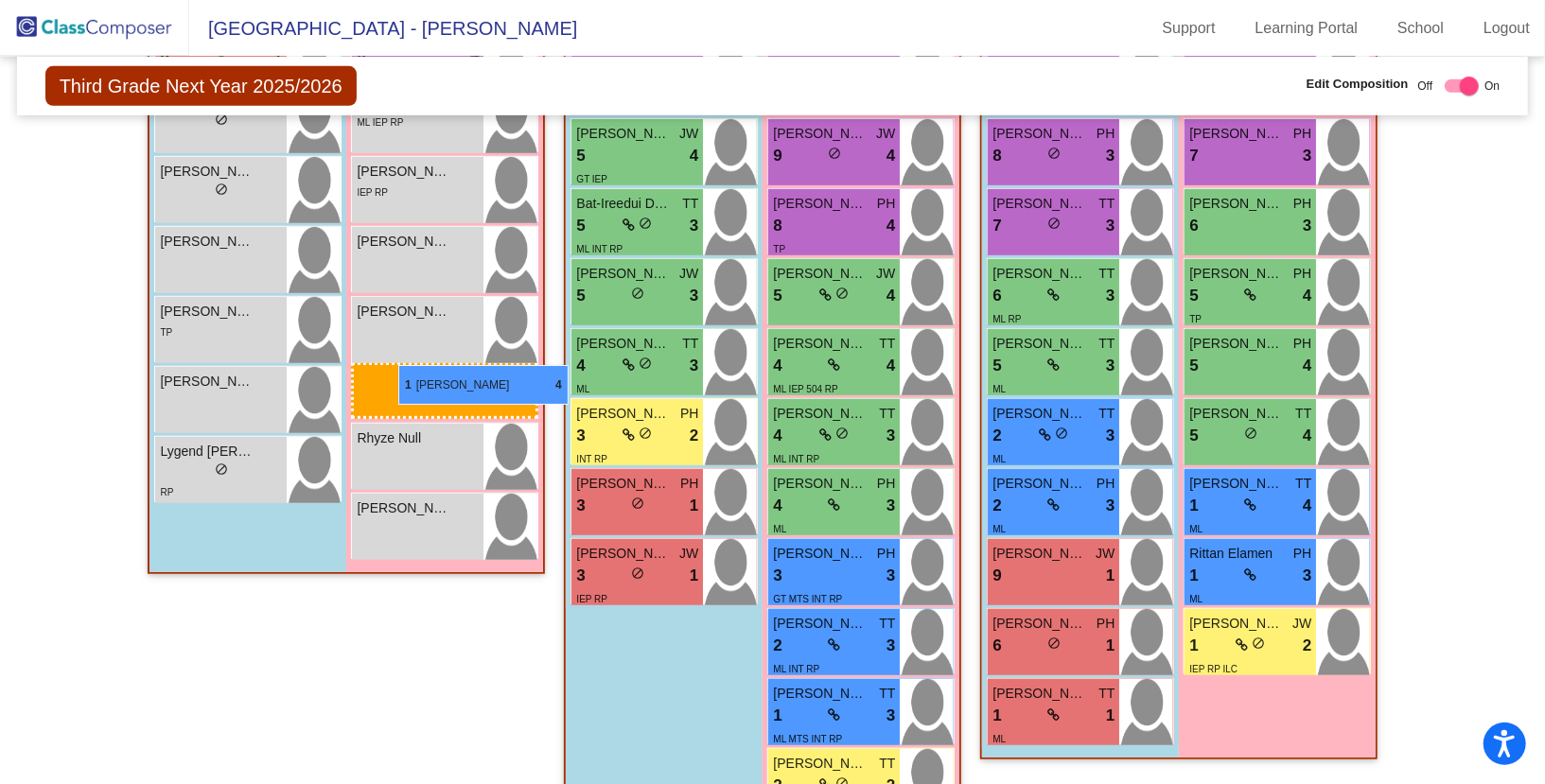 drag, startPoint x: 1240, startPoint y: 566, endPoint x: 375, endPoint y: 366, distance: 887.8204 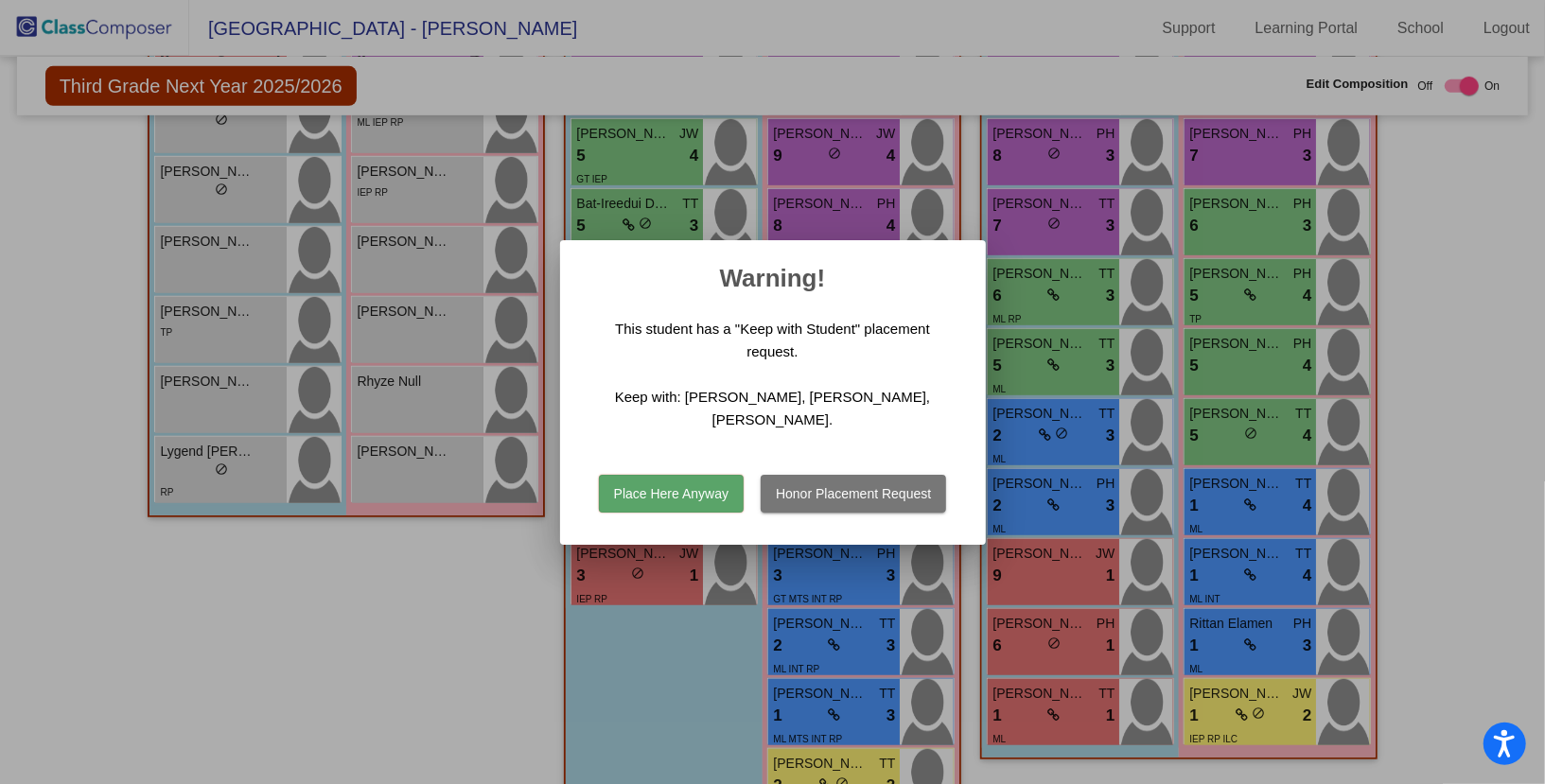 click on "Place Here Anyway" at bounding box center (671, 494) 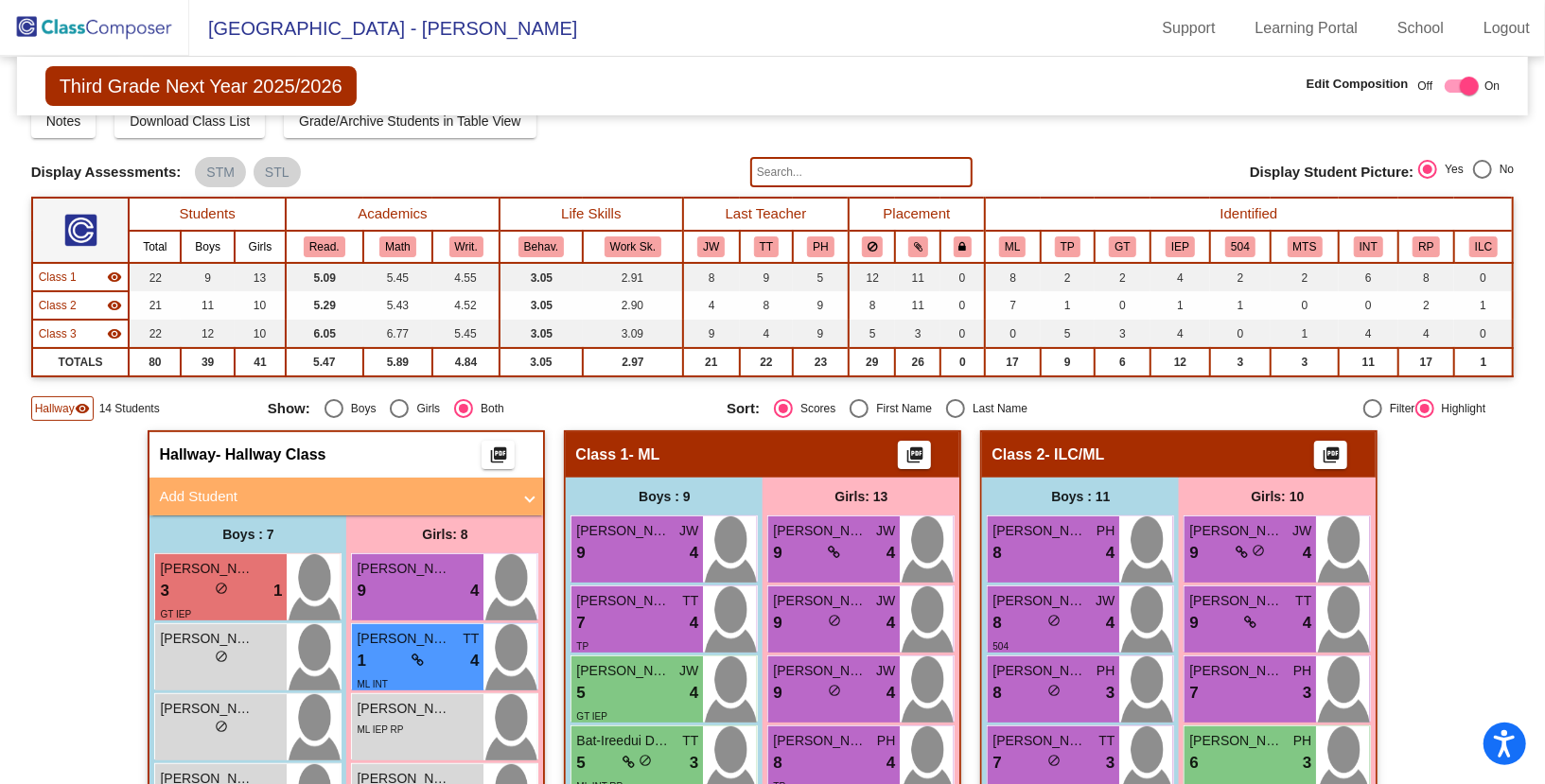 scroll, scrollTop: 0, scrollLeft: 0, axis: both 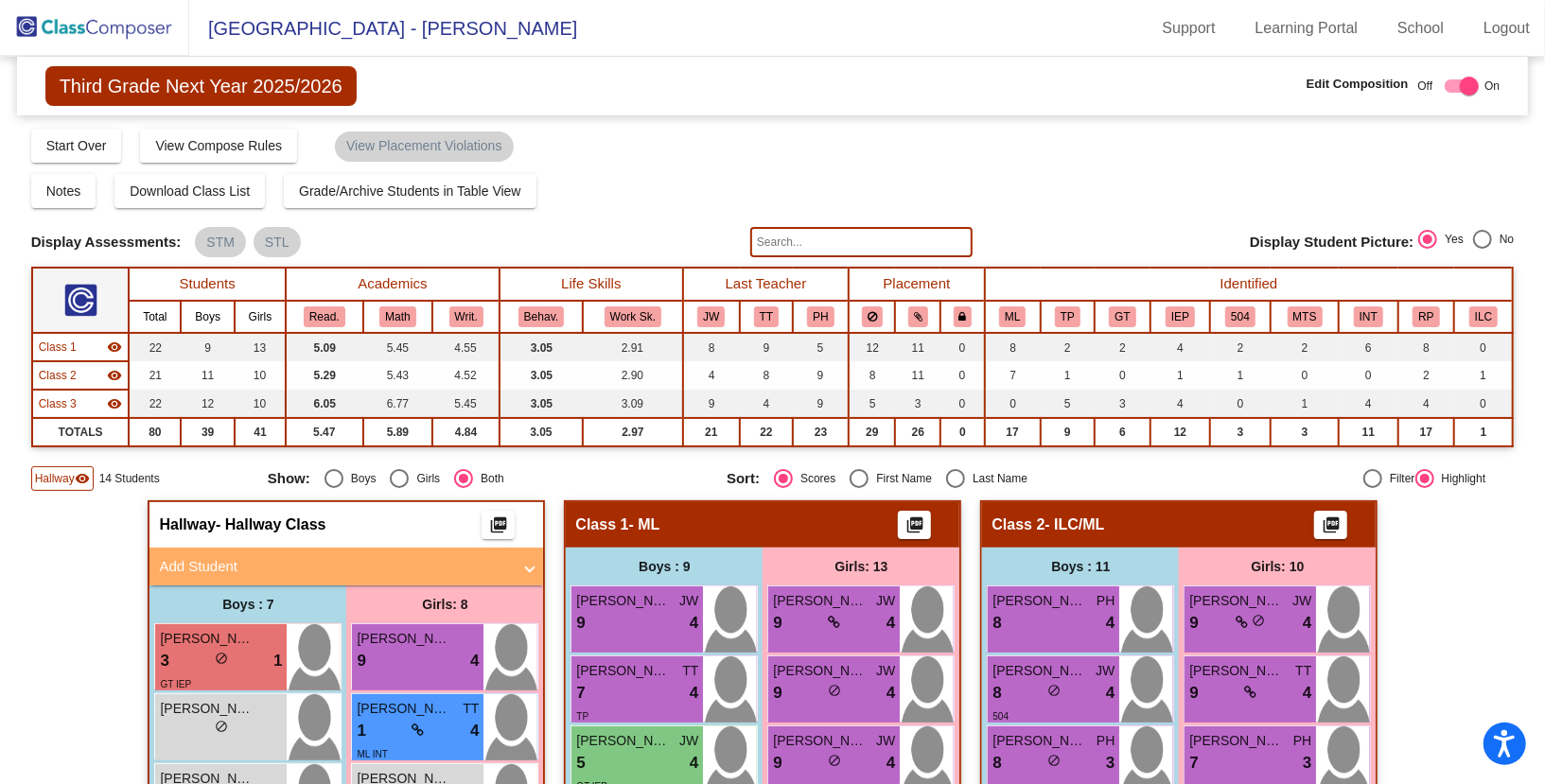 click 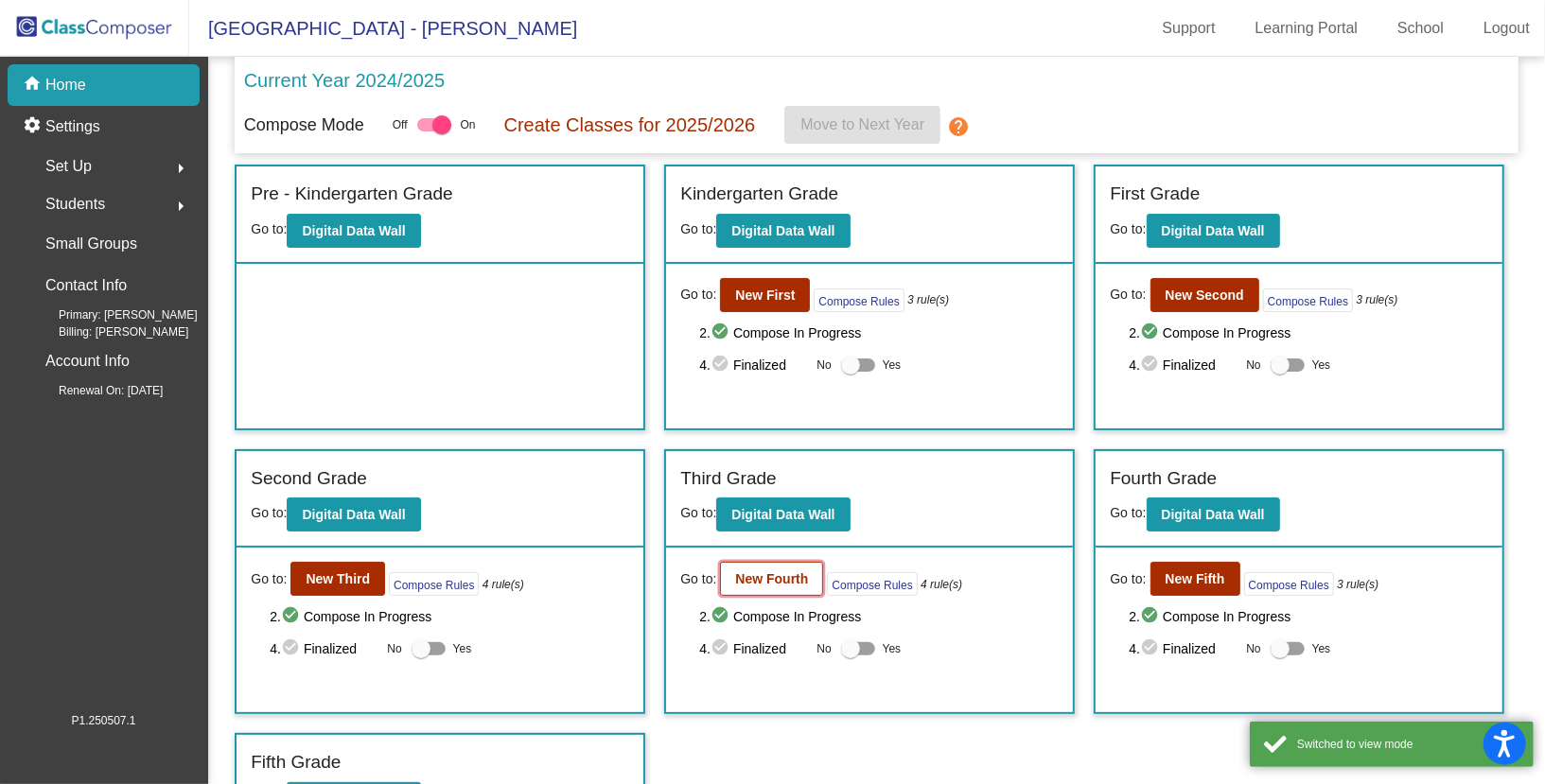 click on "New Fourth" 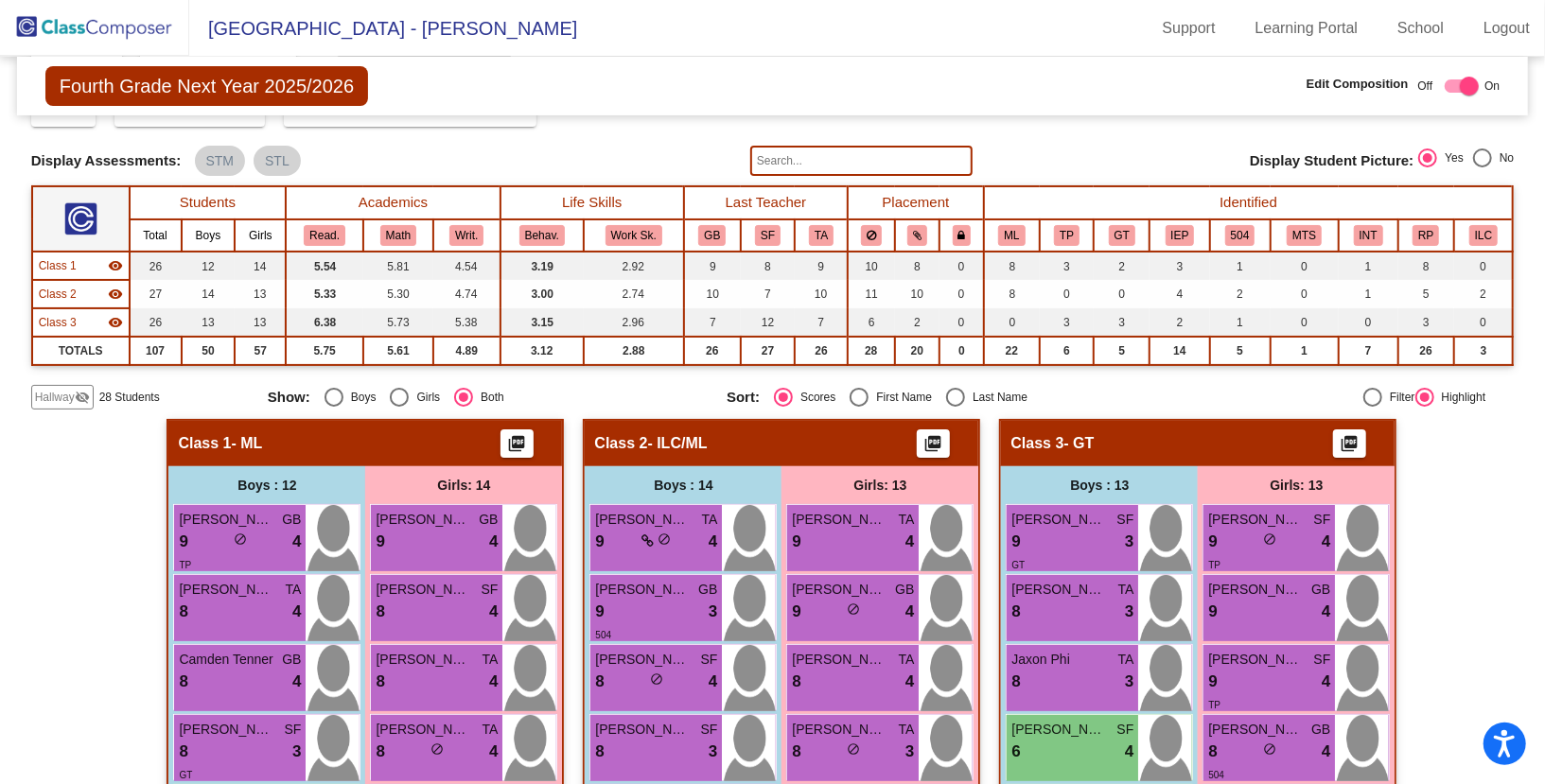 scroll, scrollTop: 82, scrollLeft: 0, axis: vertical 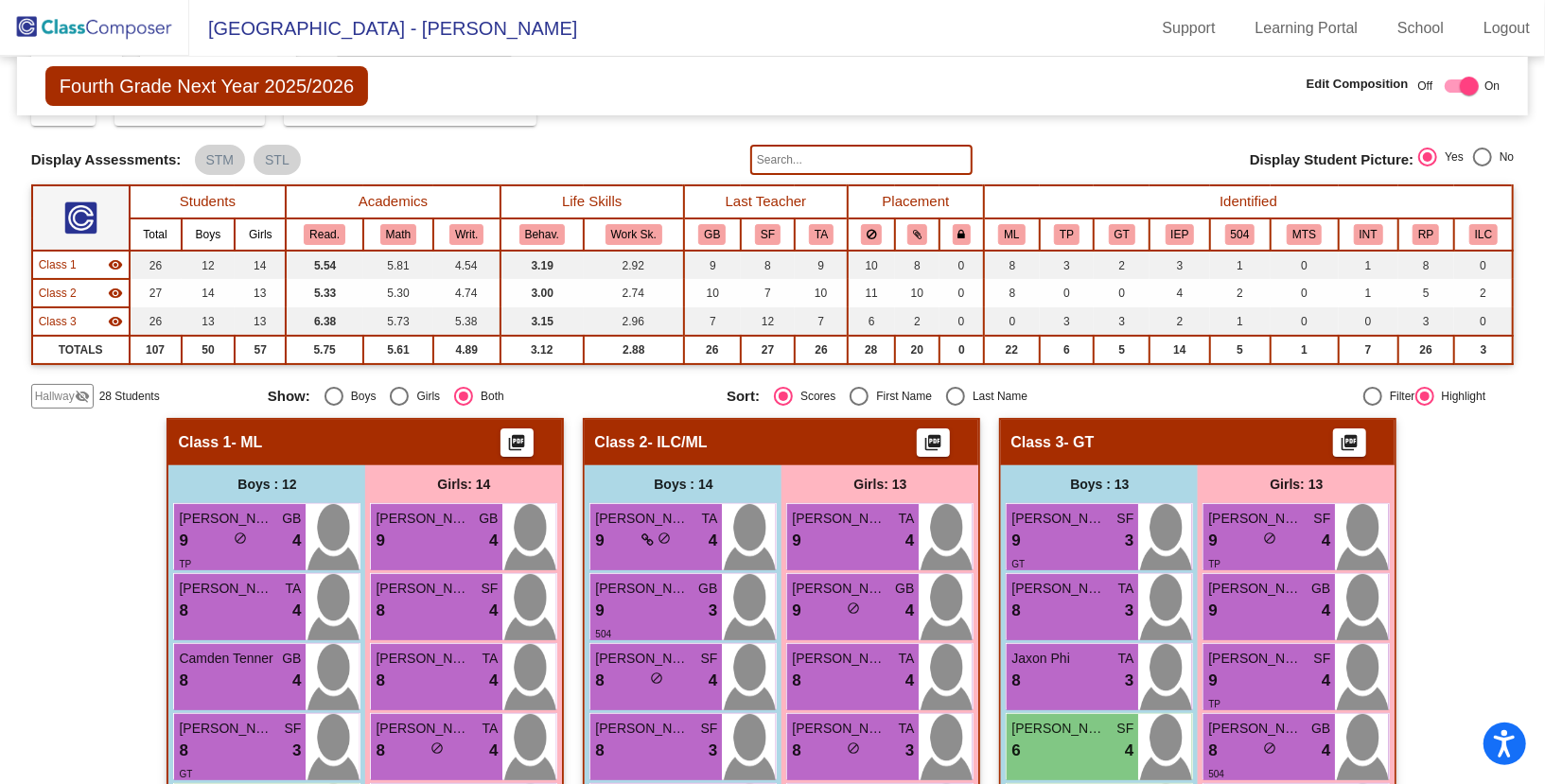 click on "Hallway   visibility_off" 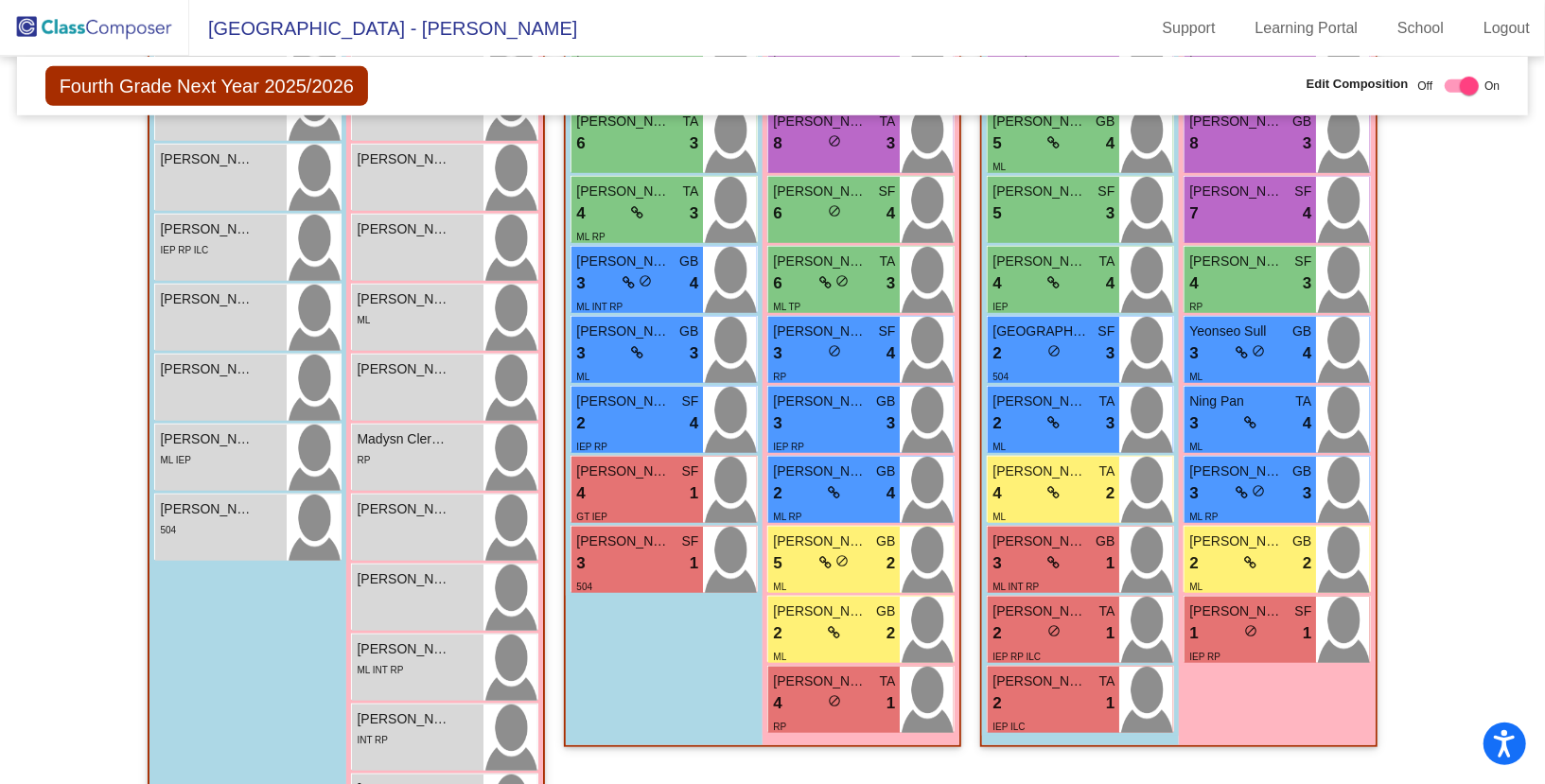 scroll, scrollTop: 818, scrollLeft: 0, axis: vertical 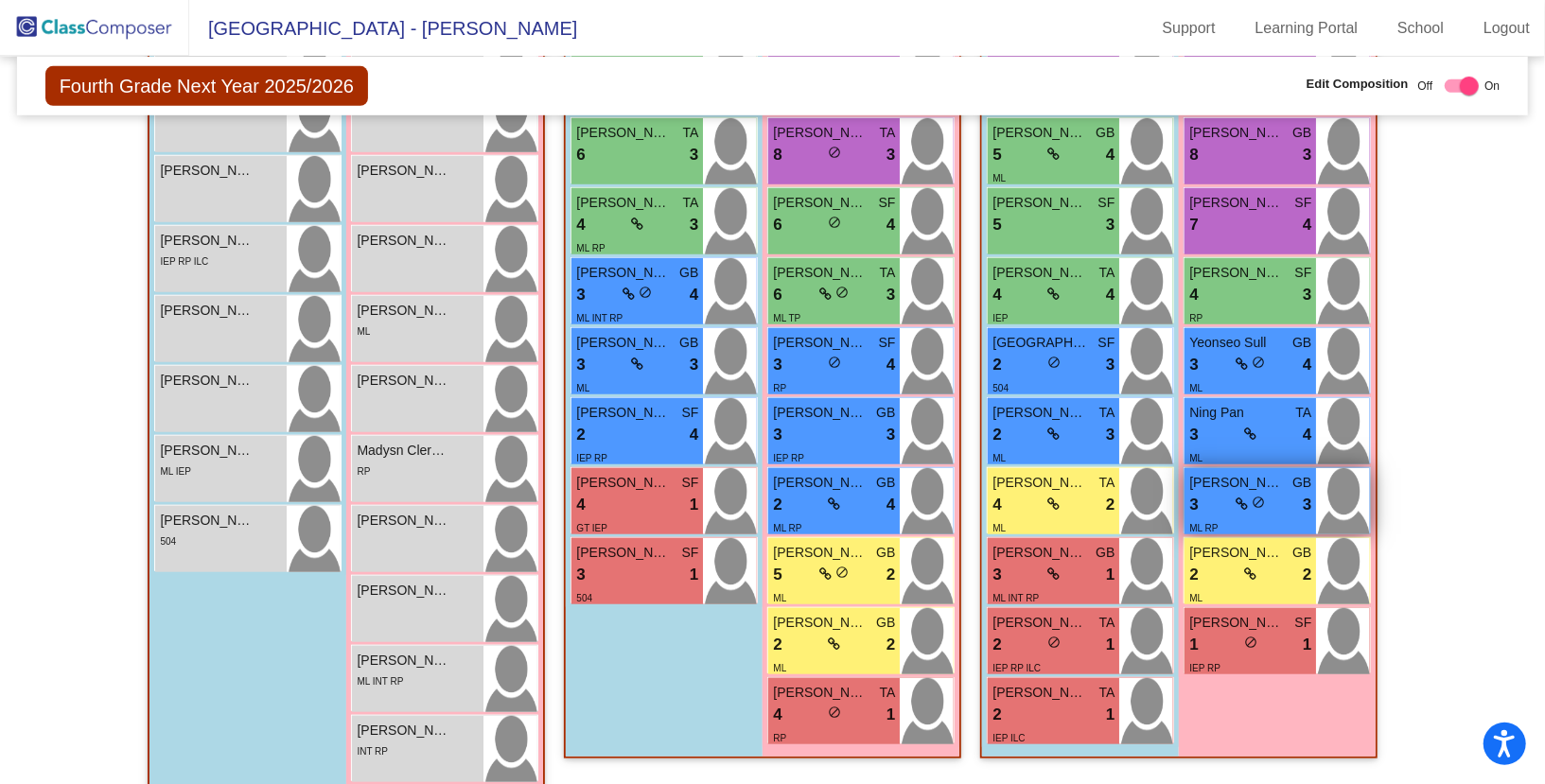 click on "Abbie Chow Palma" at bounding box center (1237, 482) 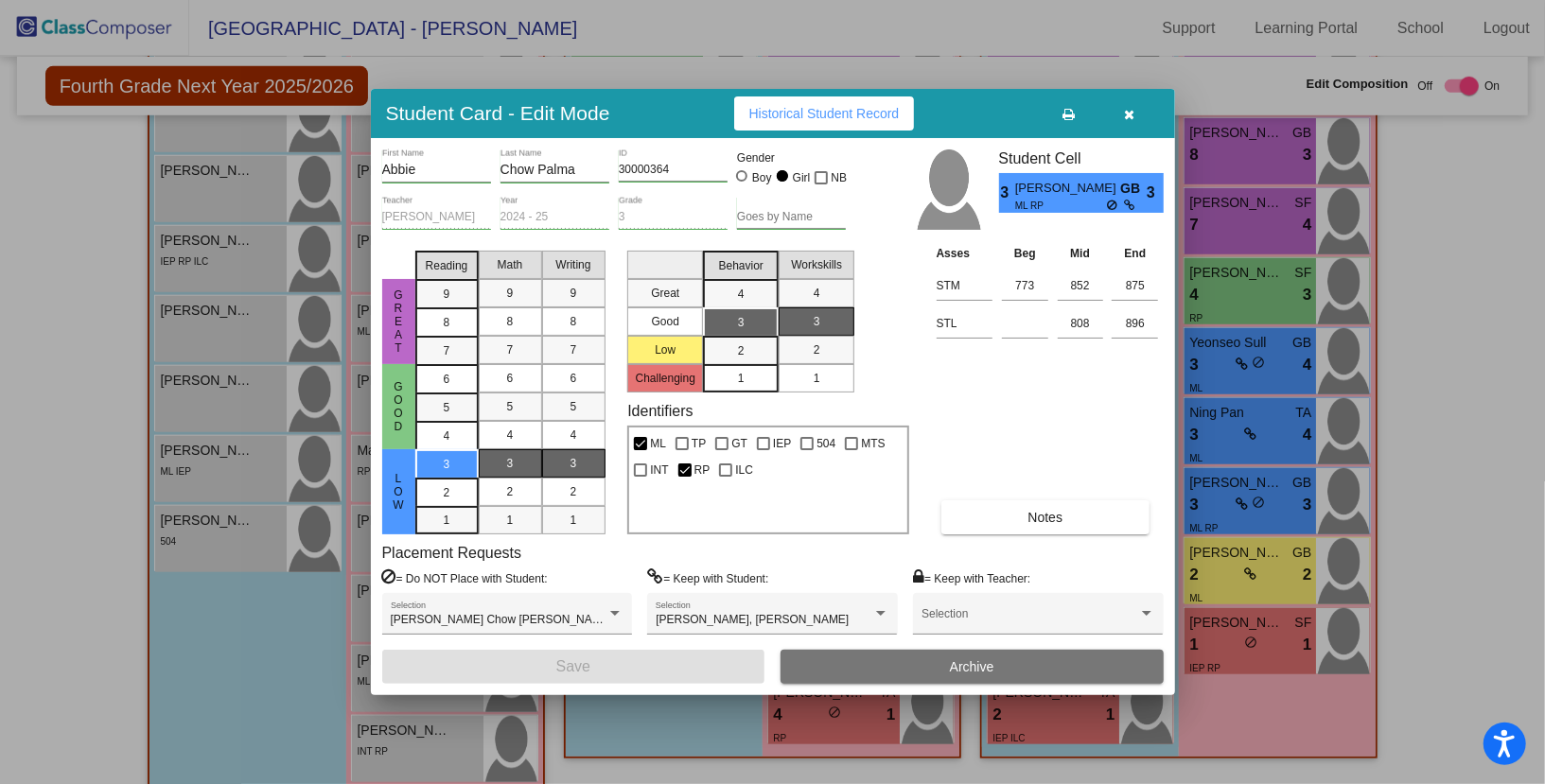 click at bounding box center [1130, 113] 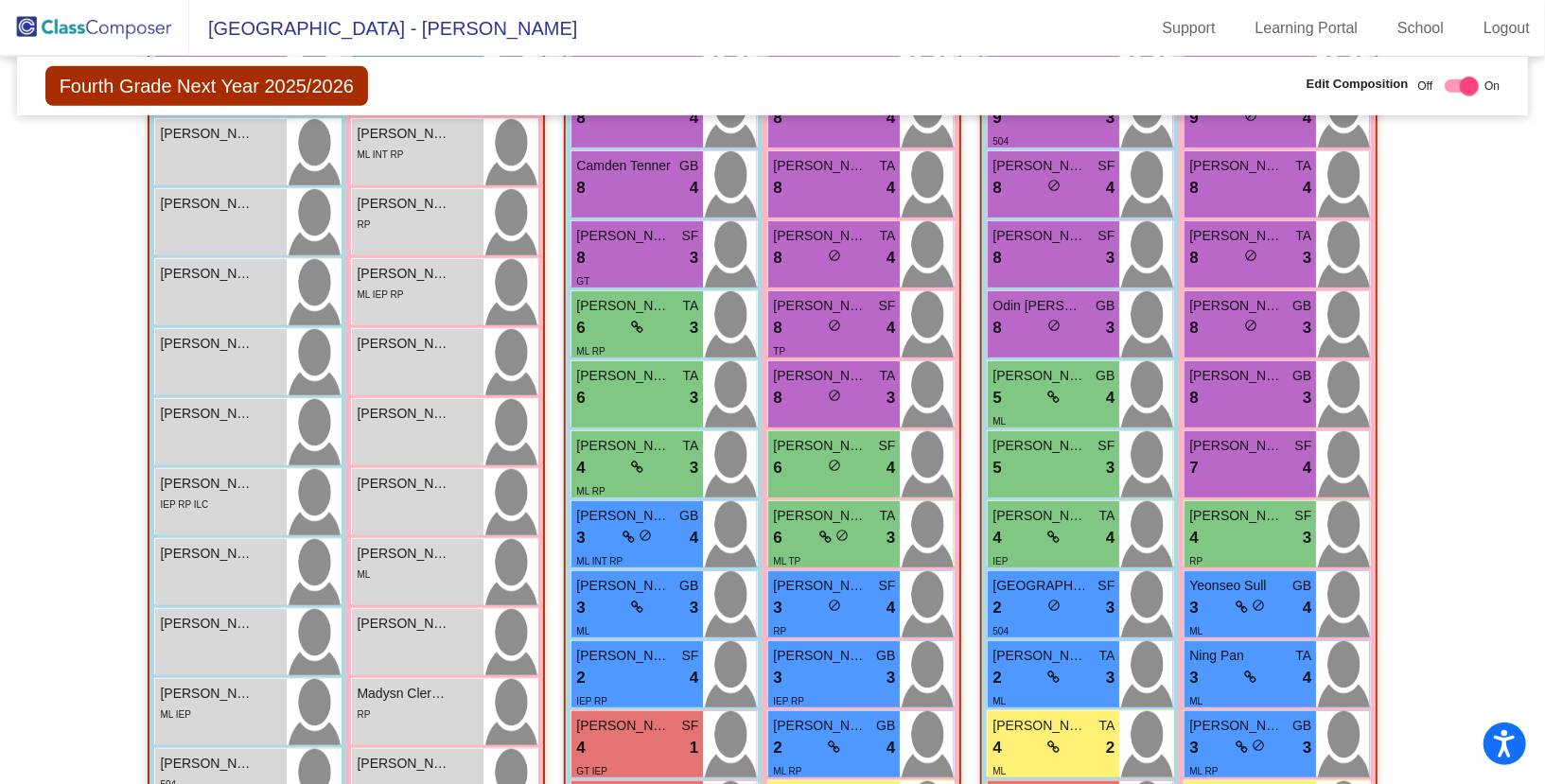 scroll, scrollTop: 589, scrollLeft: 0, axis: vertical 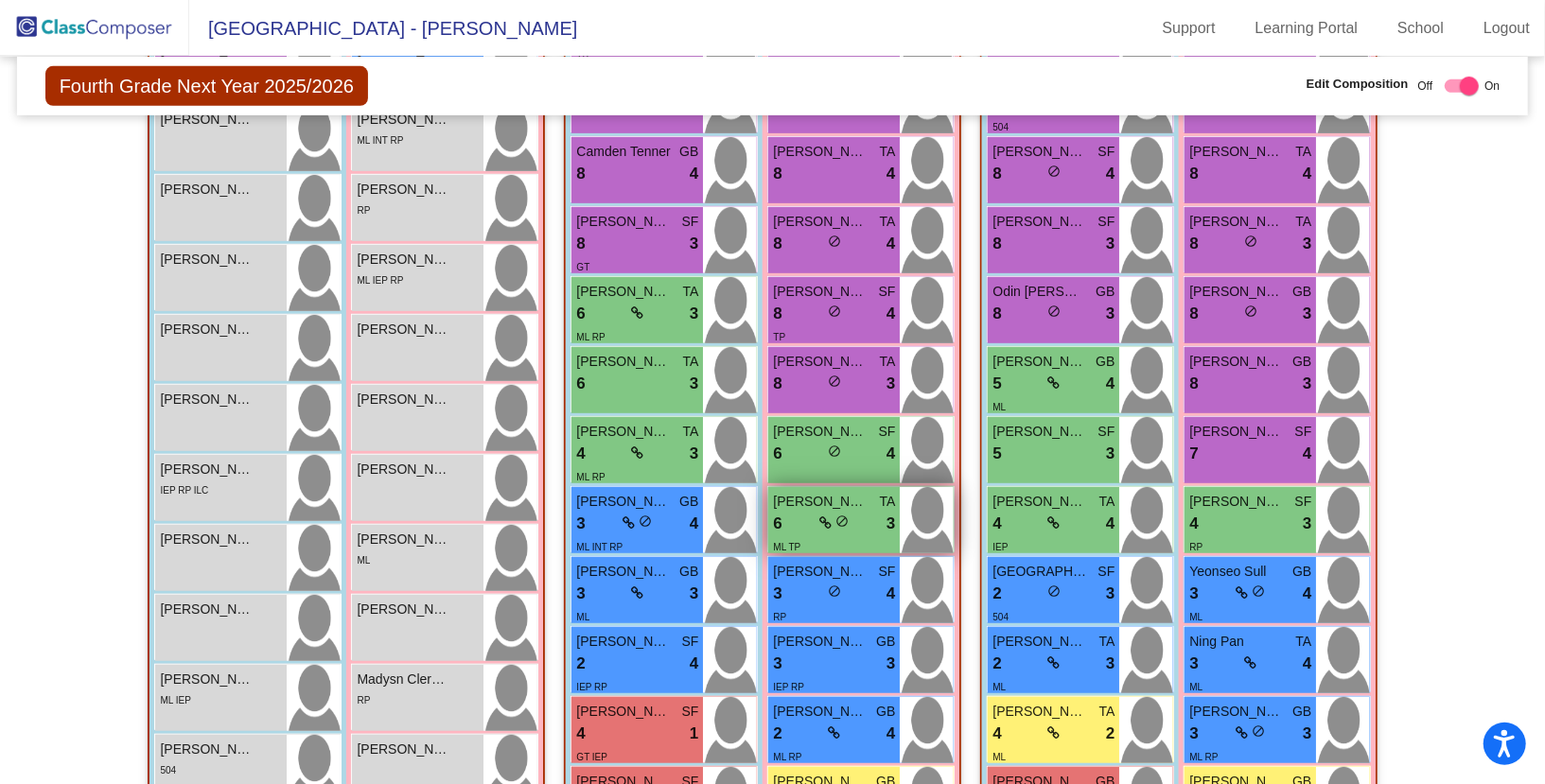 click on "Alizee Chow Palma" at bounding box center [820, 501] 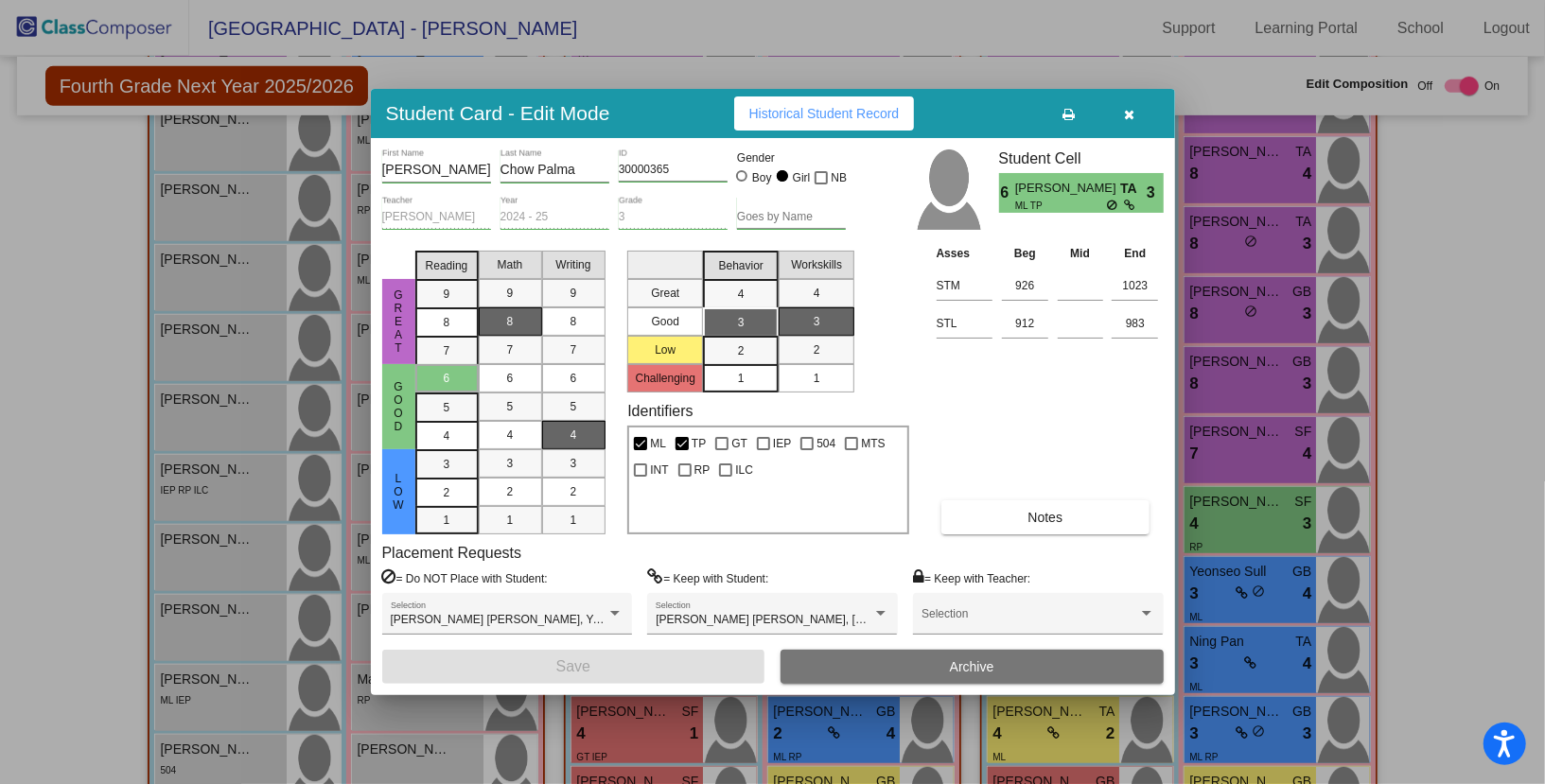 click at bounding box center [1130, 113] 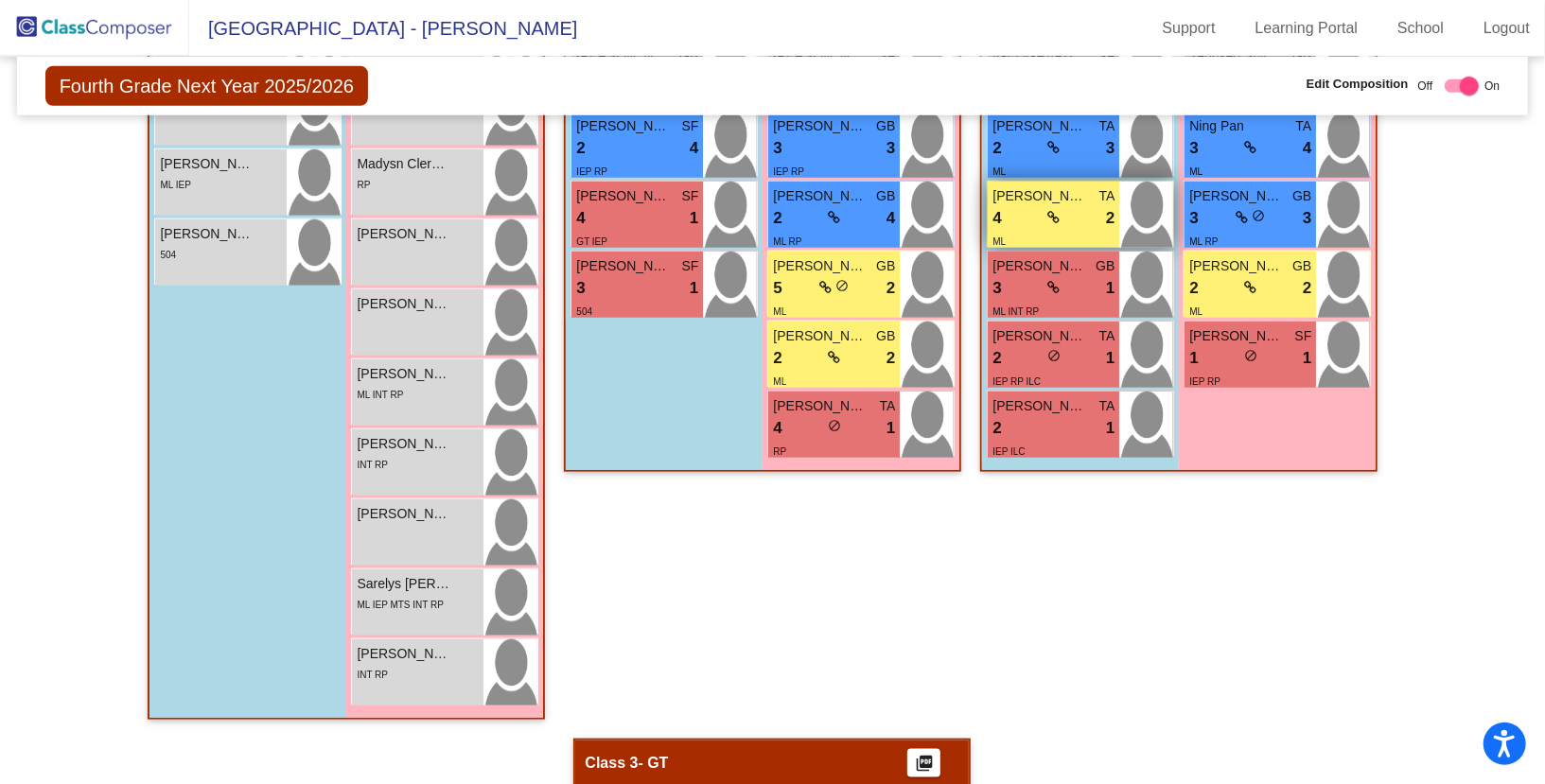 scroll, scrollTop: 1054, scrollLeft: 0, axis: vertical 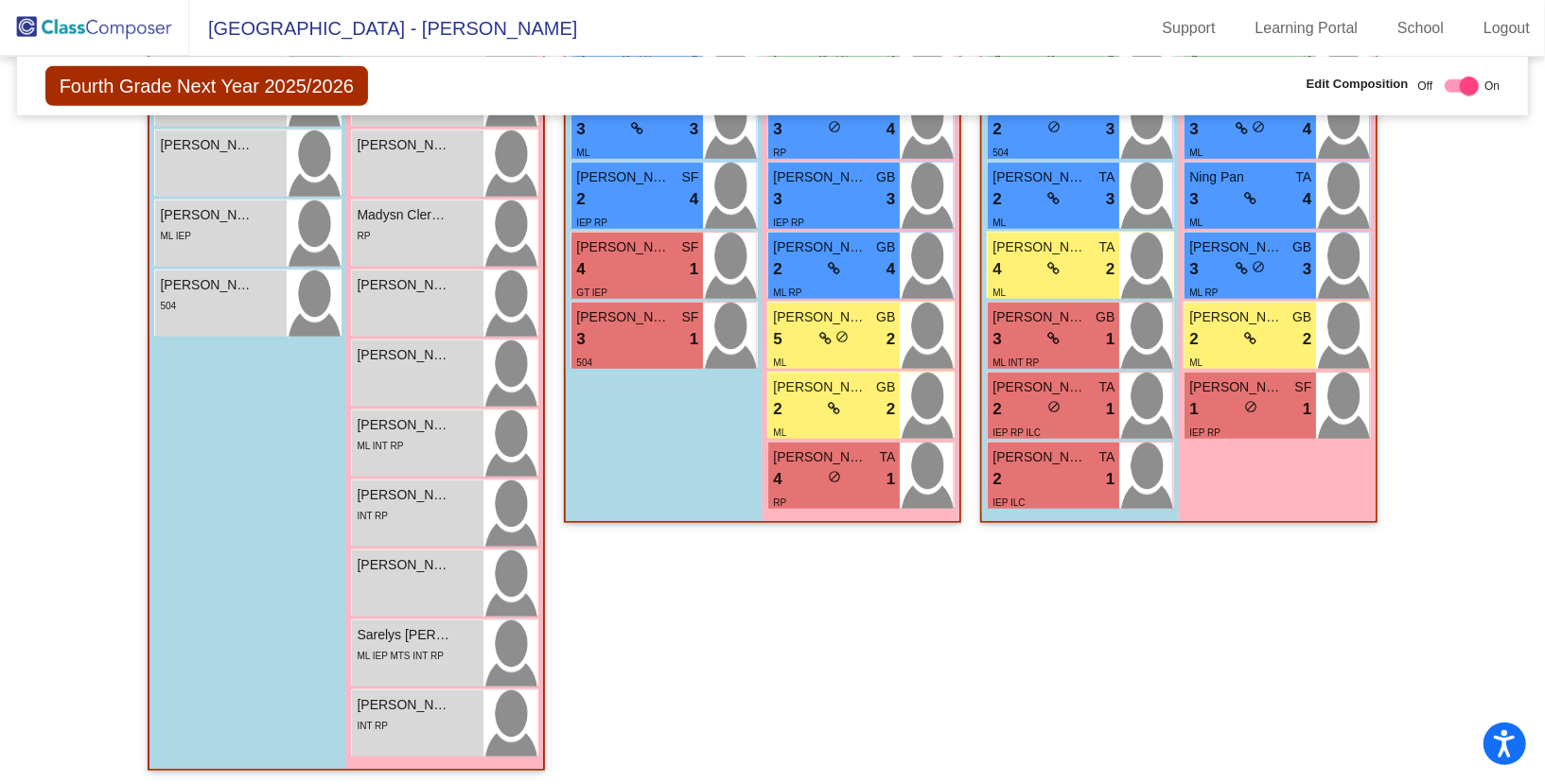 click 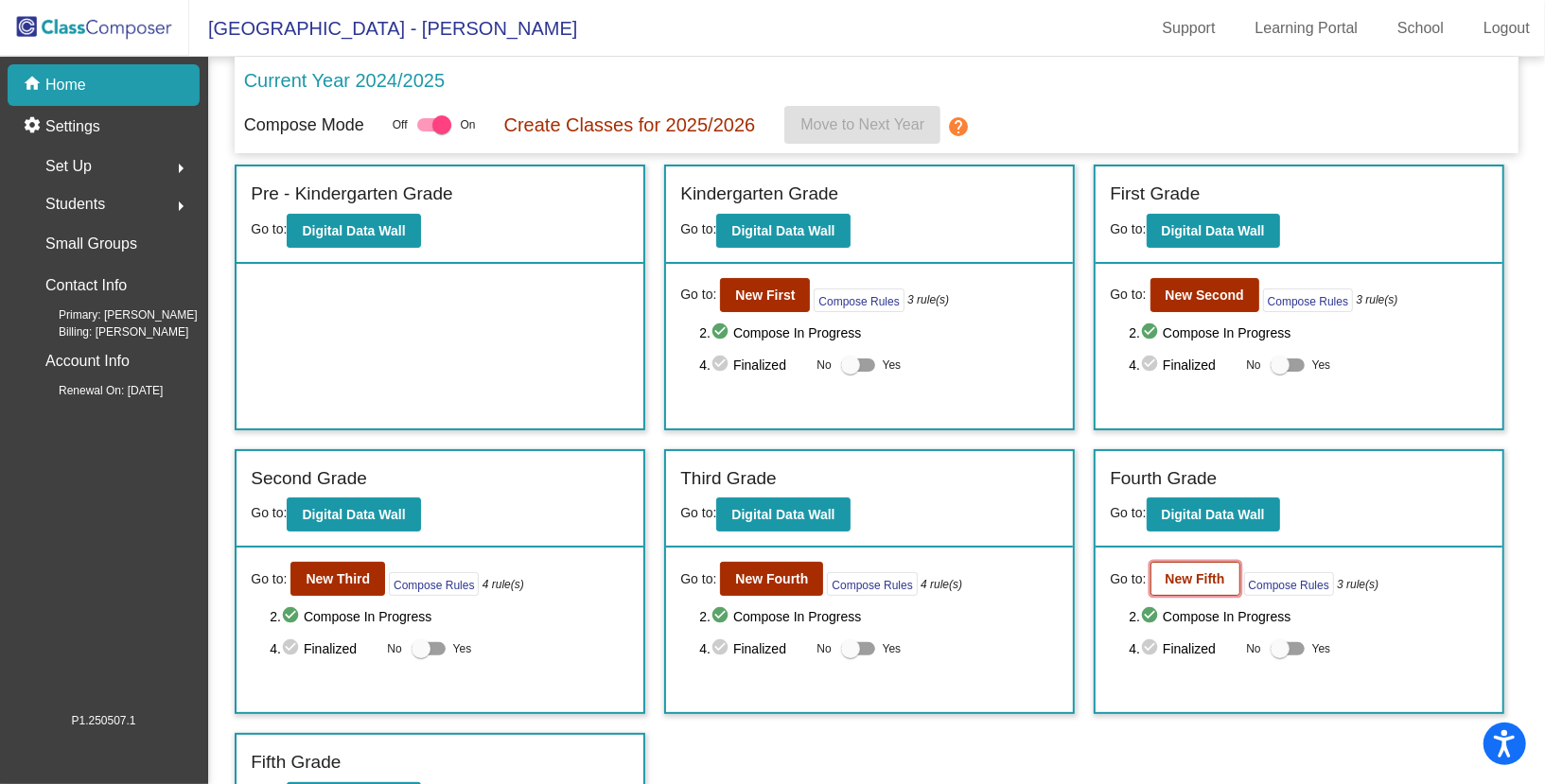 click on "New Fifth" 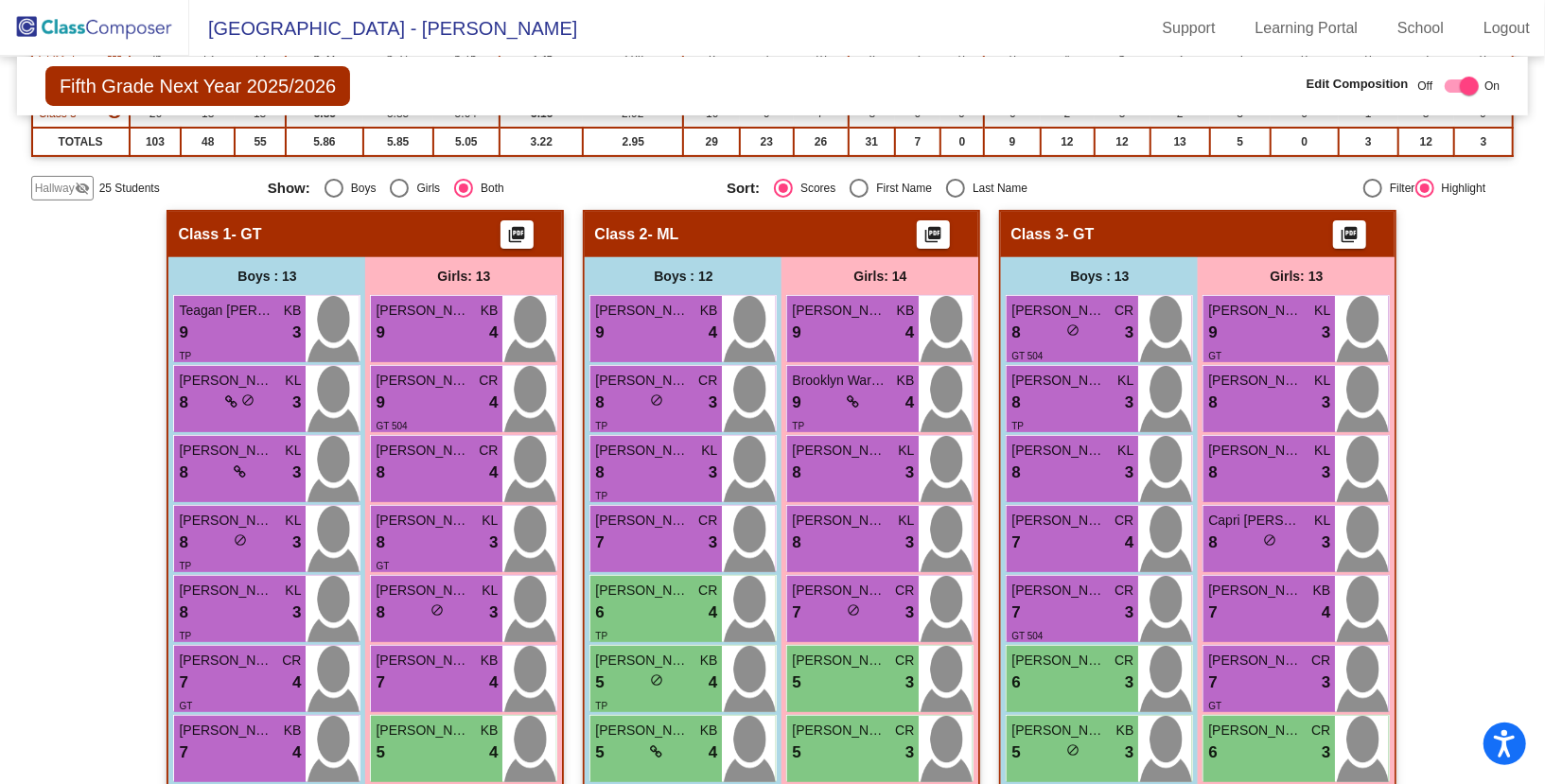 scroll, scrollTop: 293, scrollLeft: 0, axis: vertical 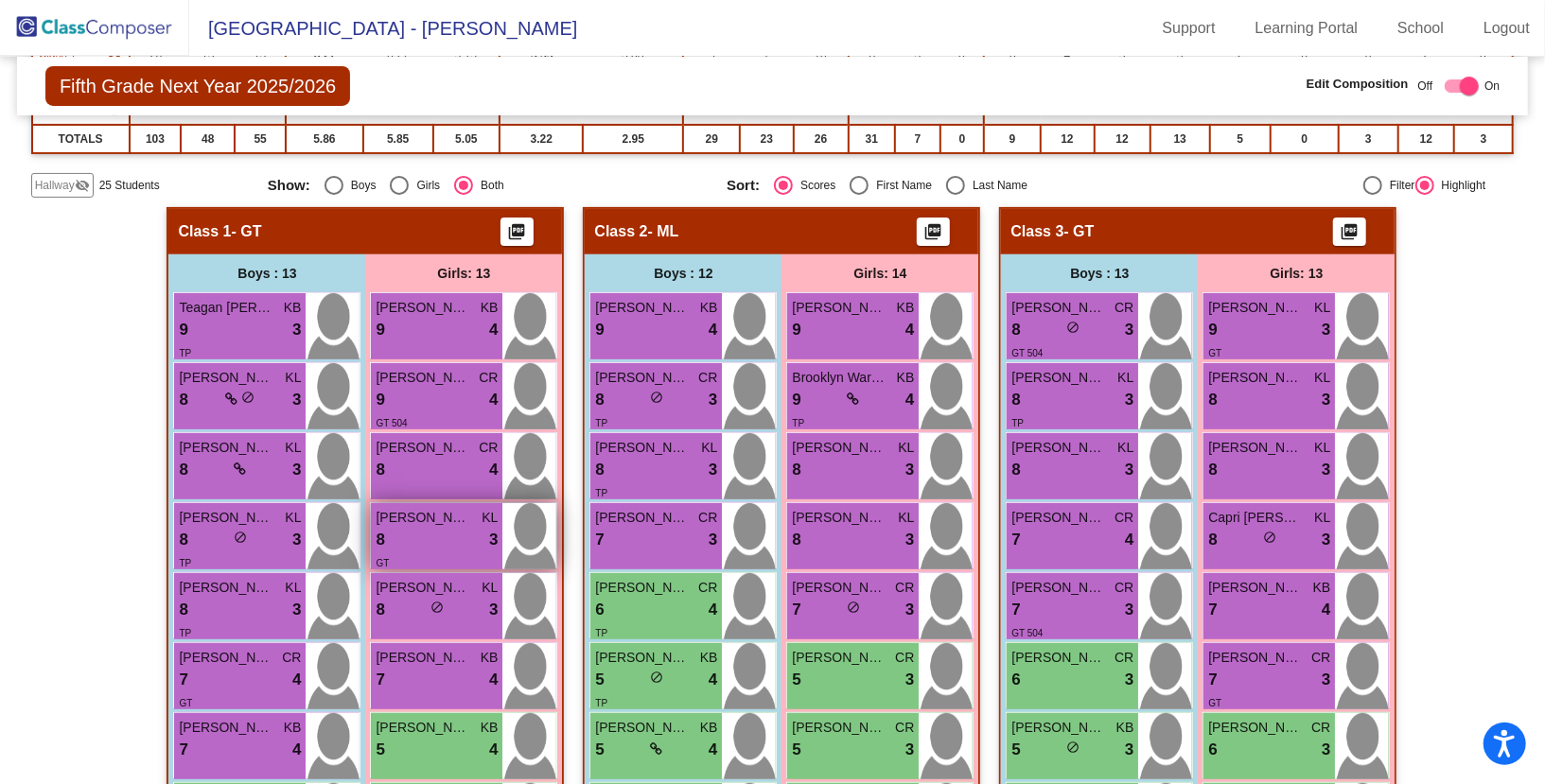 click on "8 lock do_not_disturb_alt 3" at bounding box center [436, 540] 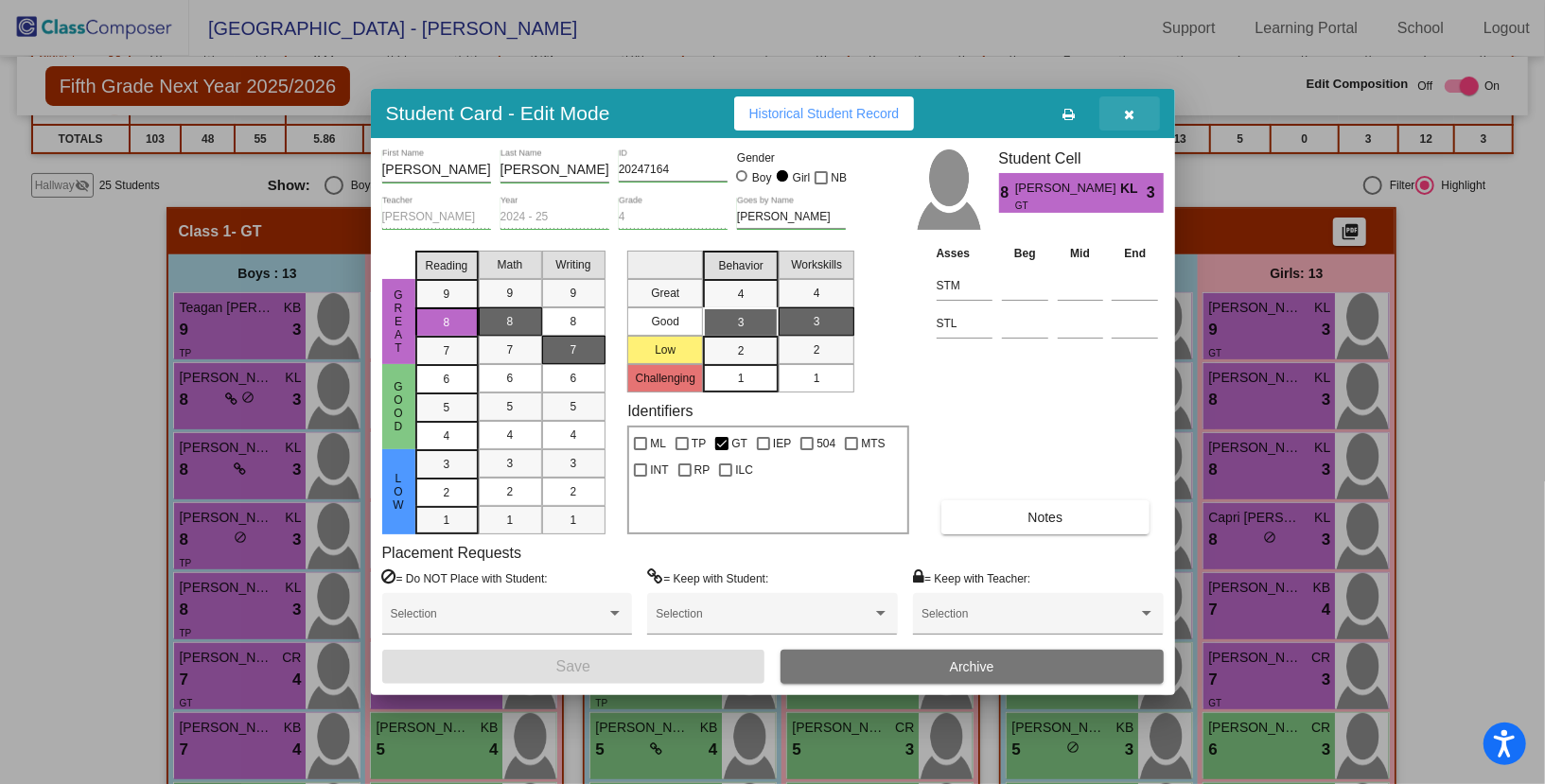 click at bounding box center (1130, 113) 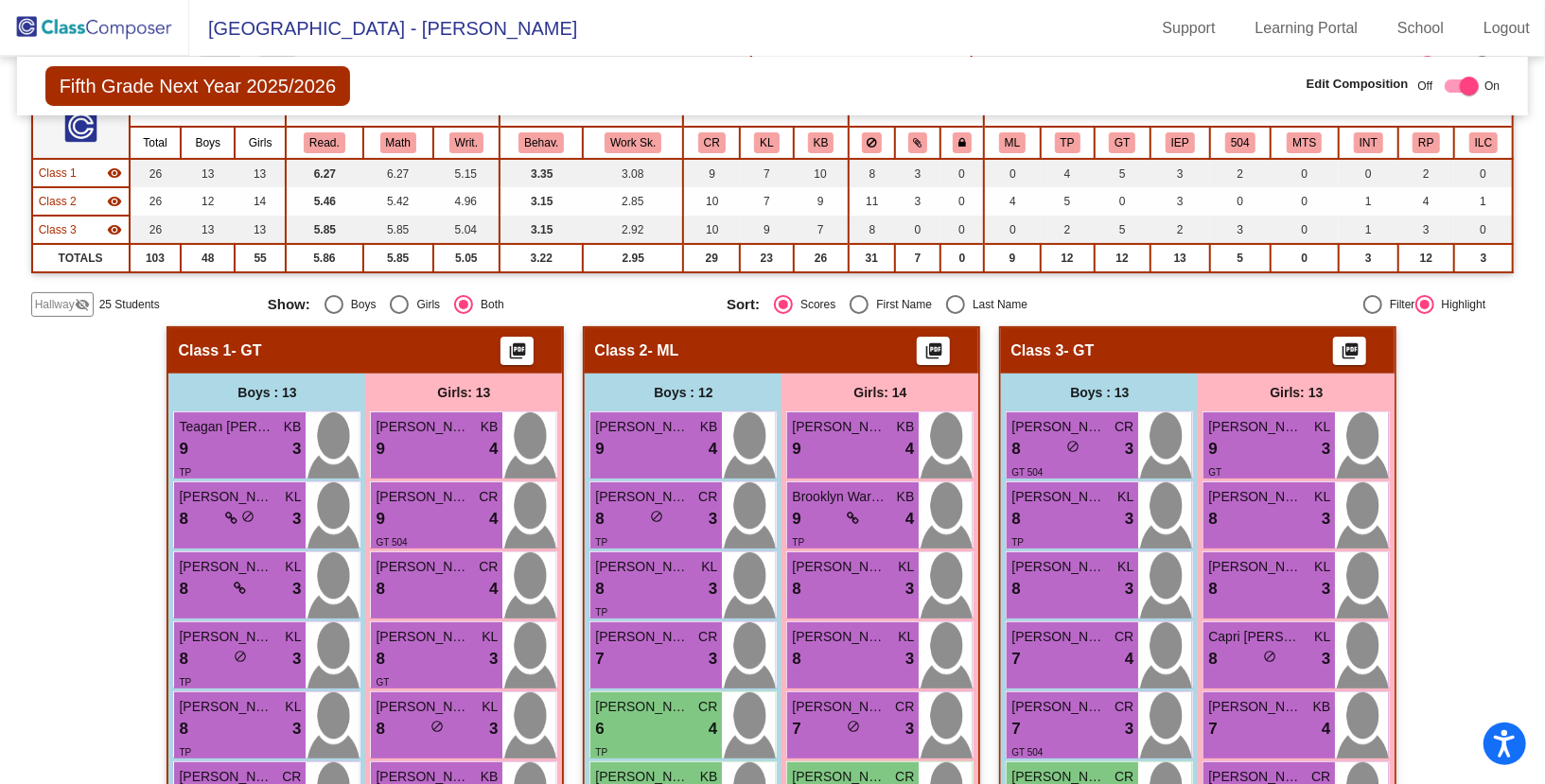 scroll, scrollTop: 183, scrollLeft: 0, axis: vertical 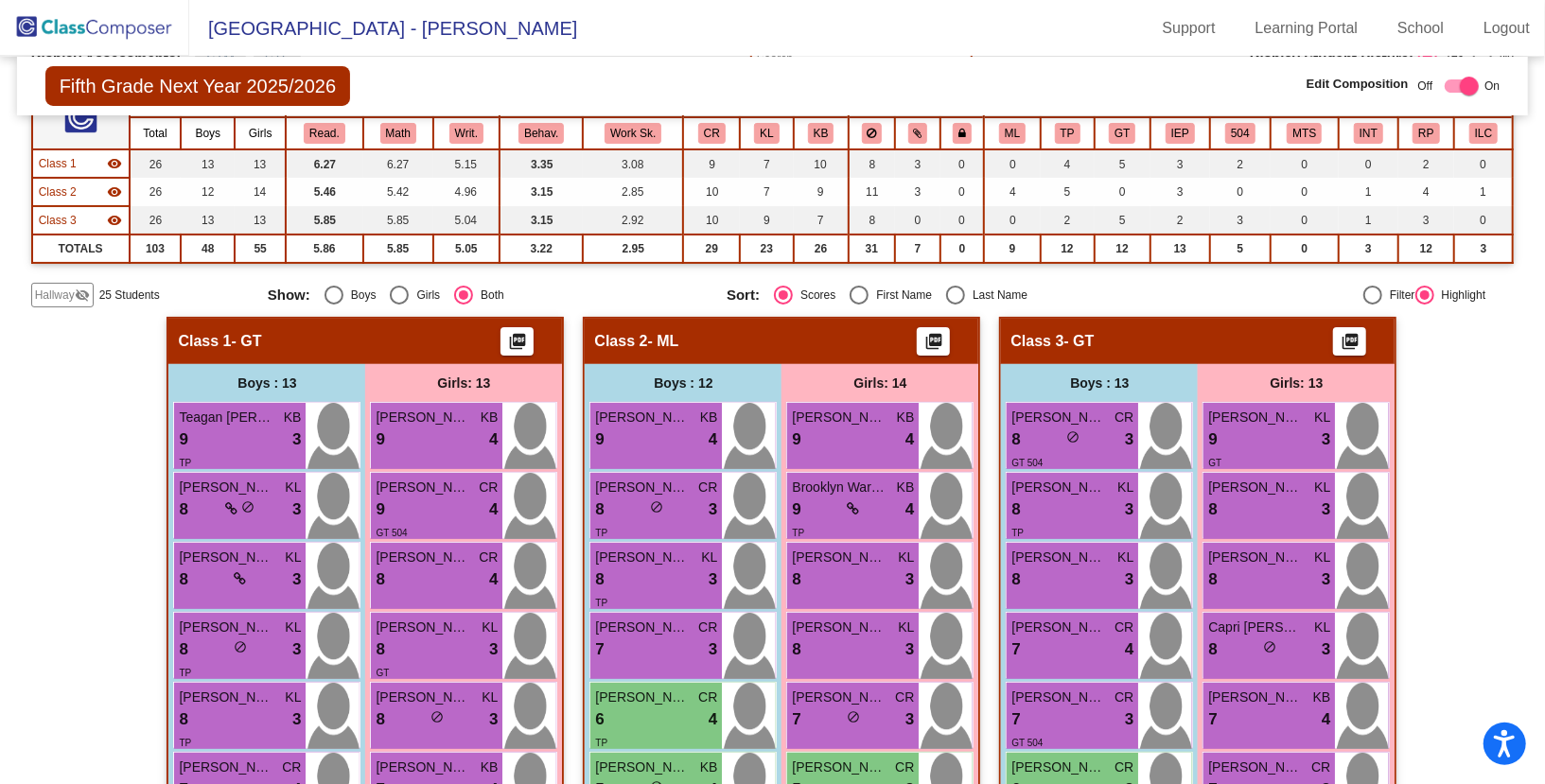 click on "Hallway" 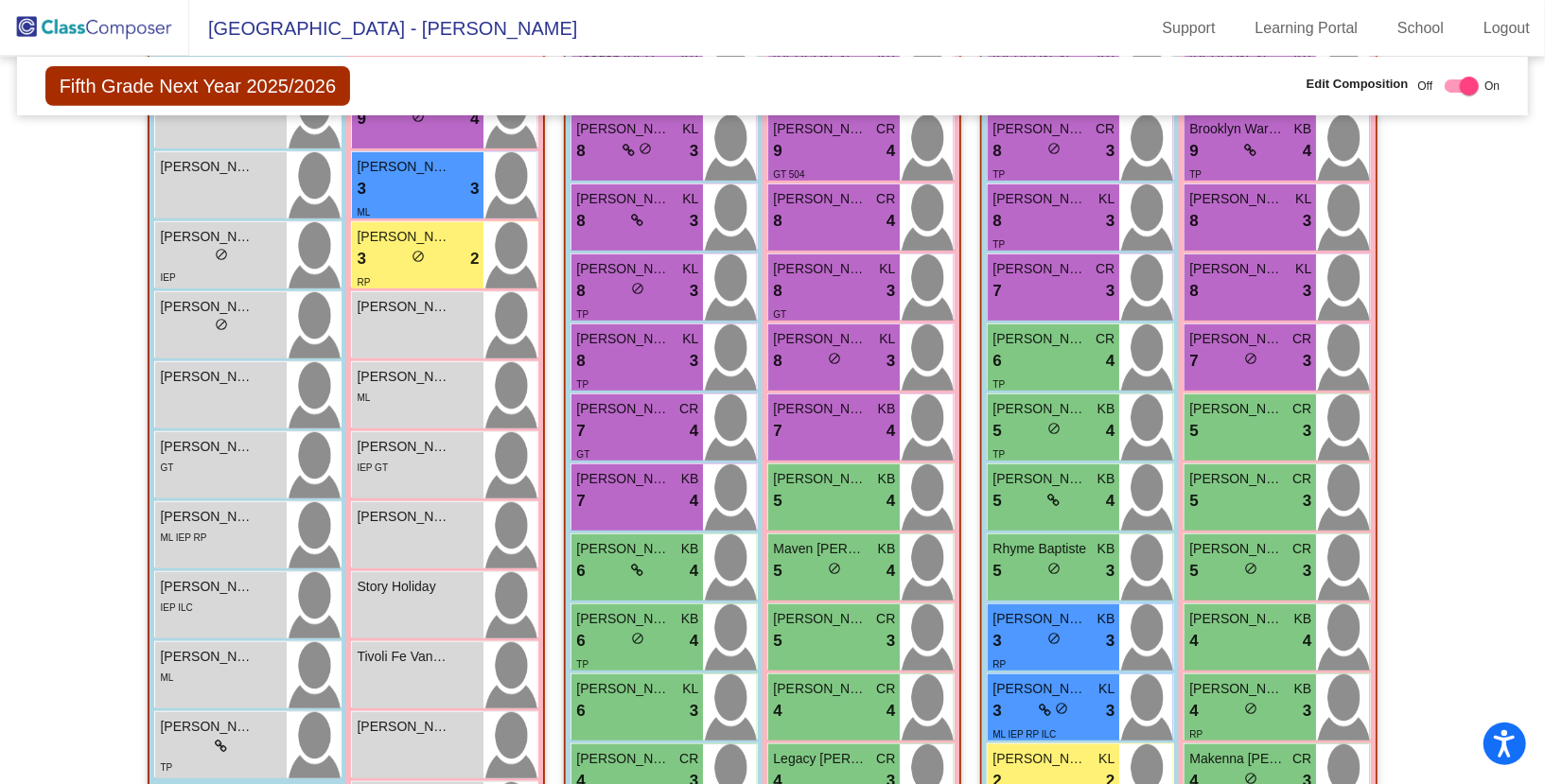 scroll, scrollTop: 540, scrollLeft: 0, axis: vertical 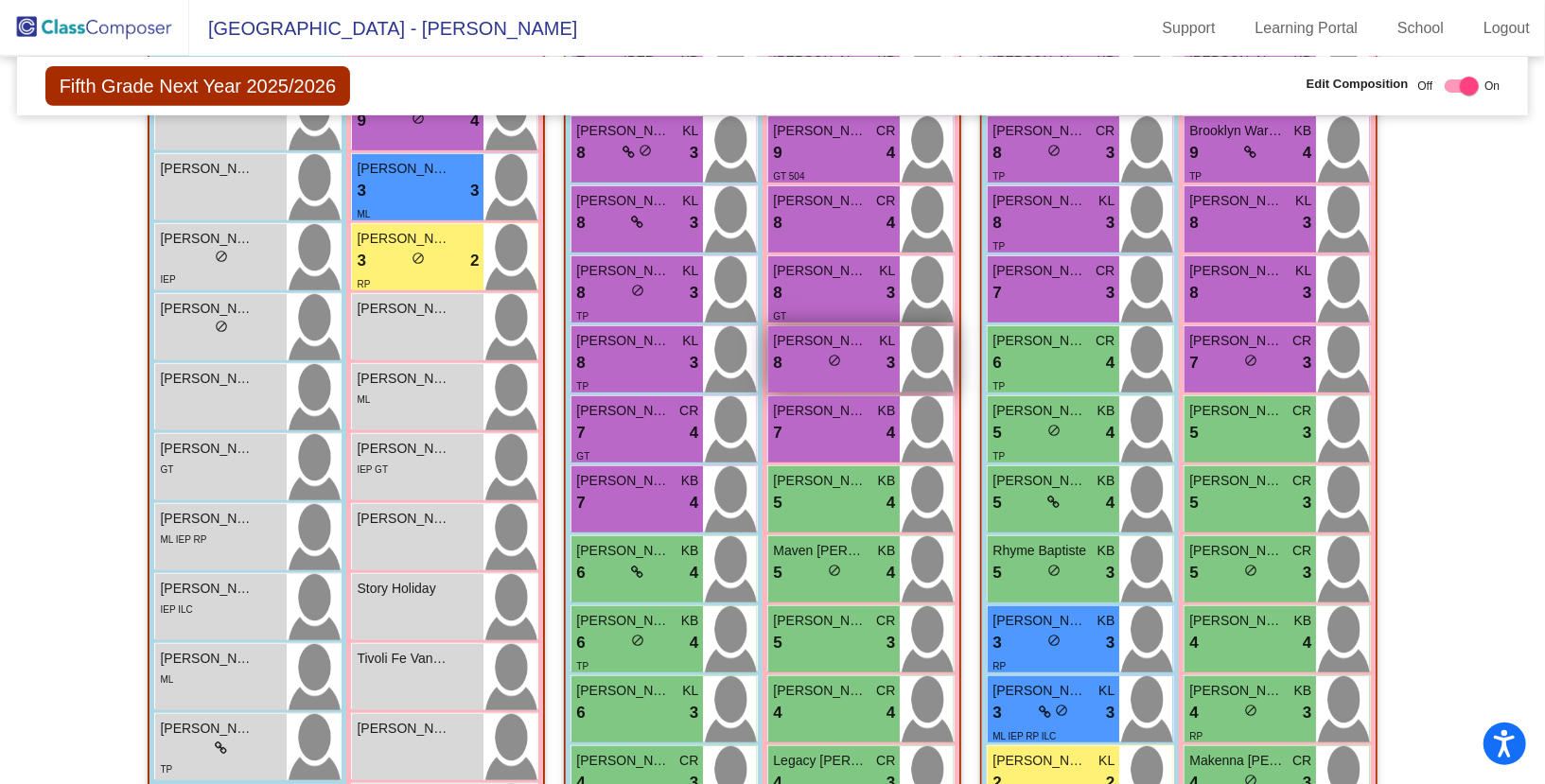 click on "Maggie Sue Fajkus KL 8 lock do_not_disturb_alt 3" at bounding box center (834, 359) 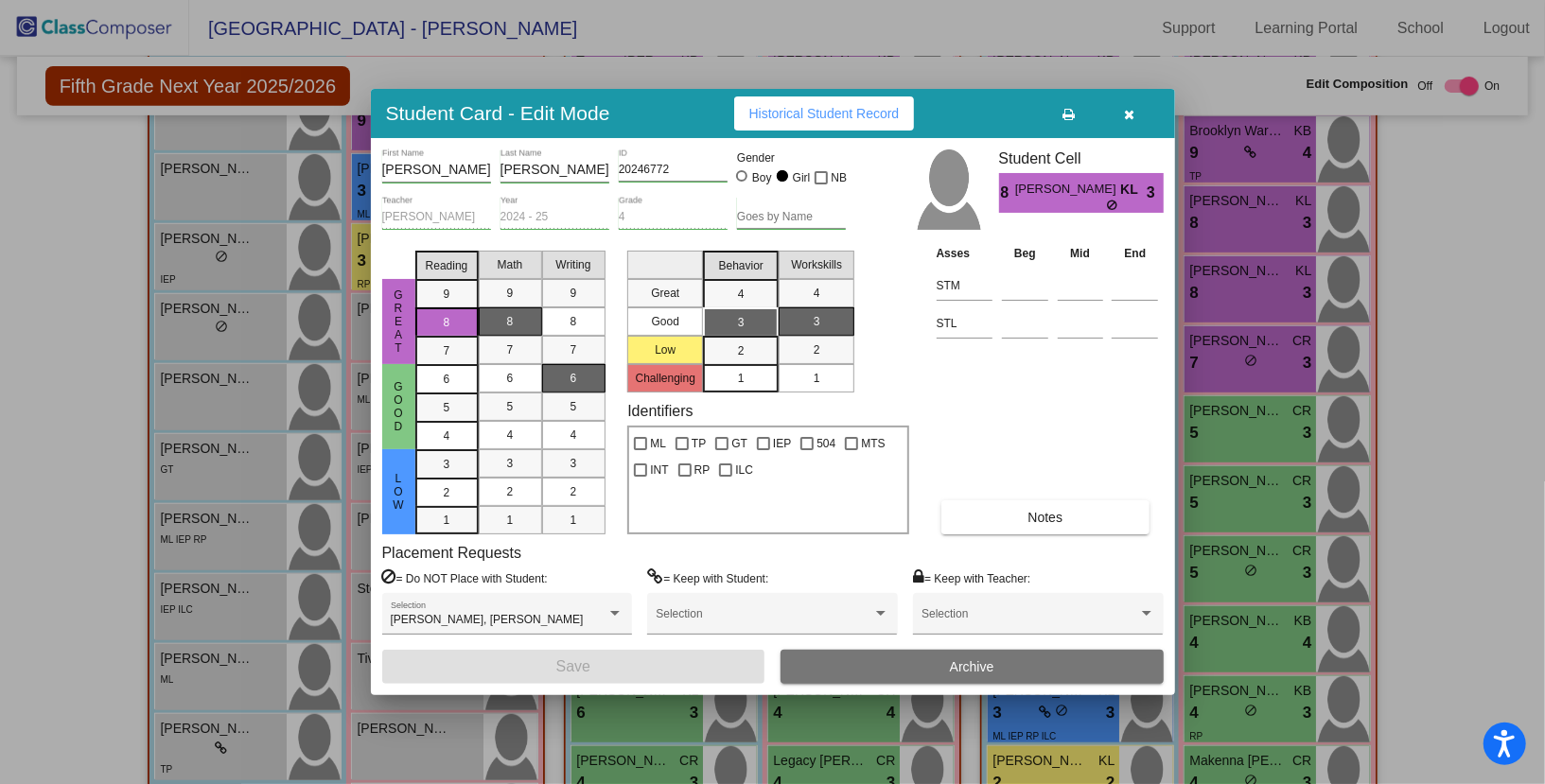 click at bounding box center (1129, 114) 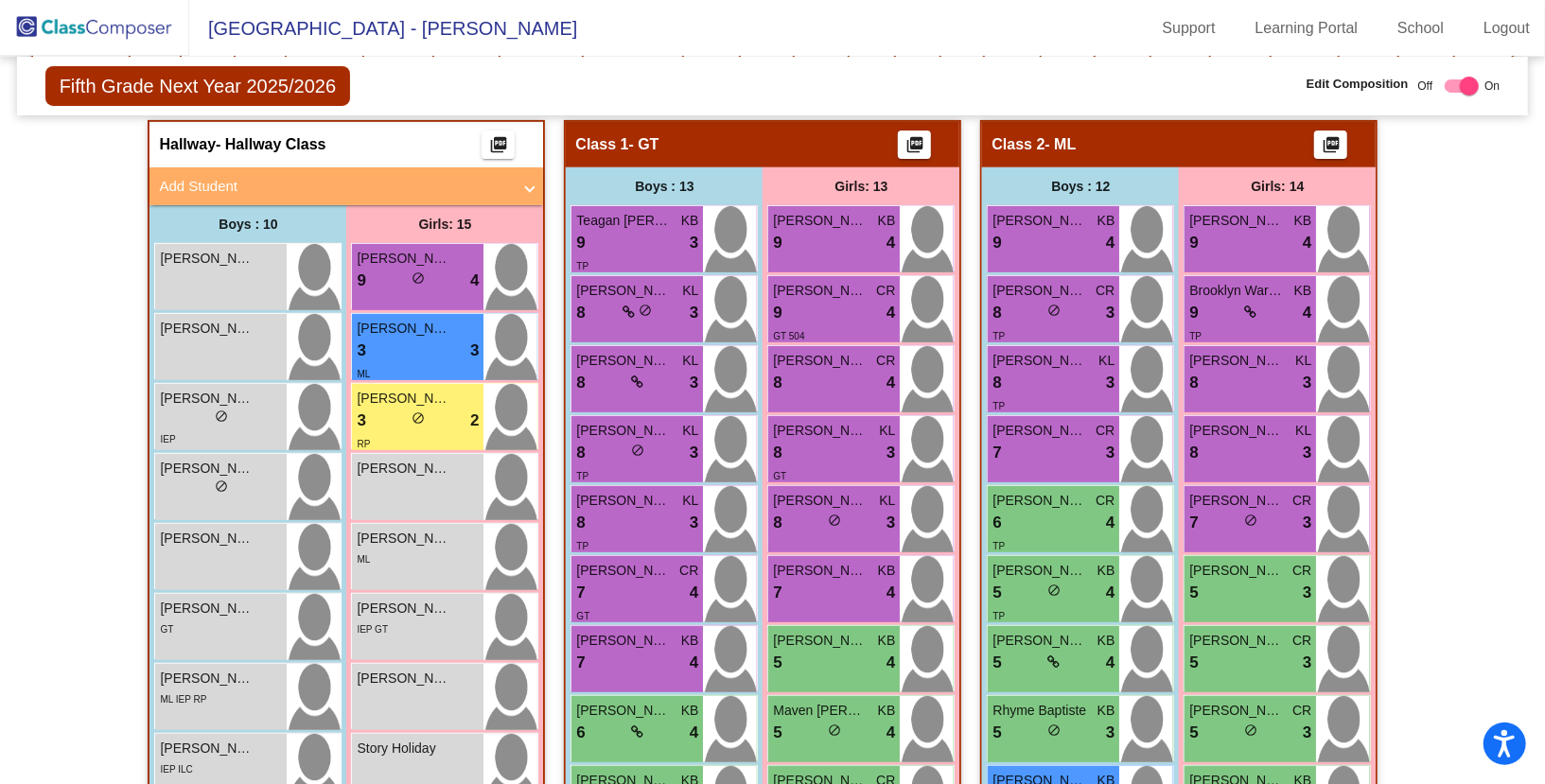 scroll, scrollTop: 378, scrollLeft: 0, axis: vertical 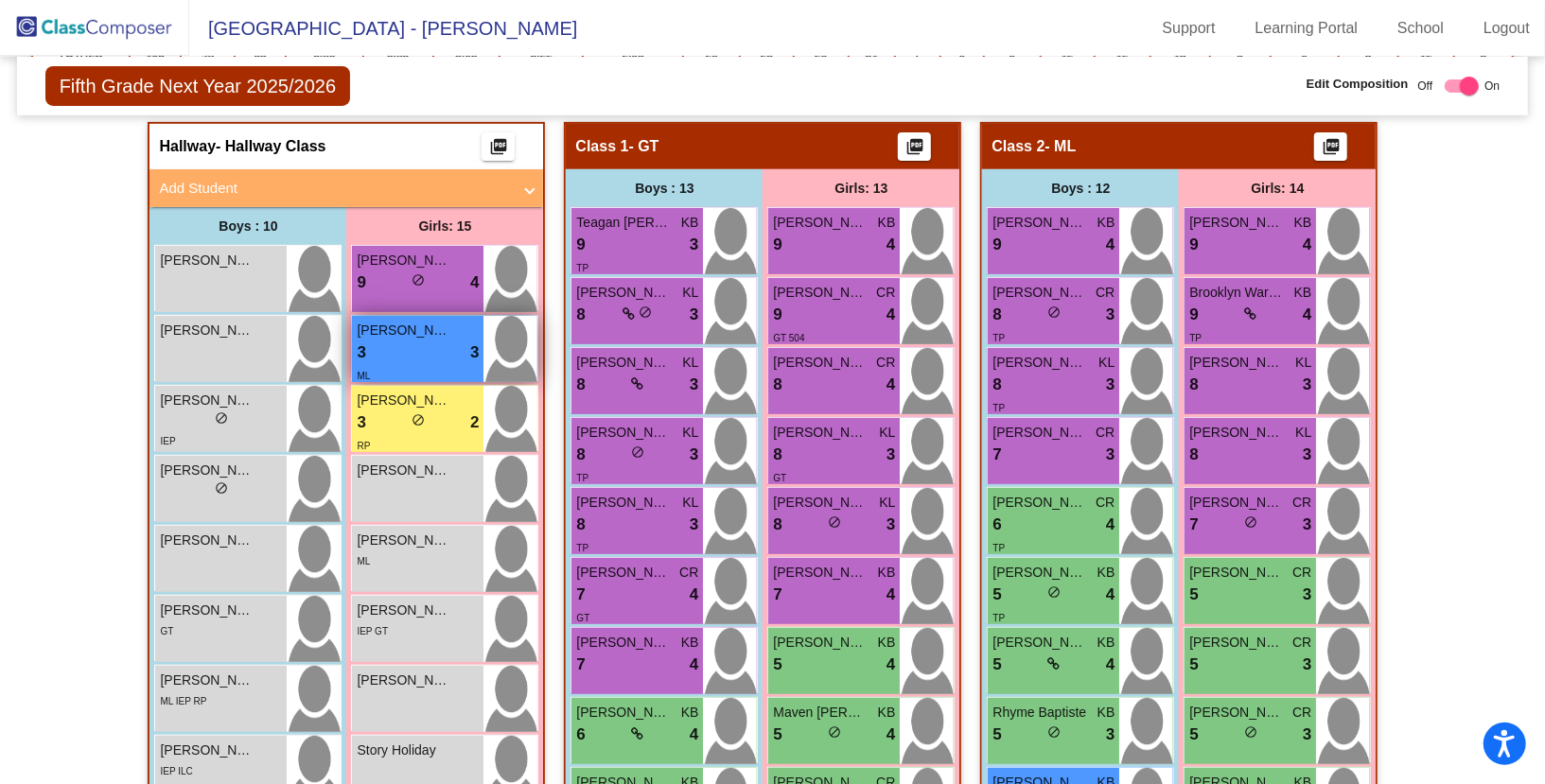 click on "Yuanqi Li" at bounding box center (404, 330) 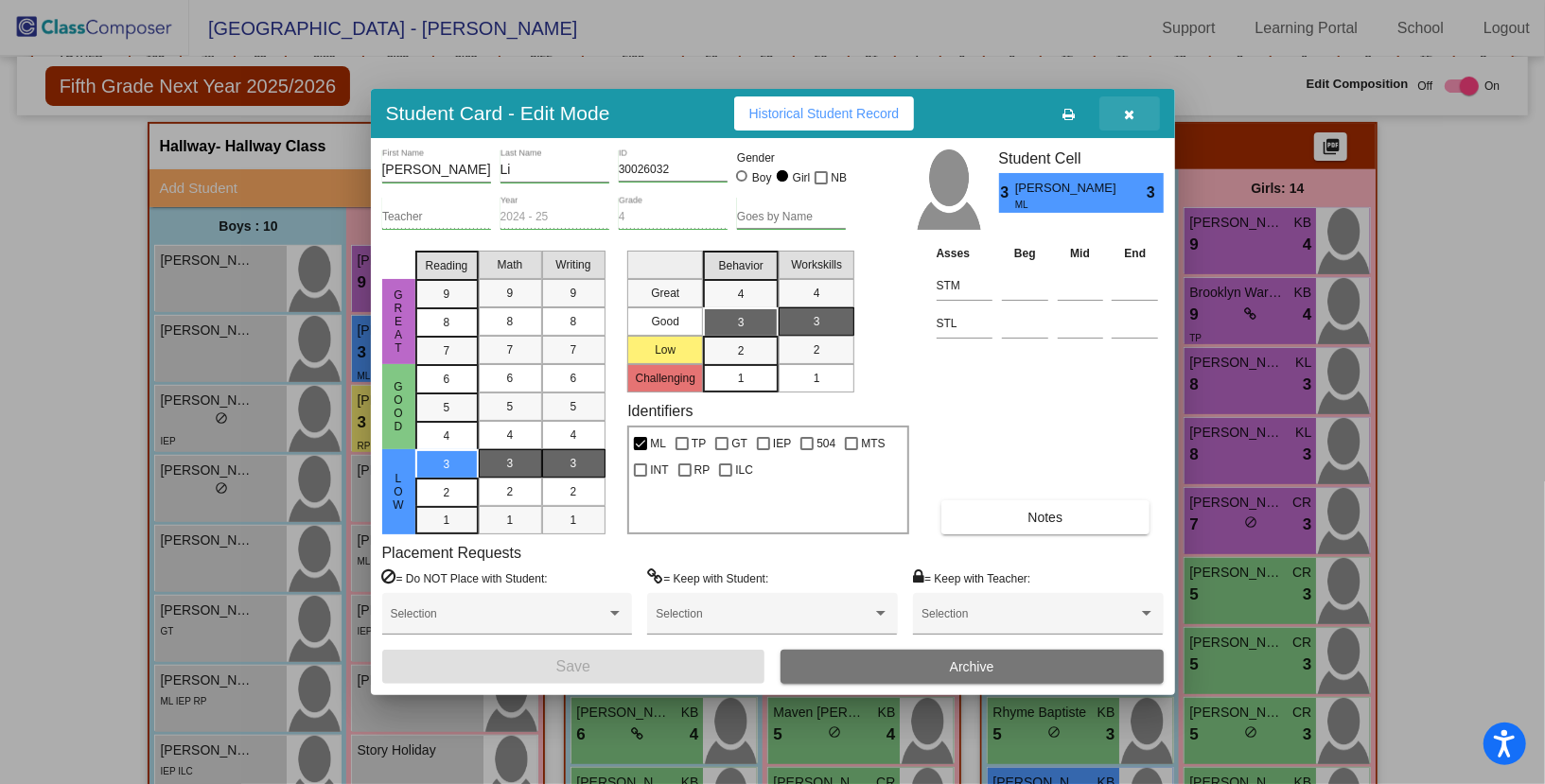 click at bounding box center (1129, 114) 